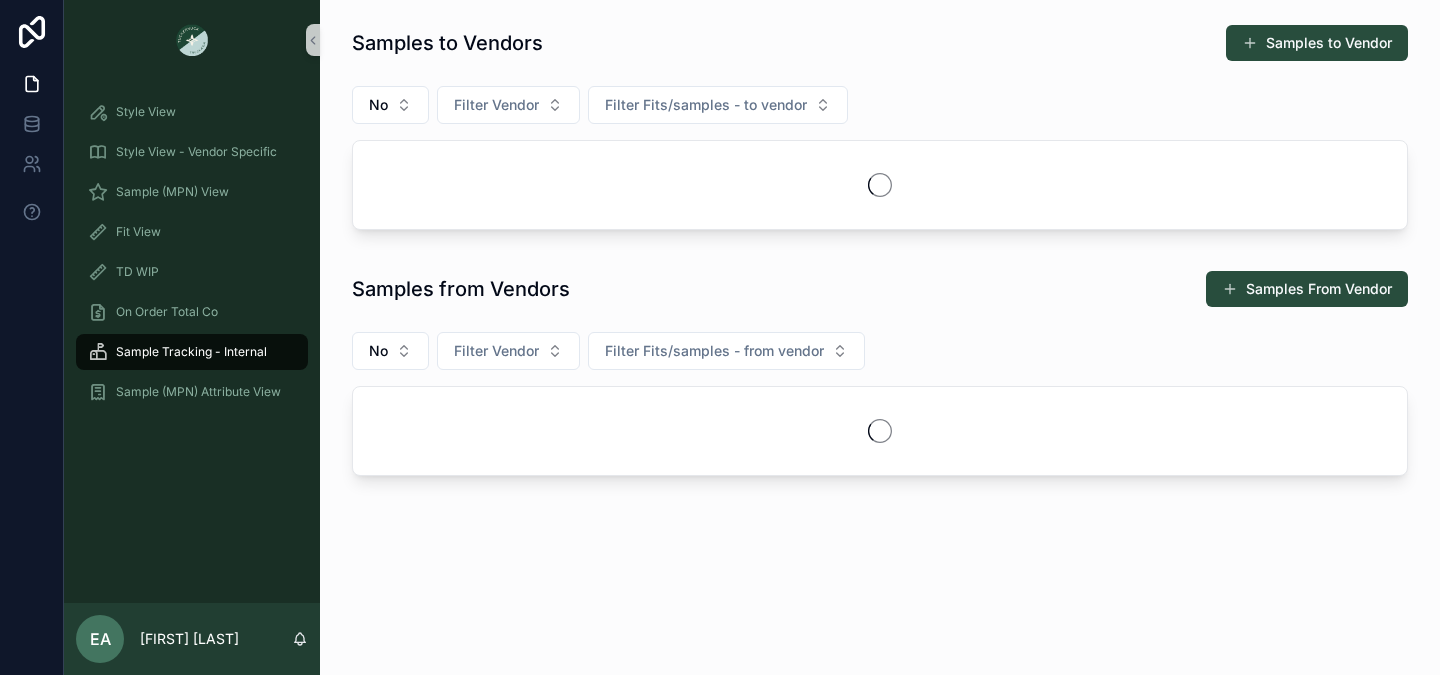scroll, scrollTop: 0, scrollLeft: 0, axis: both 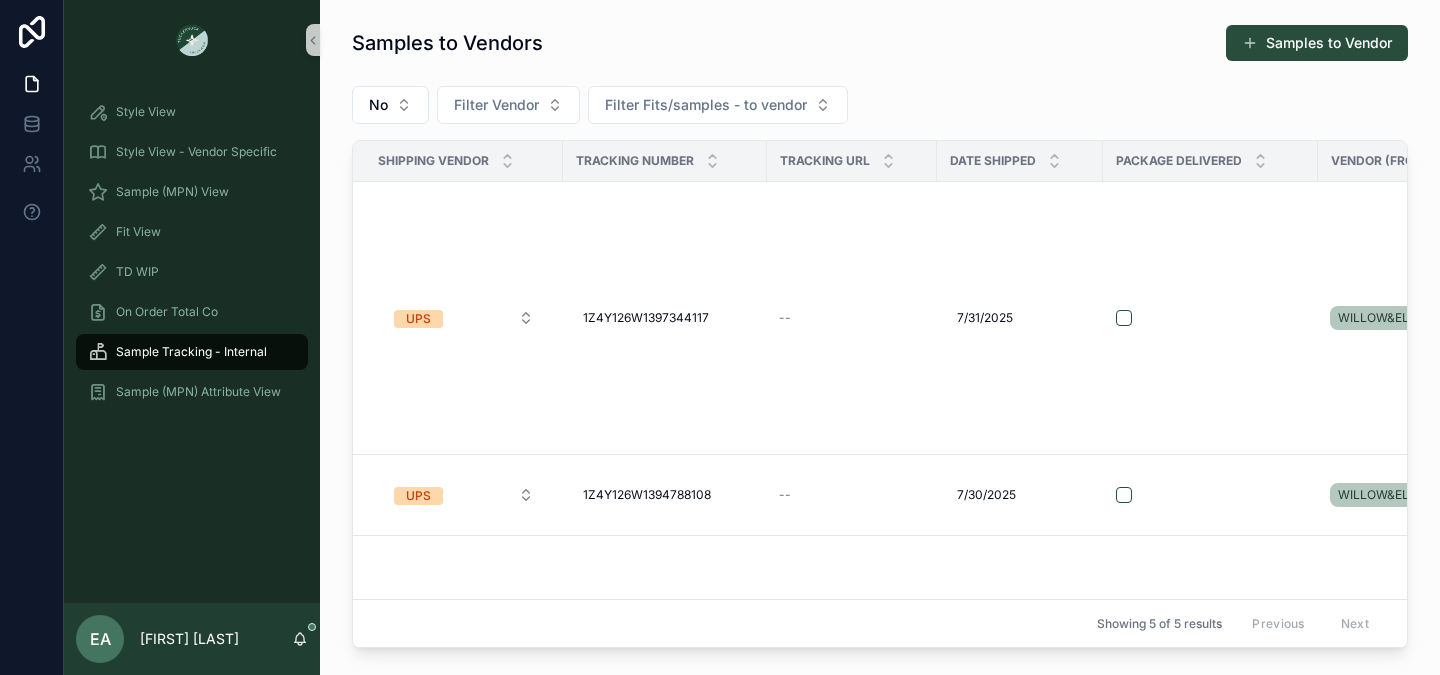 click on "Sample Tracking - Internal" at bounding box center (191, 352) 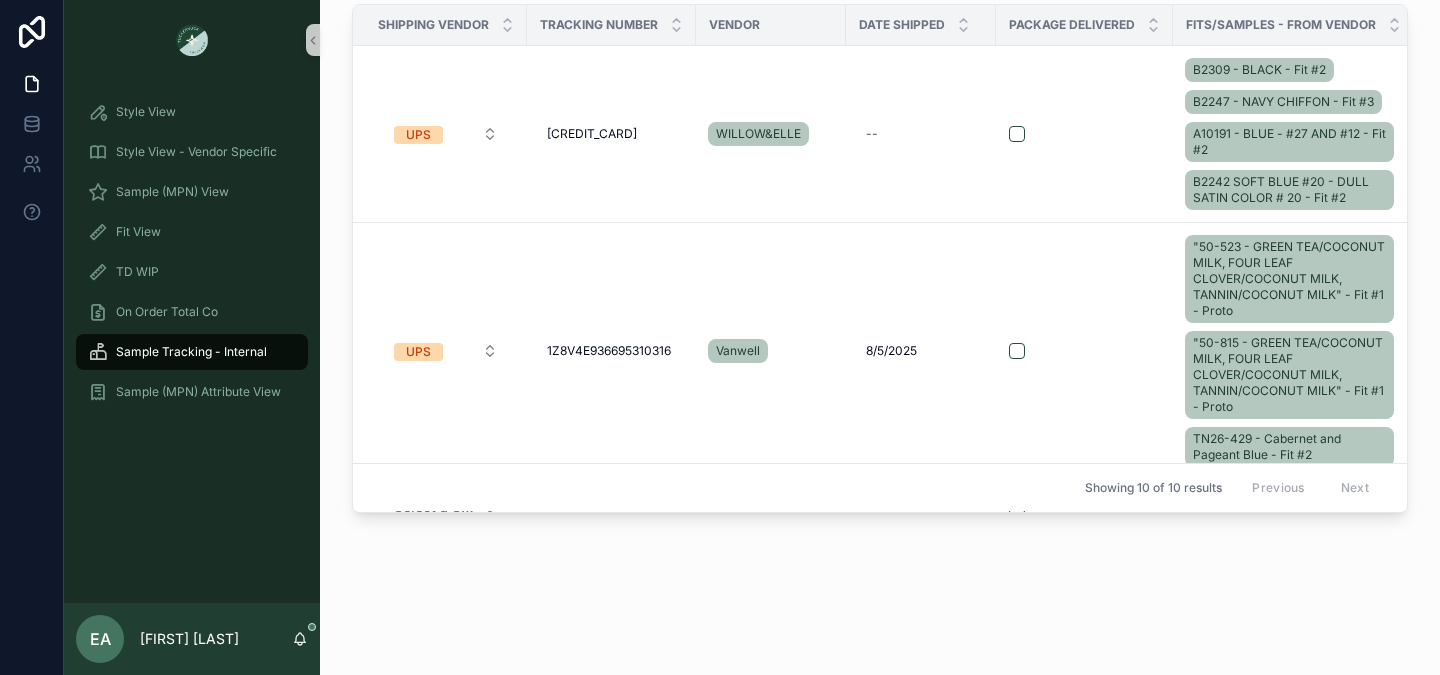 scroll, scrollTop: 0, scrollLeft: 0, axis: both 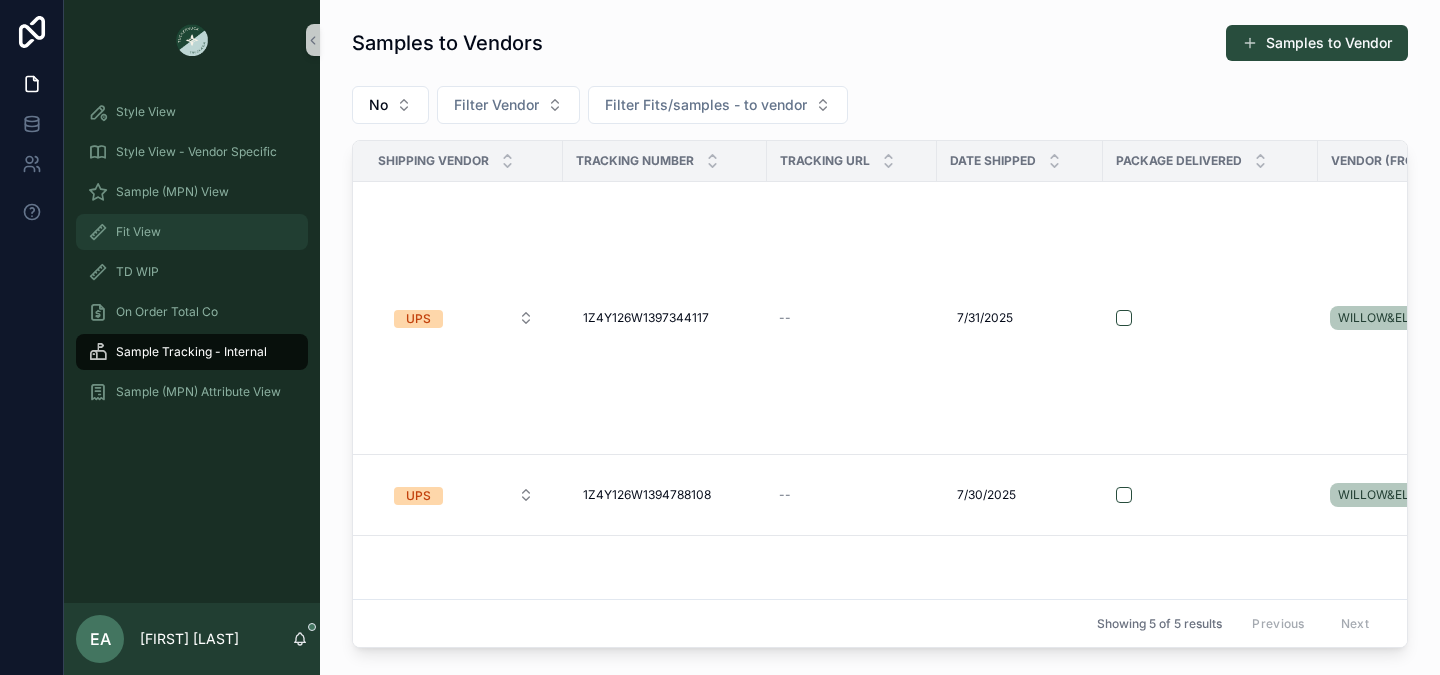 click on "Fit View" at bounding box center (192, 232) 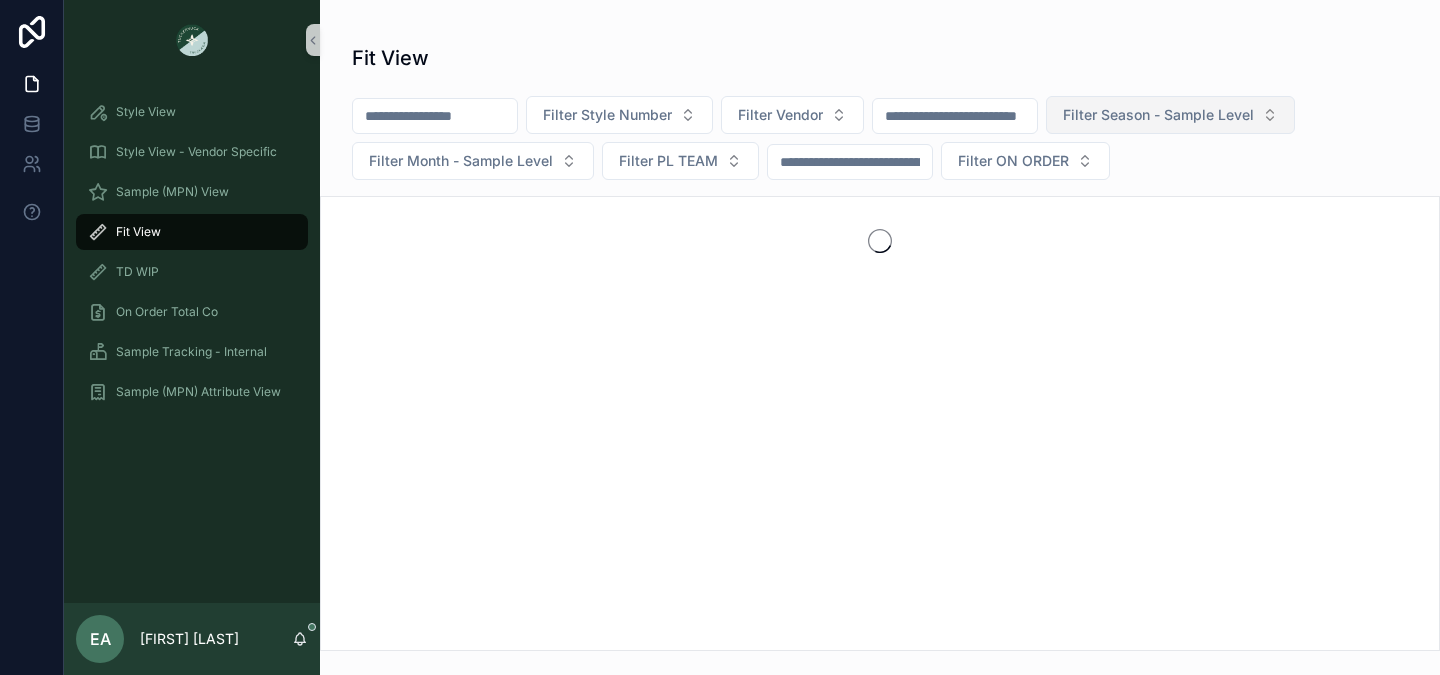 click on "Filter Season - Sample Level" at bounding box center [1158, 115] 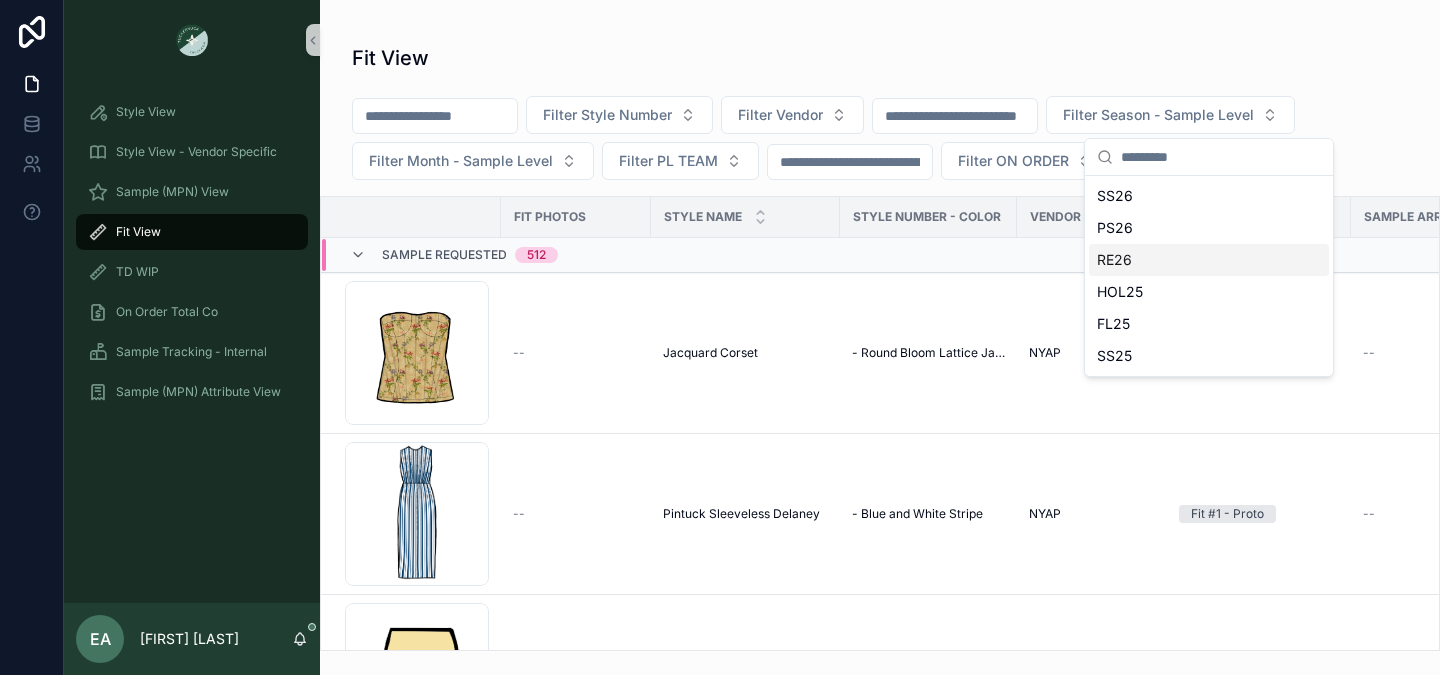 click on "RE26" at bounding box center (1209, 260) 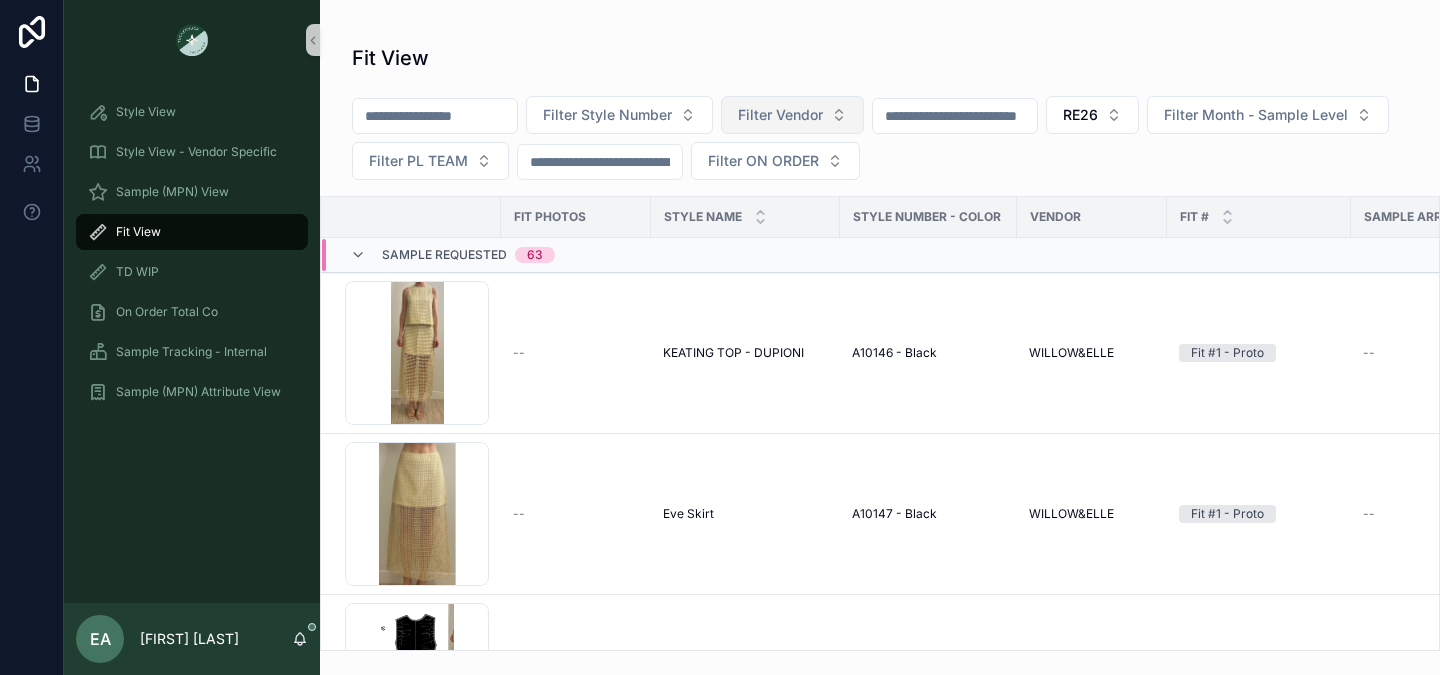click on "Filter Vendor" at bounding box center (780, 115) 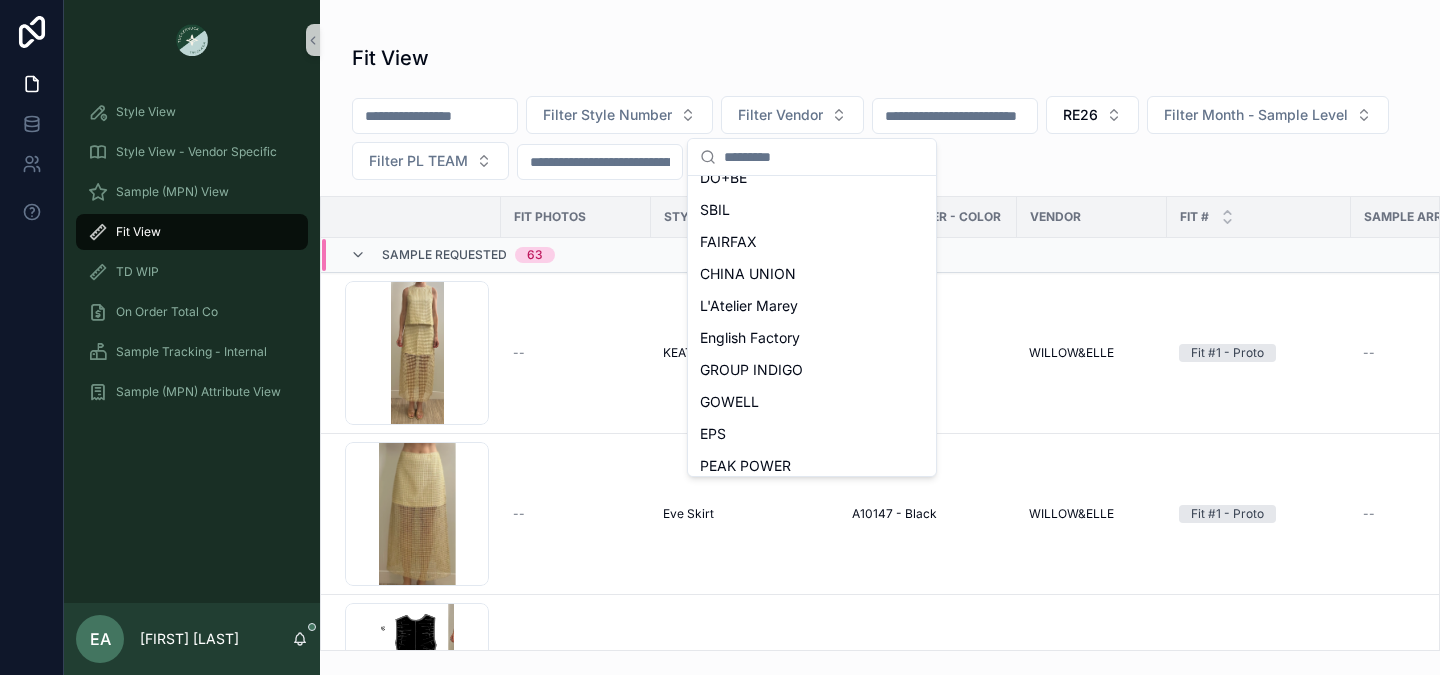 scroll, scrollTop: 828, scrollLeft: 0, axis: vertical 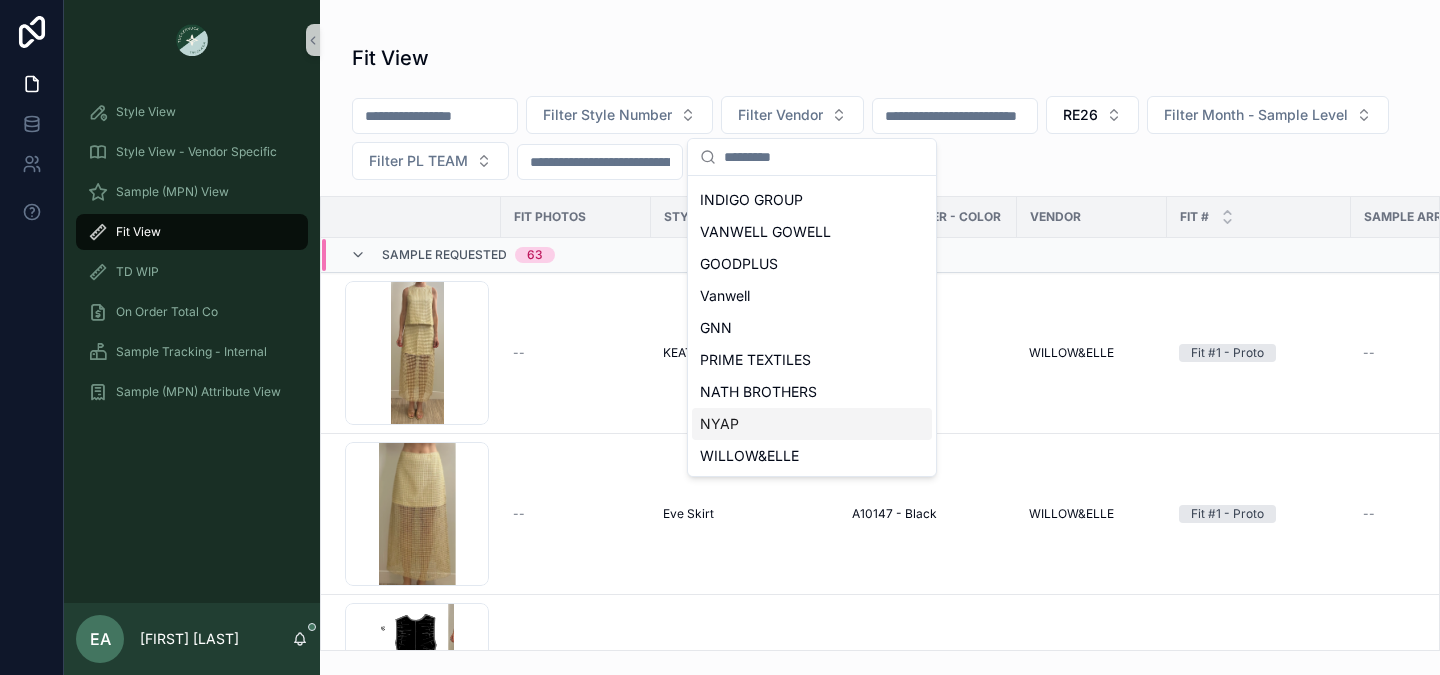 click on "NYAP" at bounding box center (812, 424) 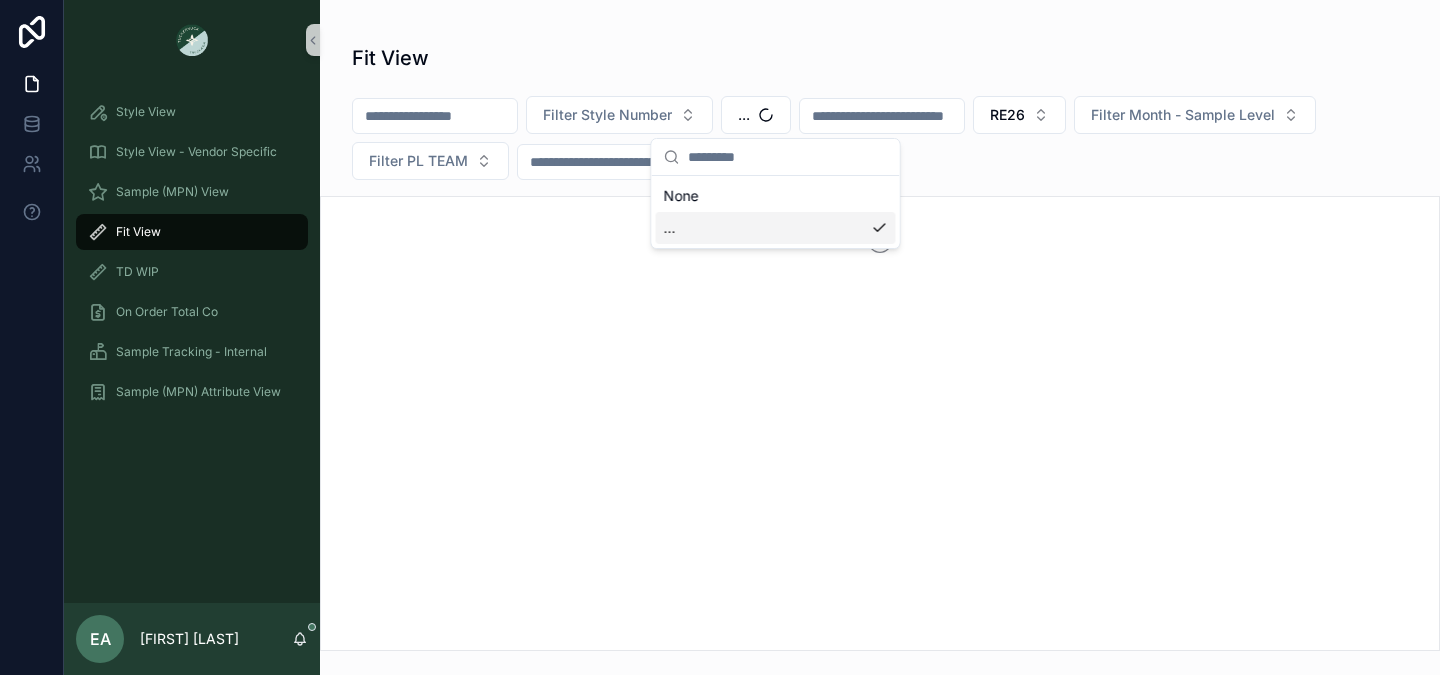scroll, scrollTop: 0, scrollLeft: 0, axis: both 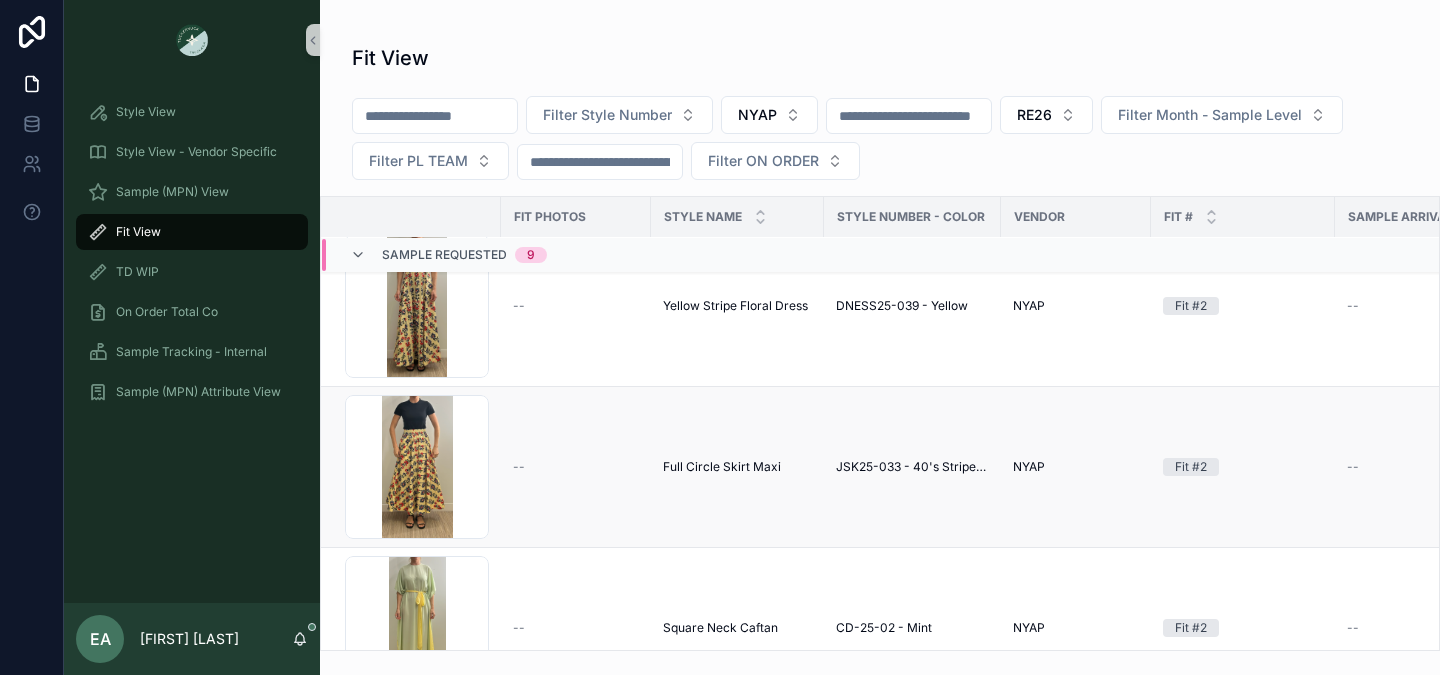 click on "--" at bounding box center (576, 467) 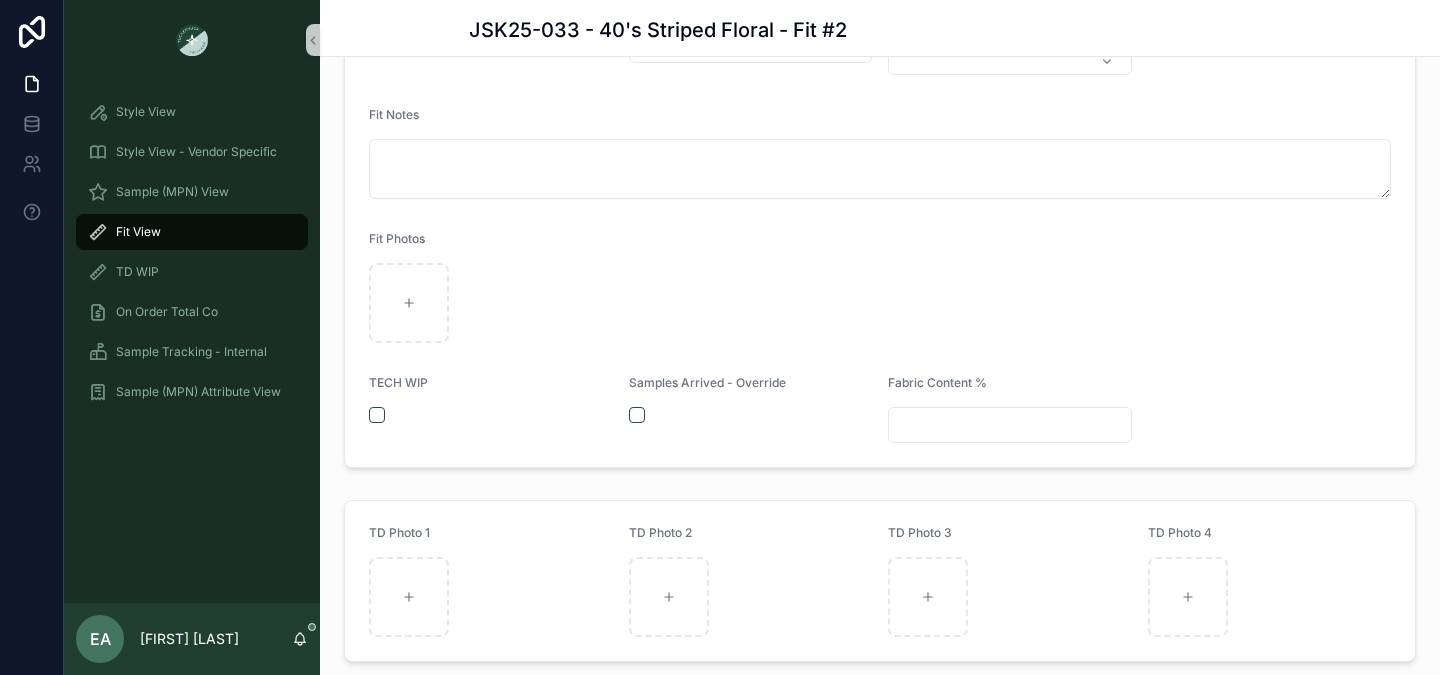 scroll, scrollTop: 532, scrollLeft: 0, axis: vertical 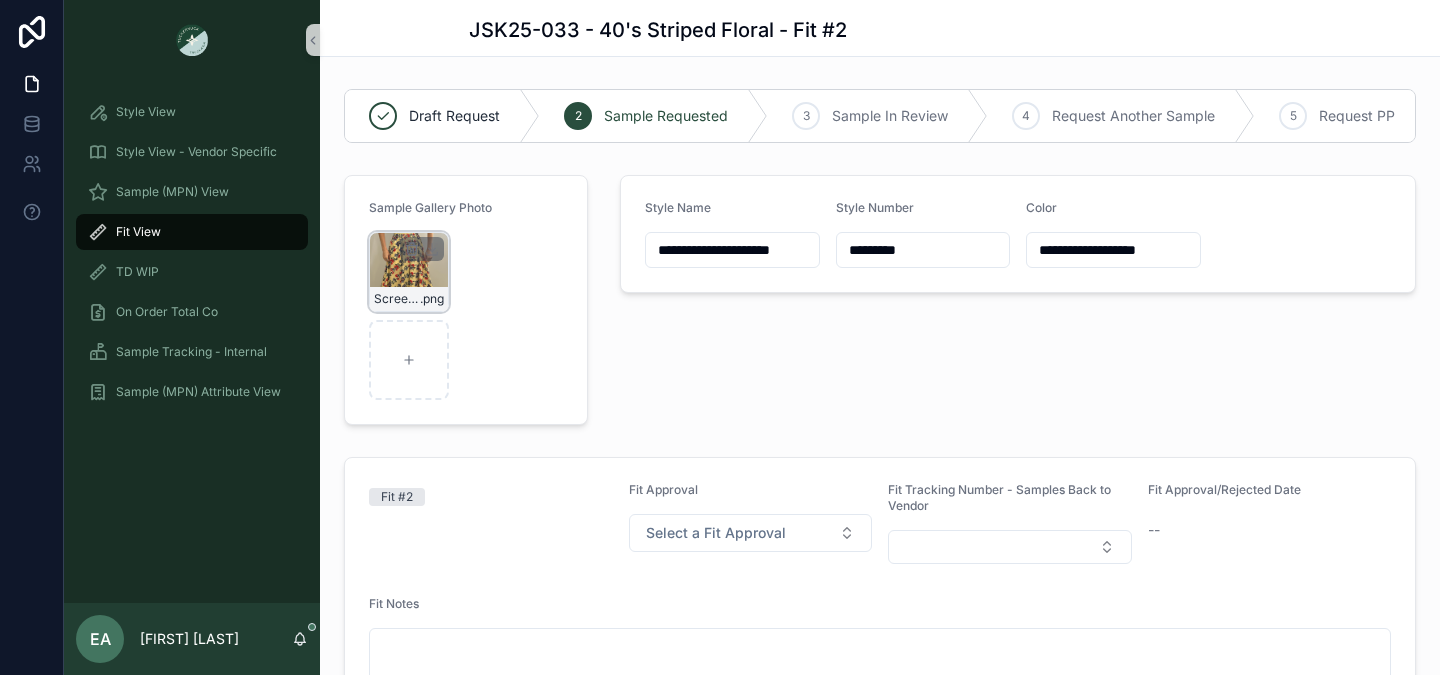 click at bounding box center [422, 249] 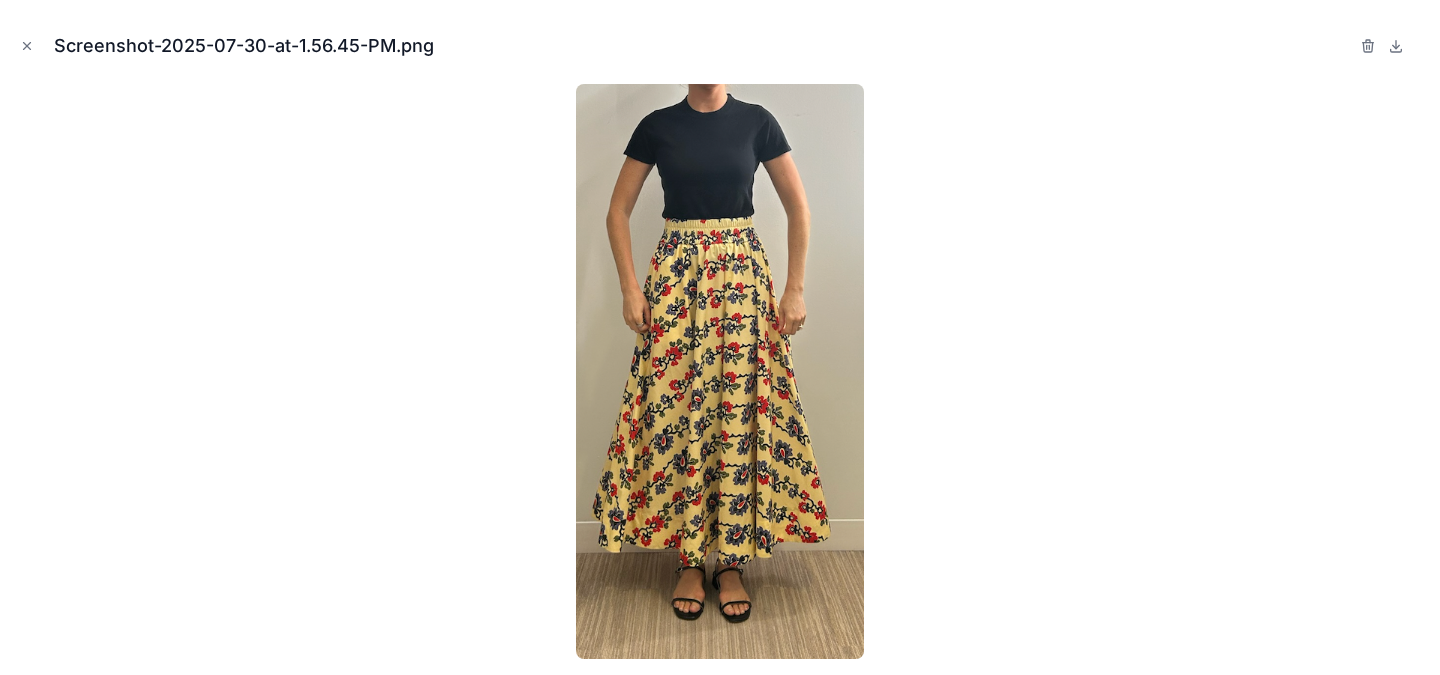 click at bounding box center (720, 371) 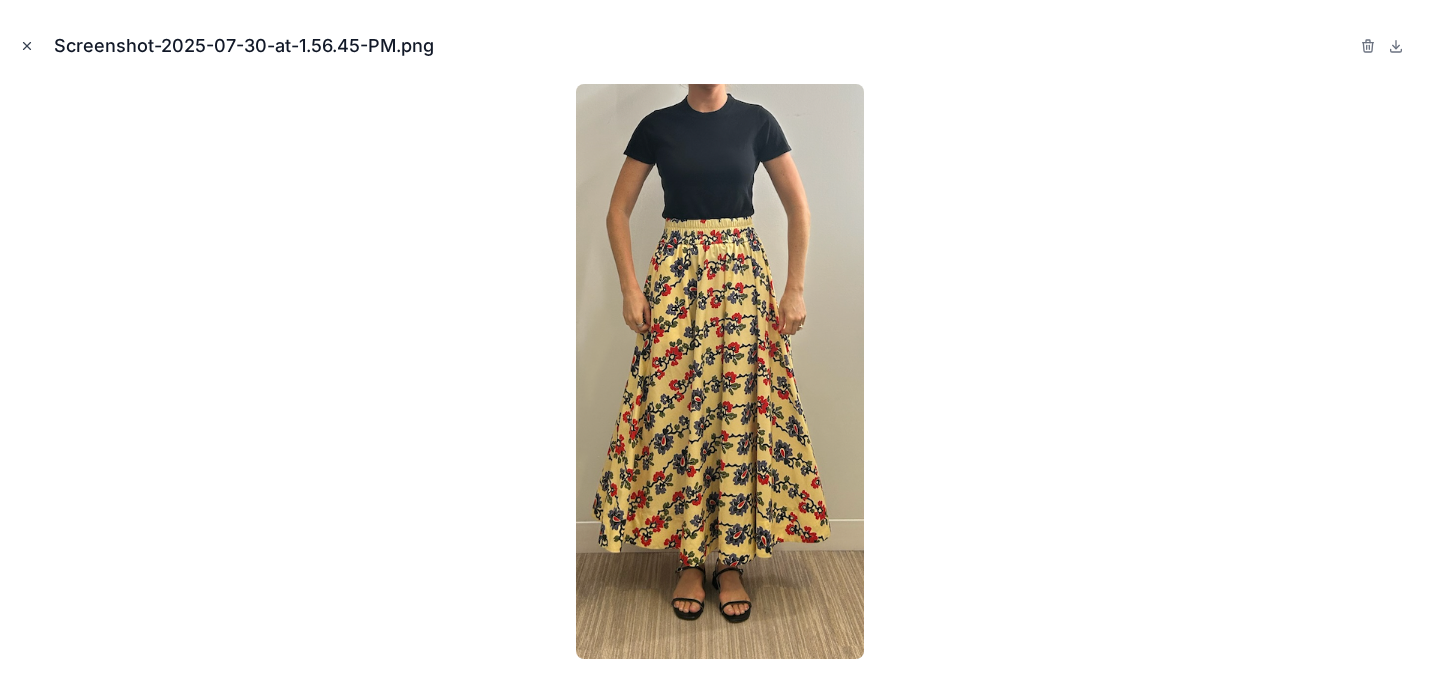 click 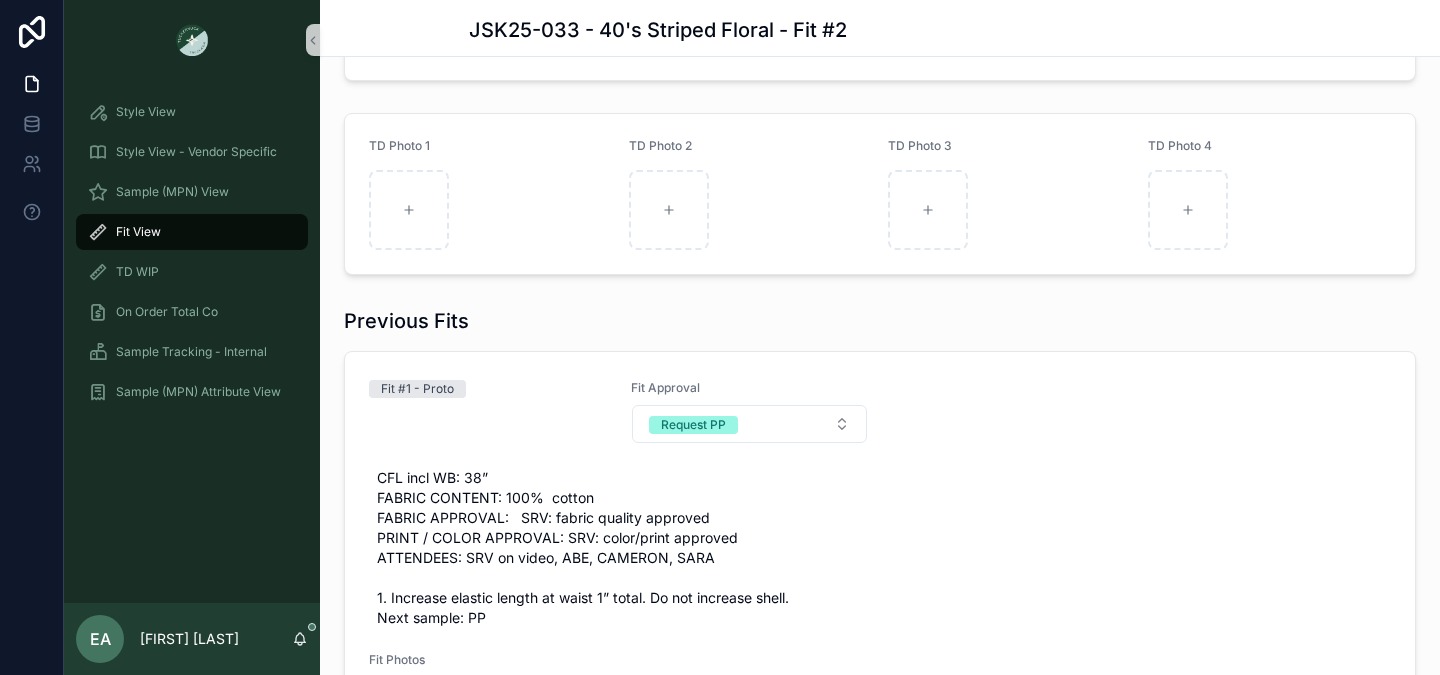 scroll, scrollTop: 923, scrollLeft: 0, axis: vertical 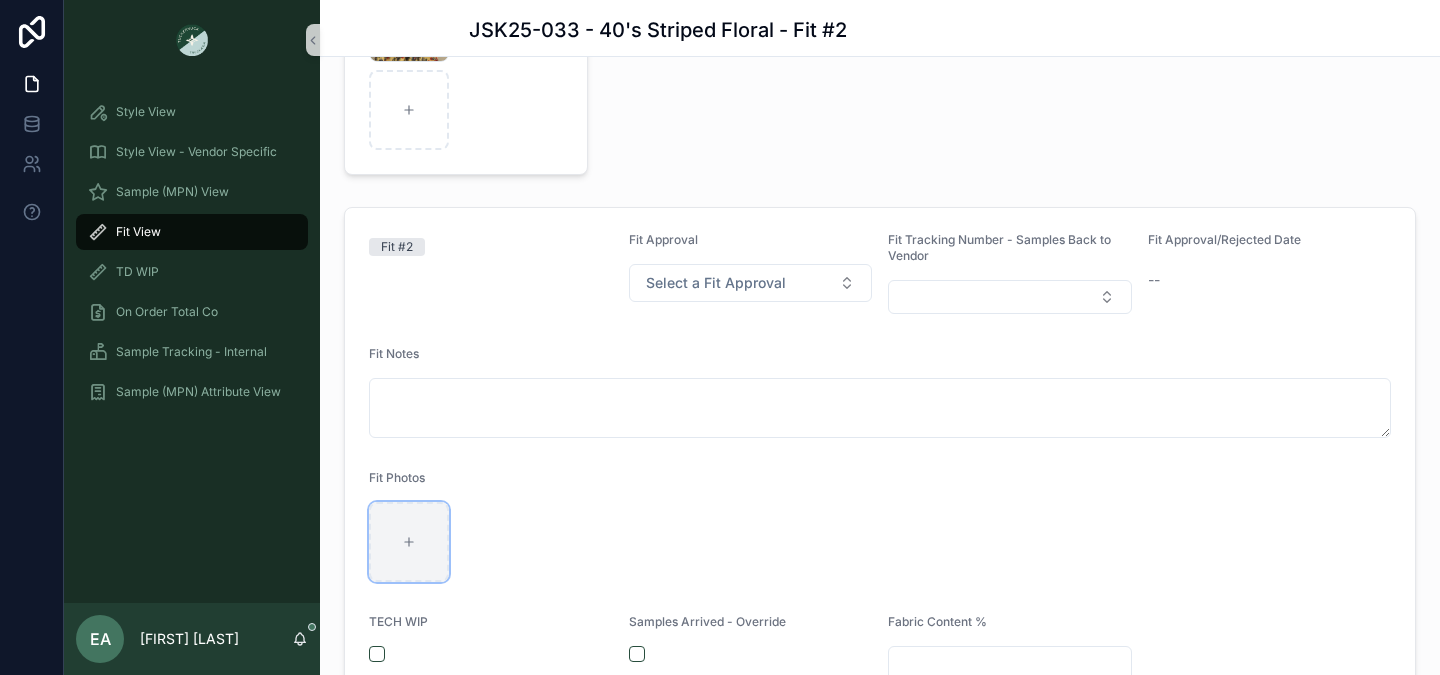 click at bounding box center [409, 542] 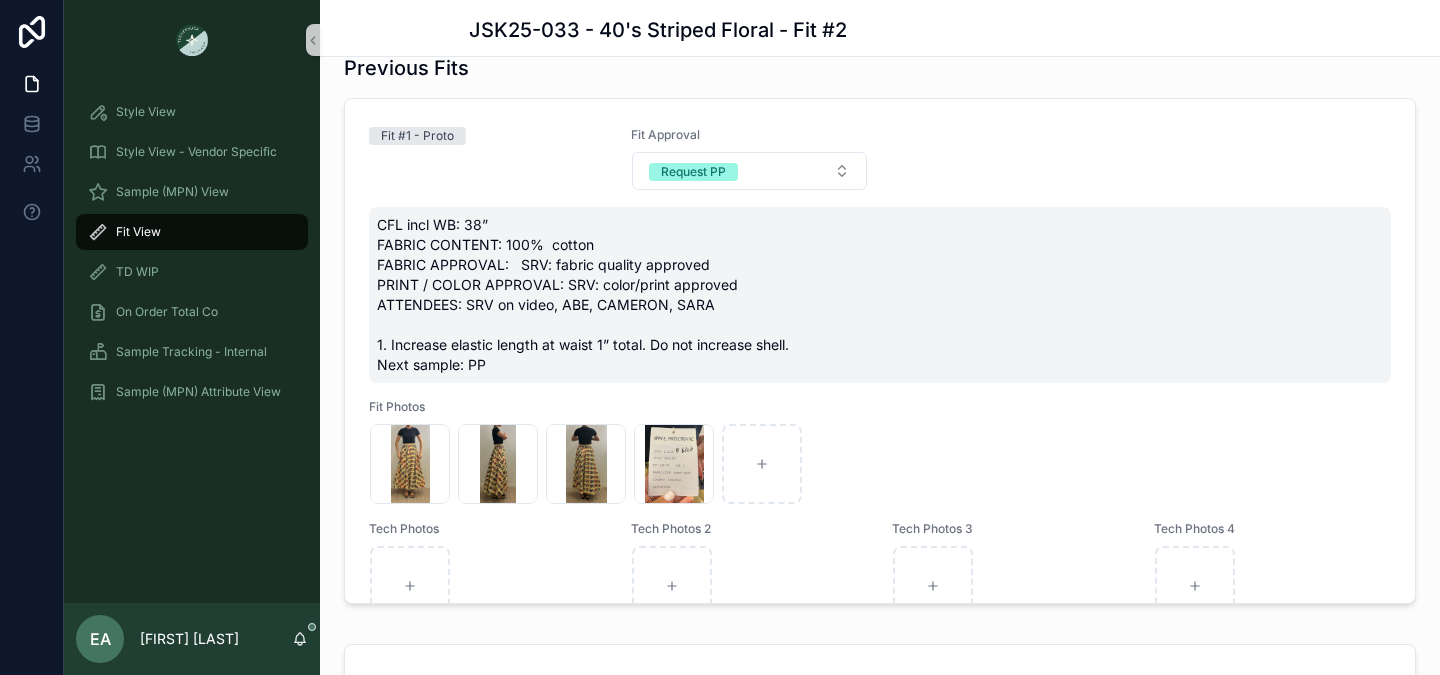 scroll, scrollTop: 1168, scrollLeft: 0, axis: vertical 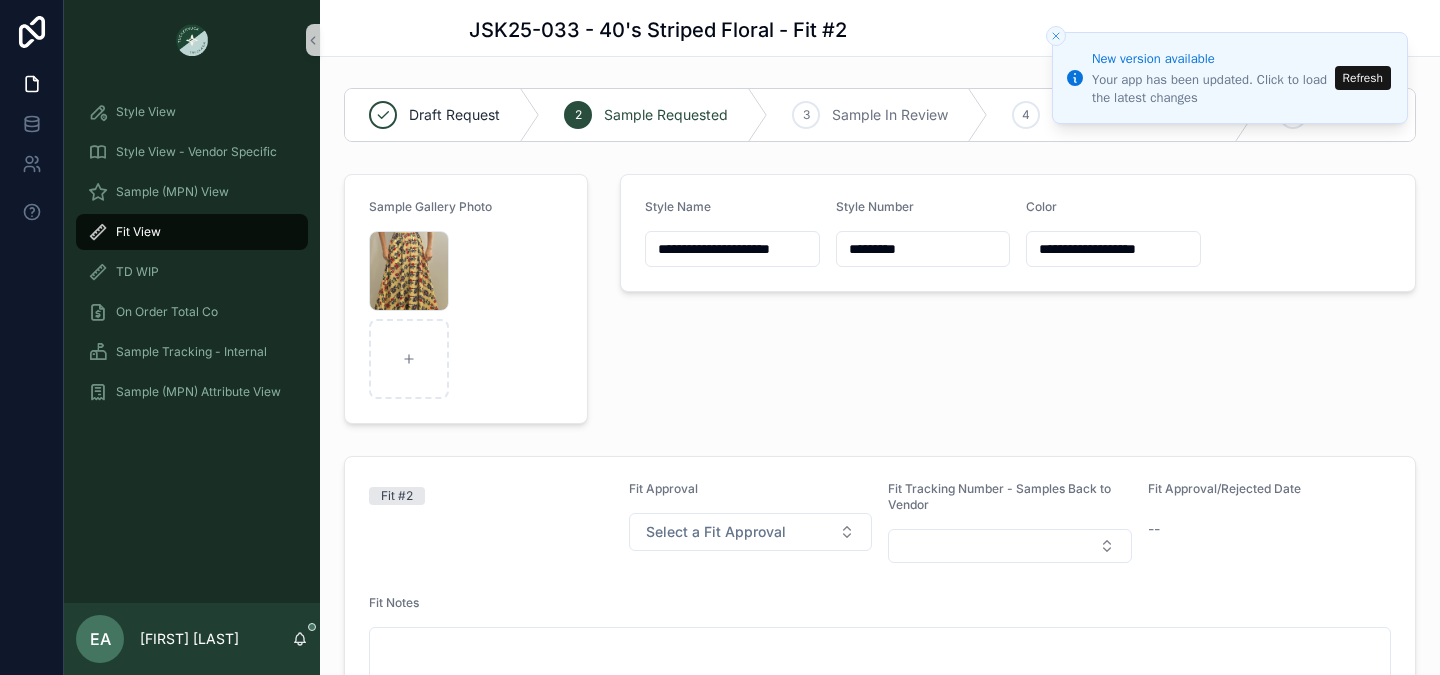 click 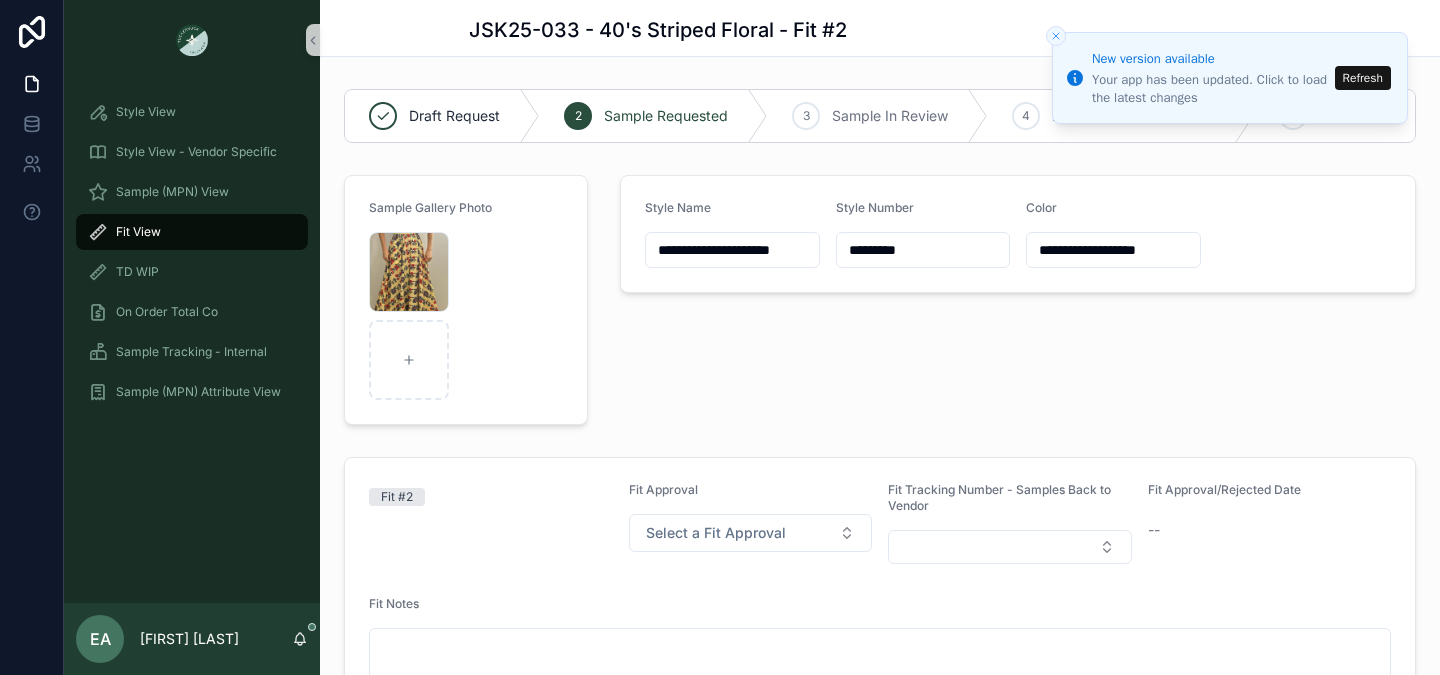 click 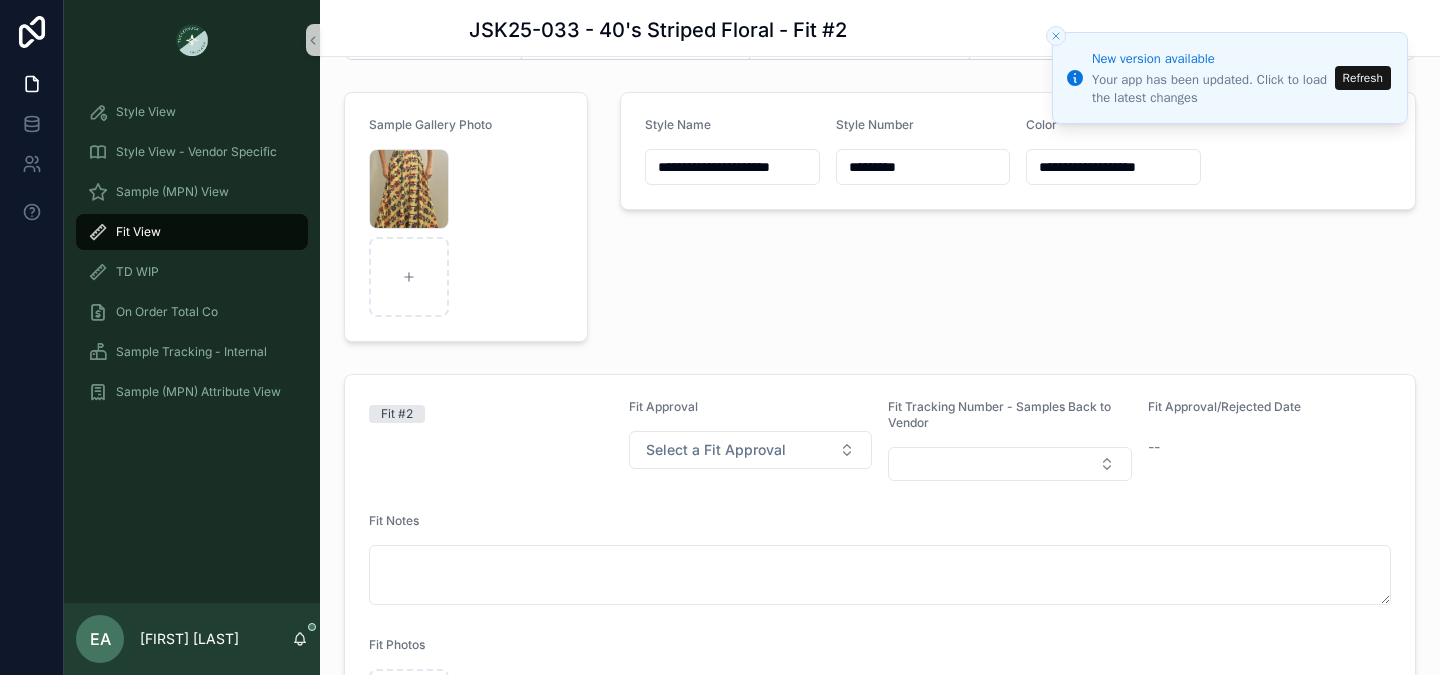 scroll, scrollTop: 90, scrollLeft: 0, axis: vertical 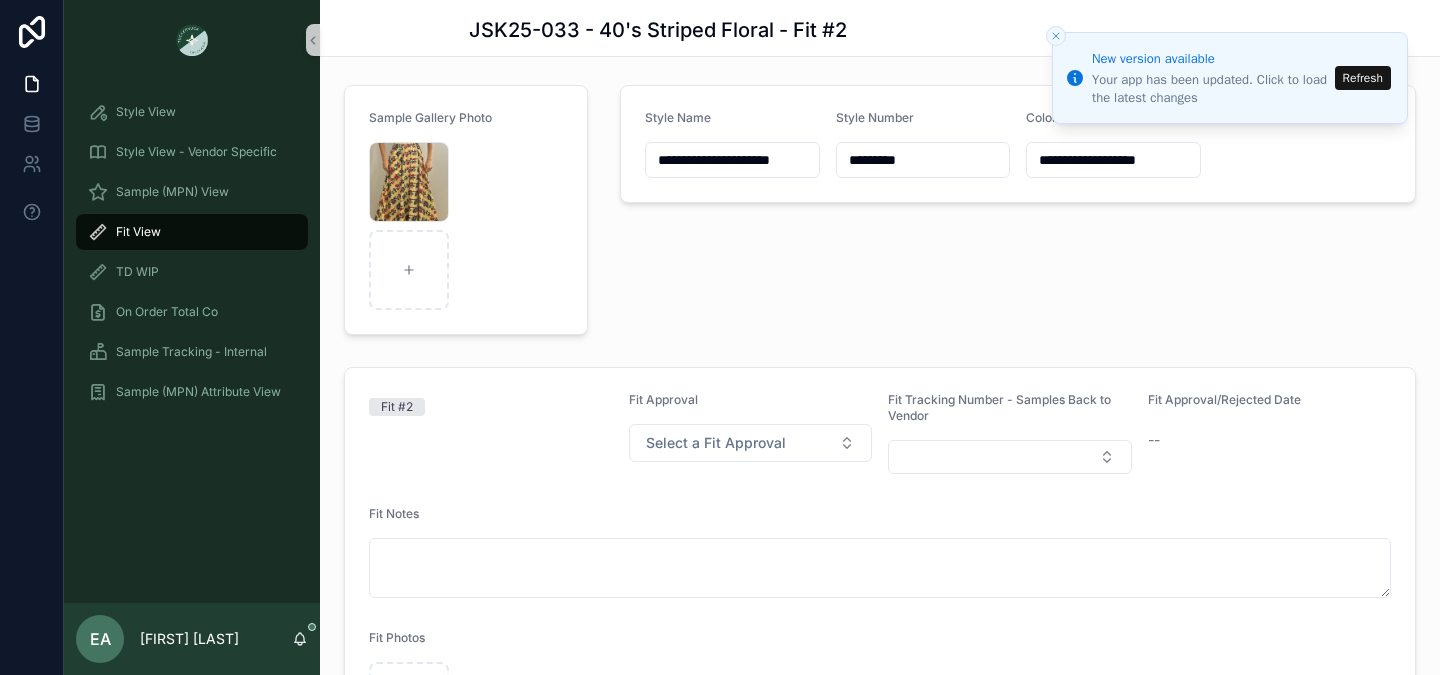 click at bounding box center [1056, 36] 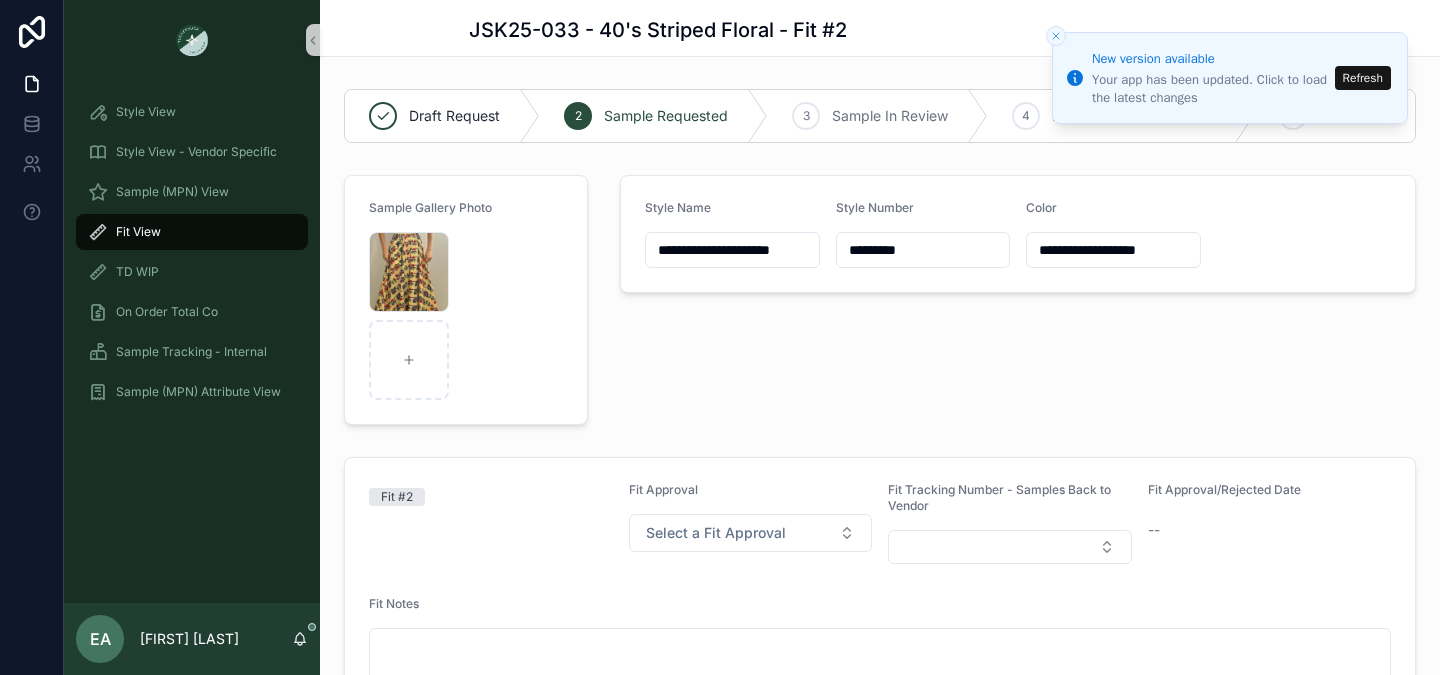 click 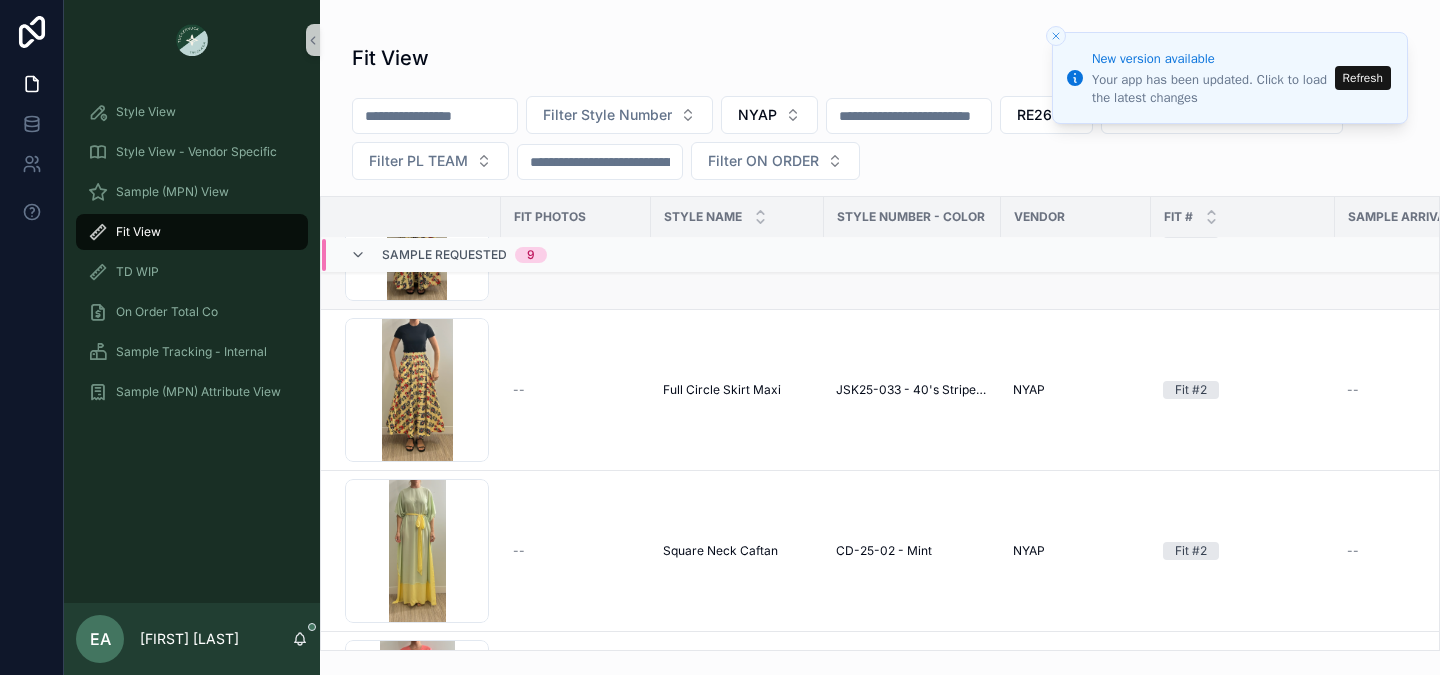 scroll, scrollTop: 683, scrollLeft: 0, axis: vertical 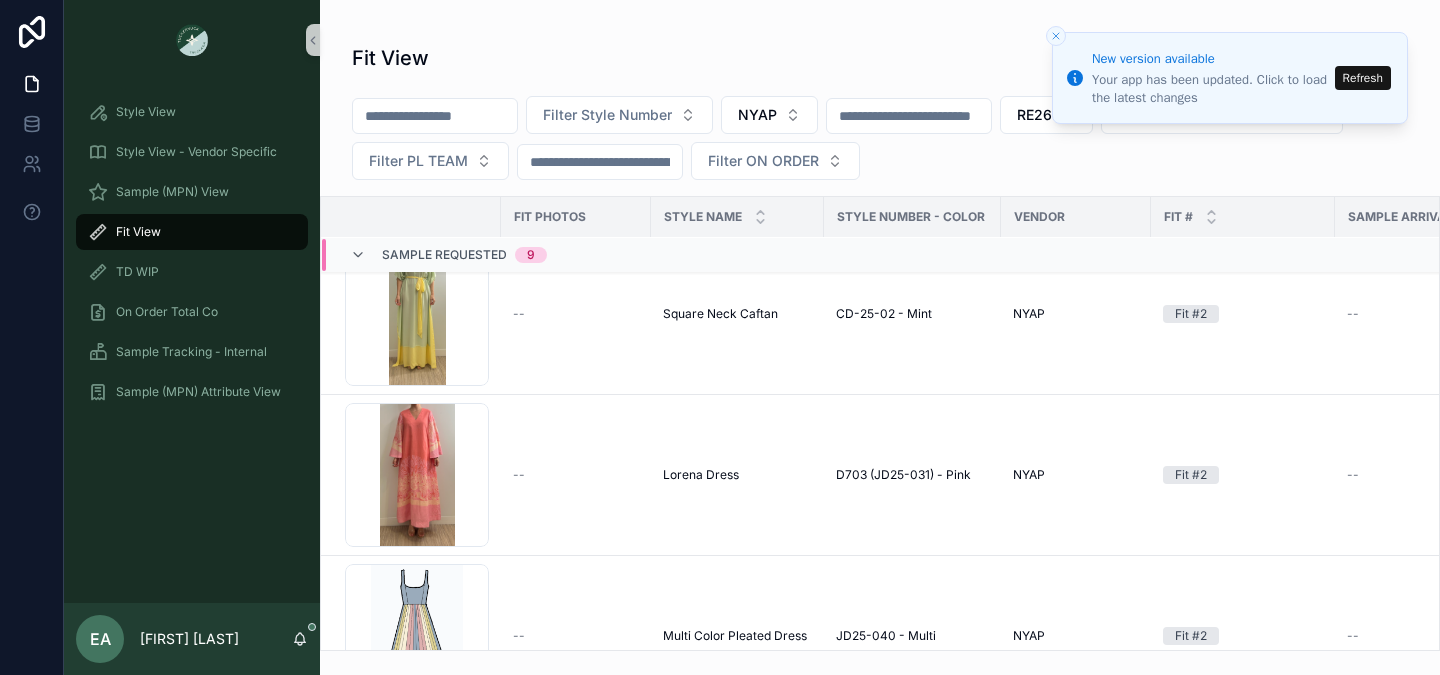 click 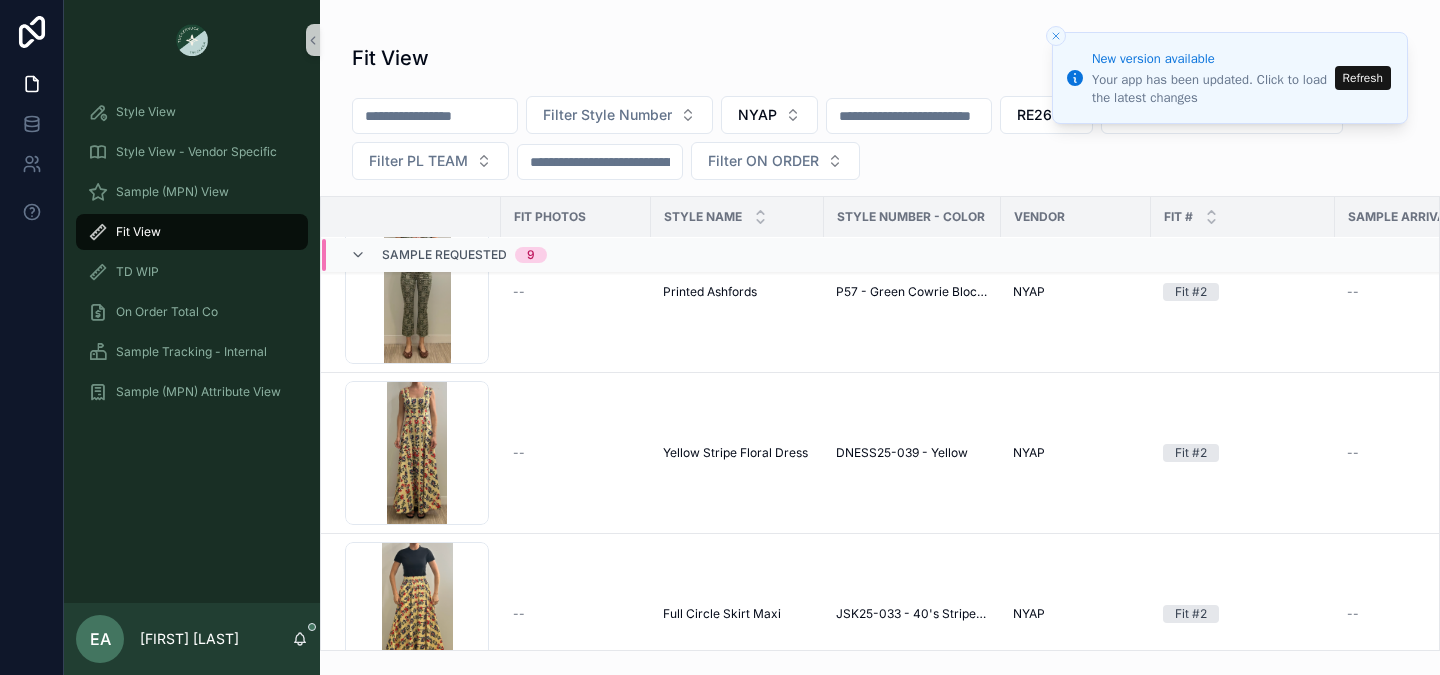 scroll, scrollTop: 0, scrollLeft: 0, axis: both 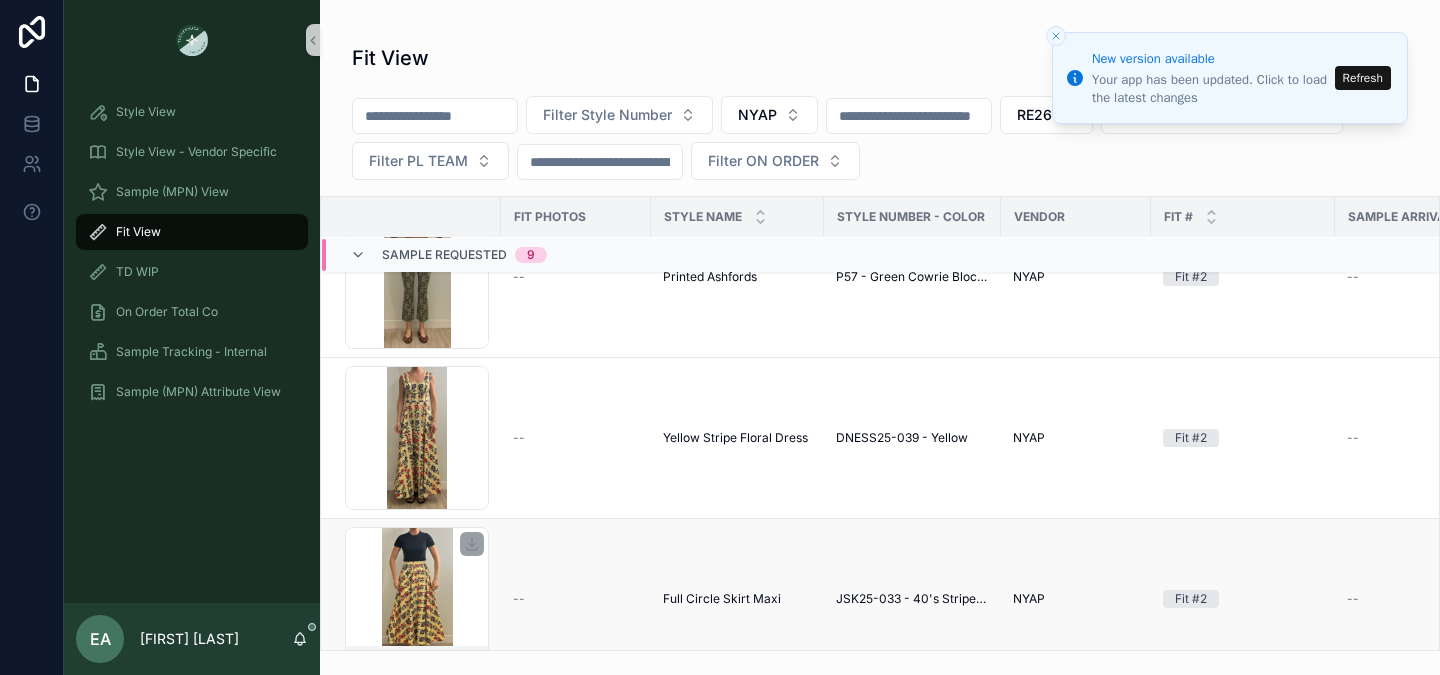 click on "Screenshot-2025-07-30-at-1.56.45-PM .png" at bounding box center (417, 599) 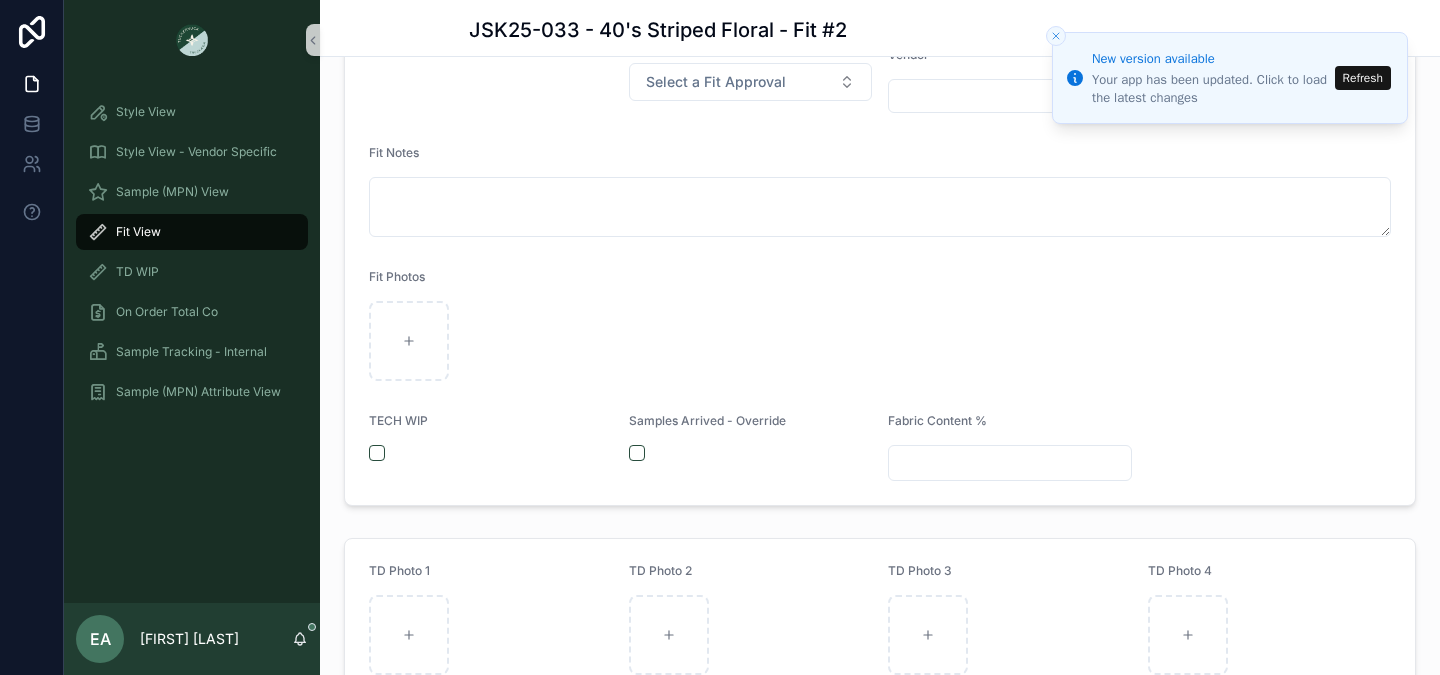 scroll, scrollTop: 351, scrollLeft: 0, axis: vertical 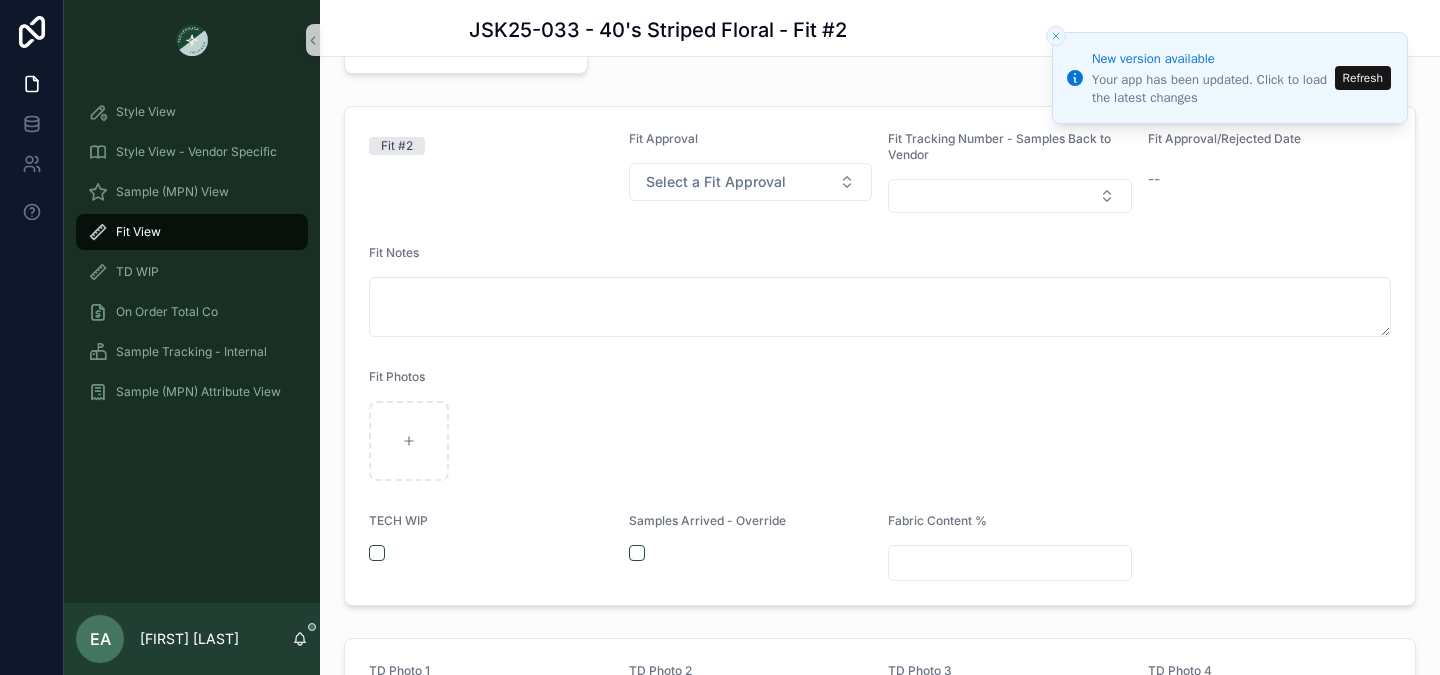 click 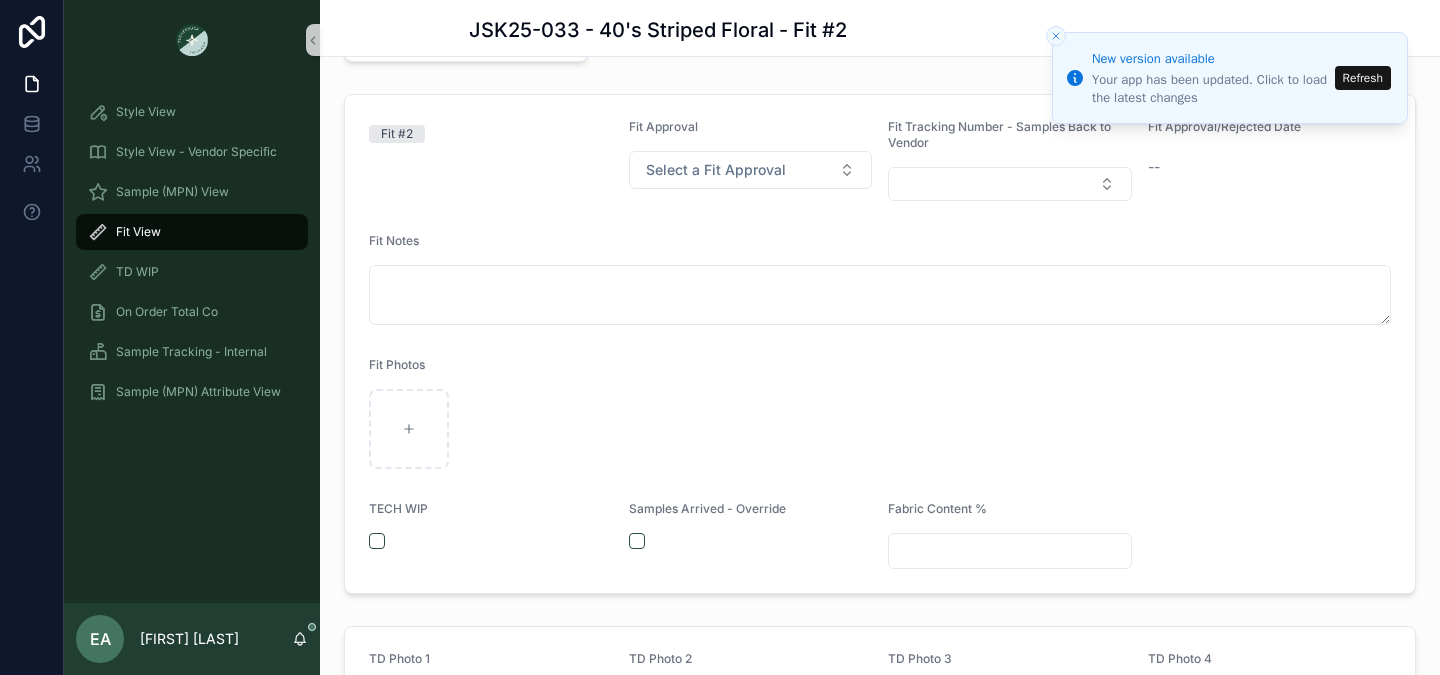 scroll, scrollTop: 285, scrollLeft: 0, axis: vertical 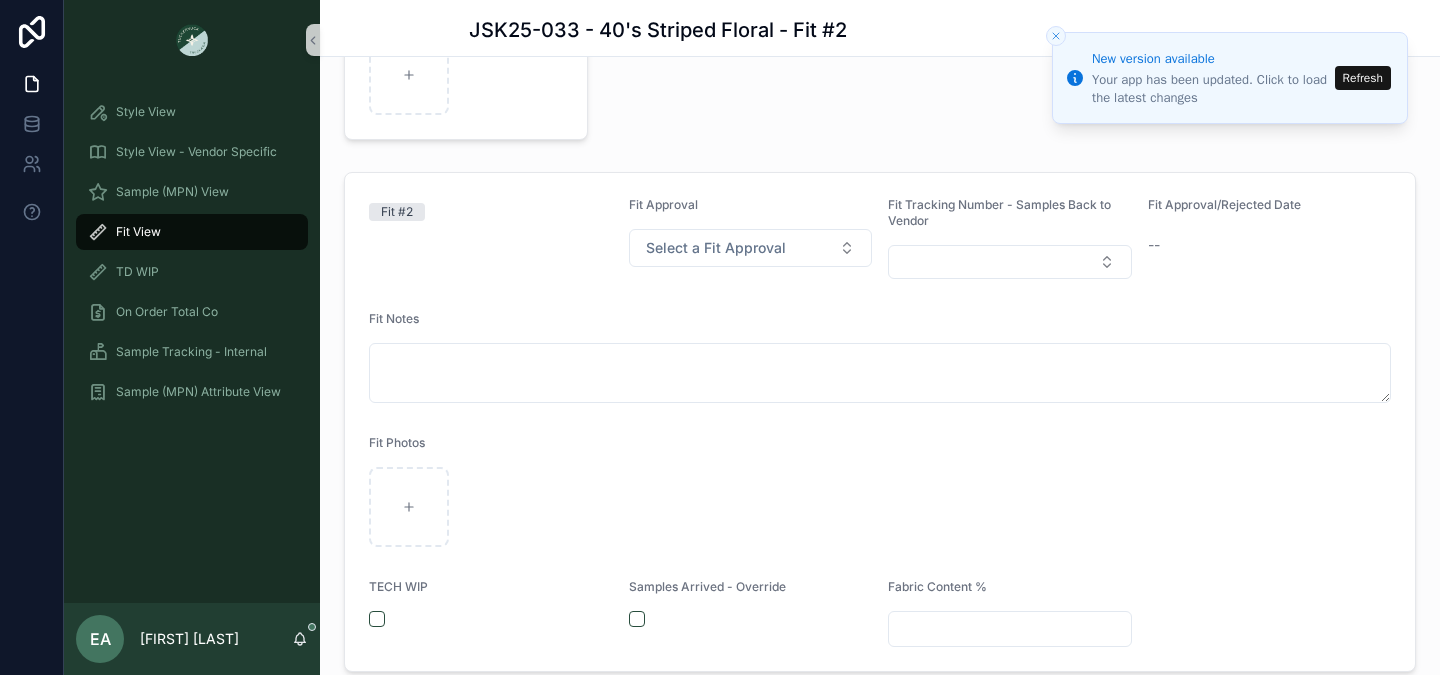 click on "Refresh" at bounding box center [1363, 78] 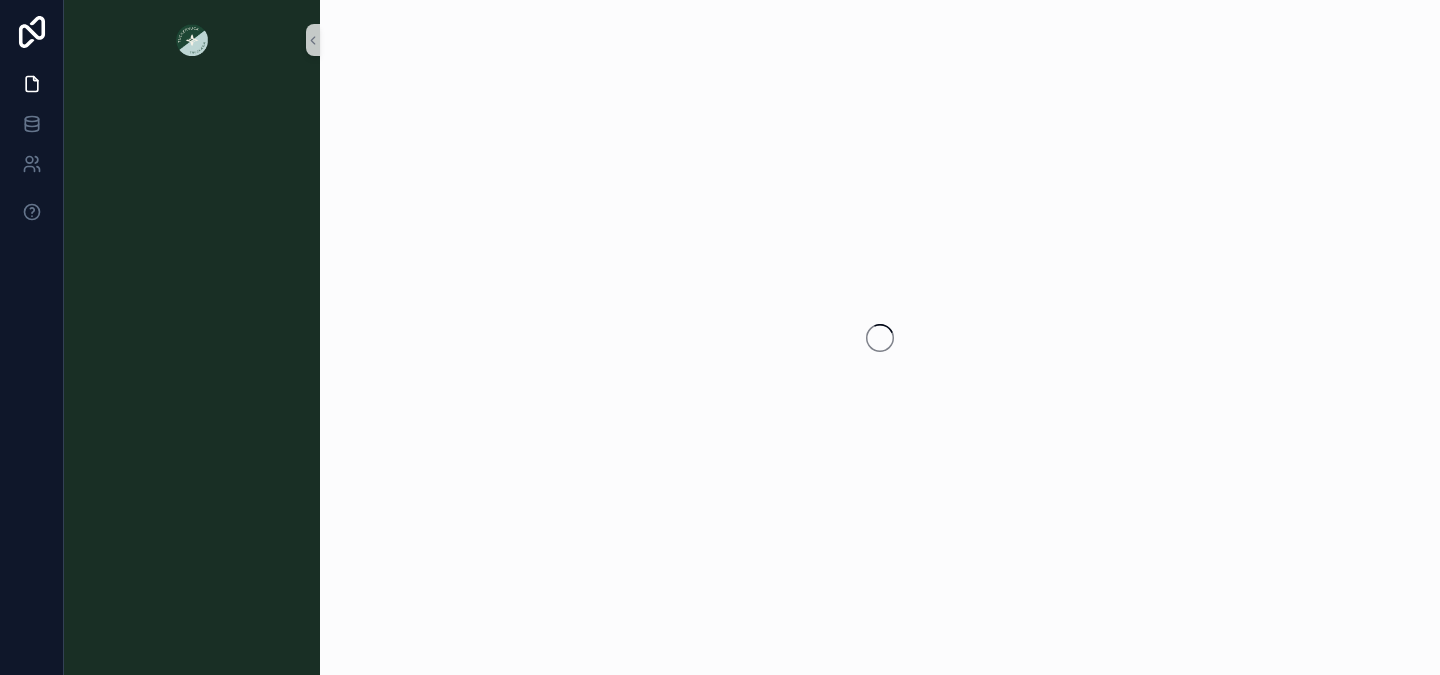 scroll, scrollTop: 0, scrollLeft: 0, axis: both 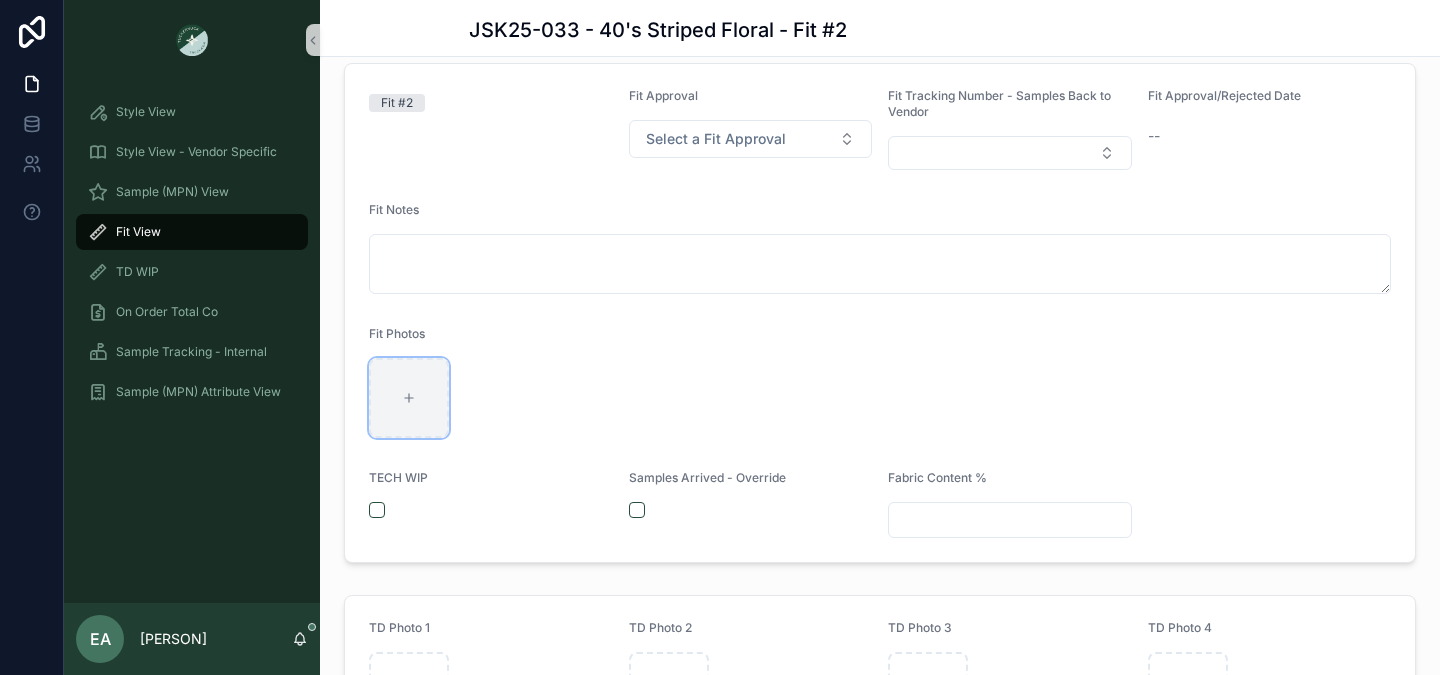 click at bounding box center (409, 398) 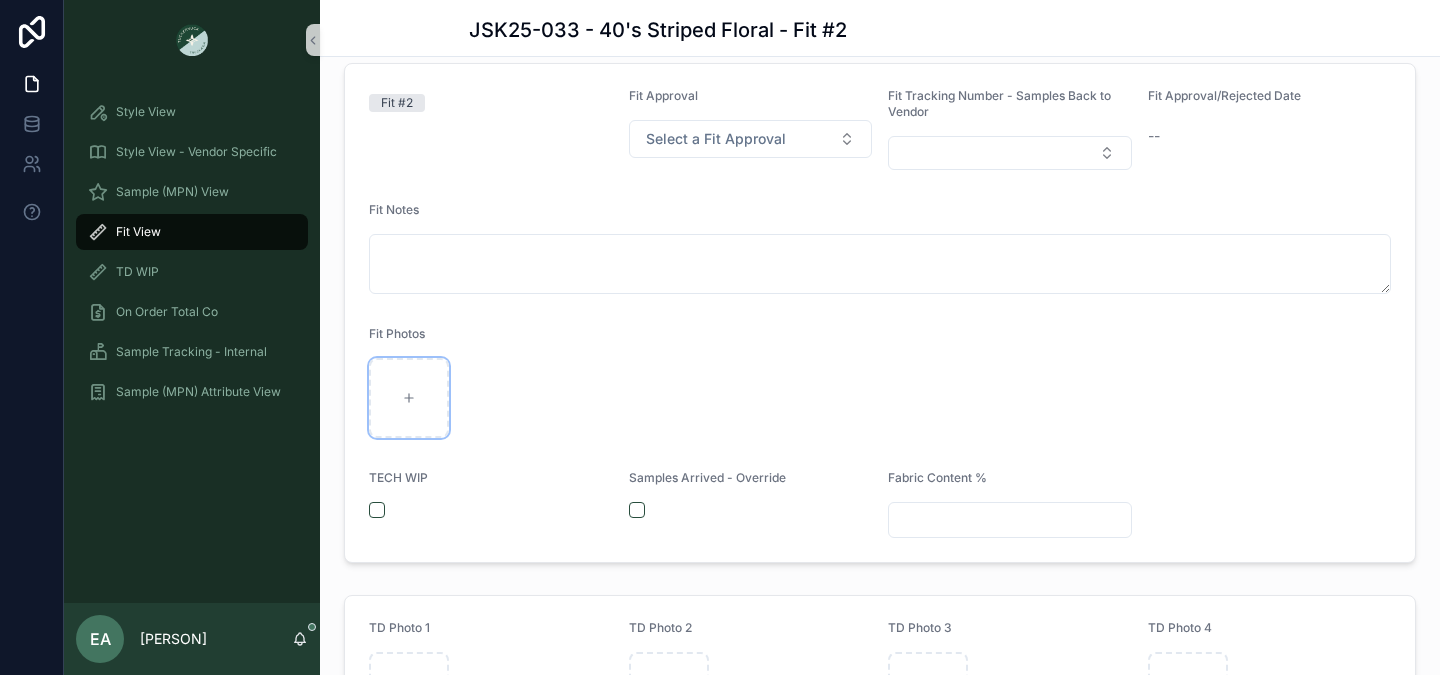 type on "**********" 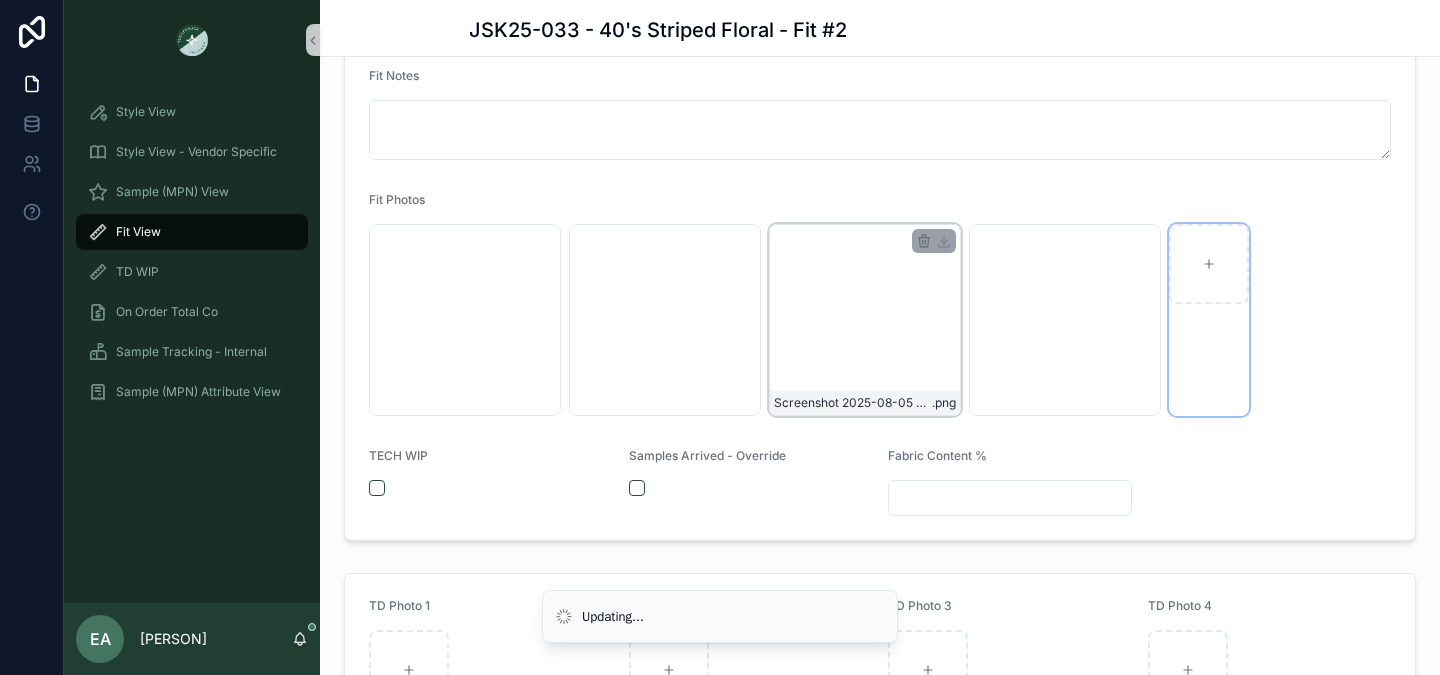 scroll, scrollTop: 529, scrollLeft: 0, axis: vertical 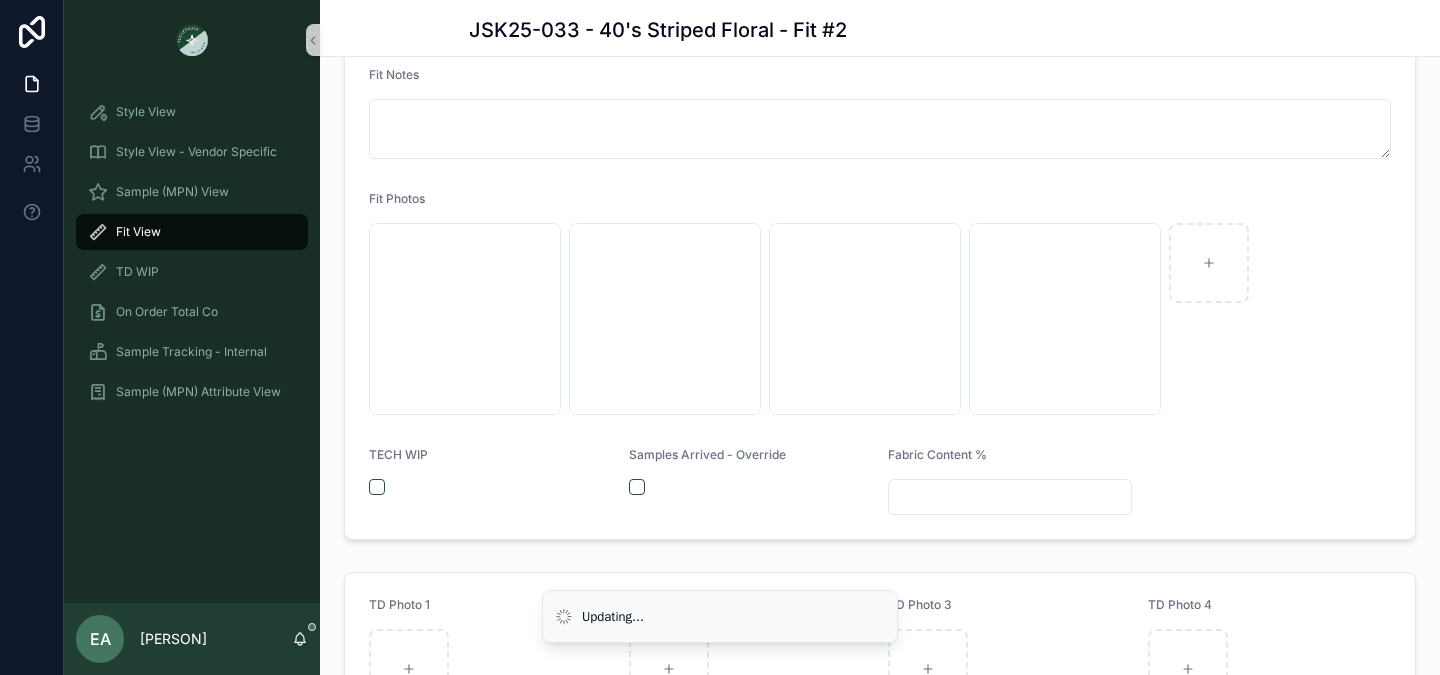 click at bounding box center (1010, 497) 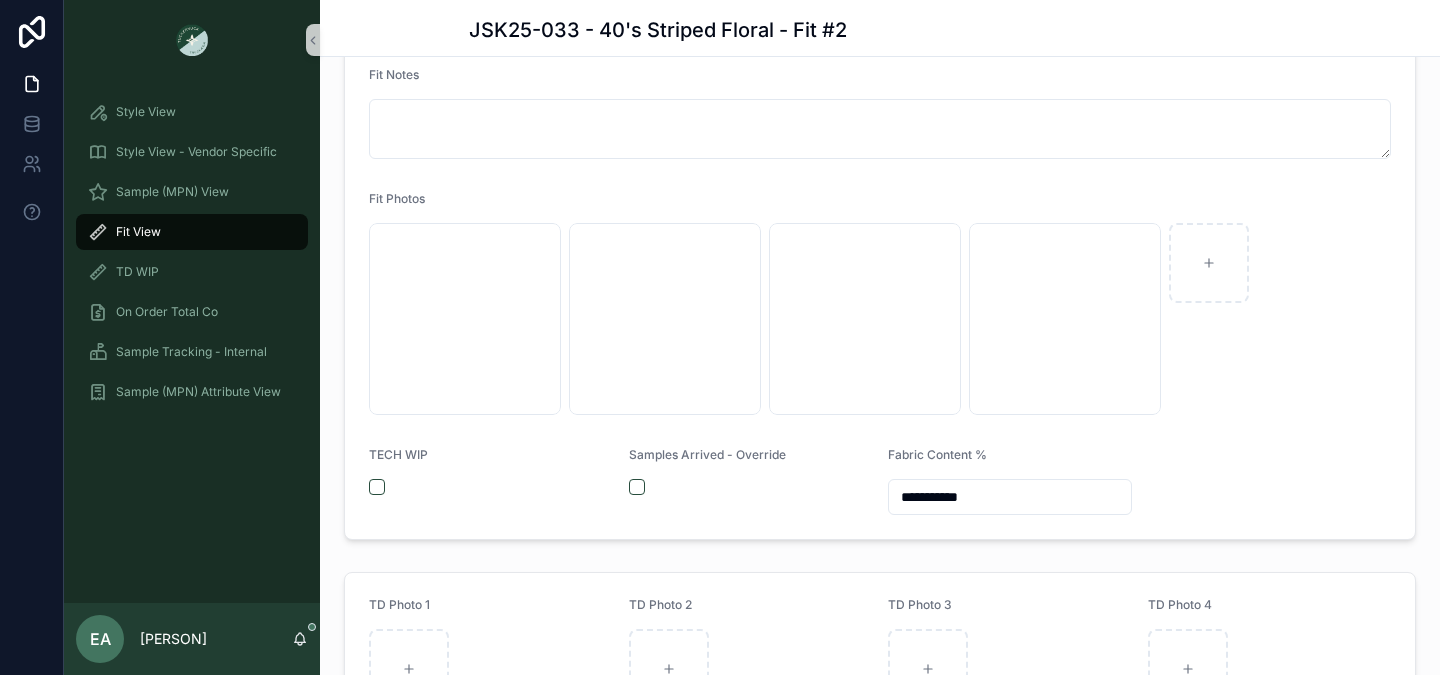 type on "**********" 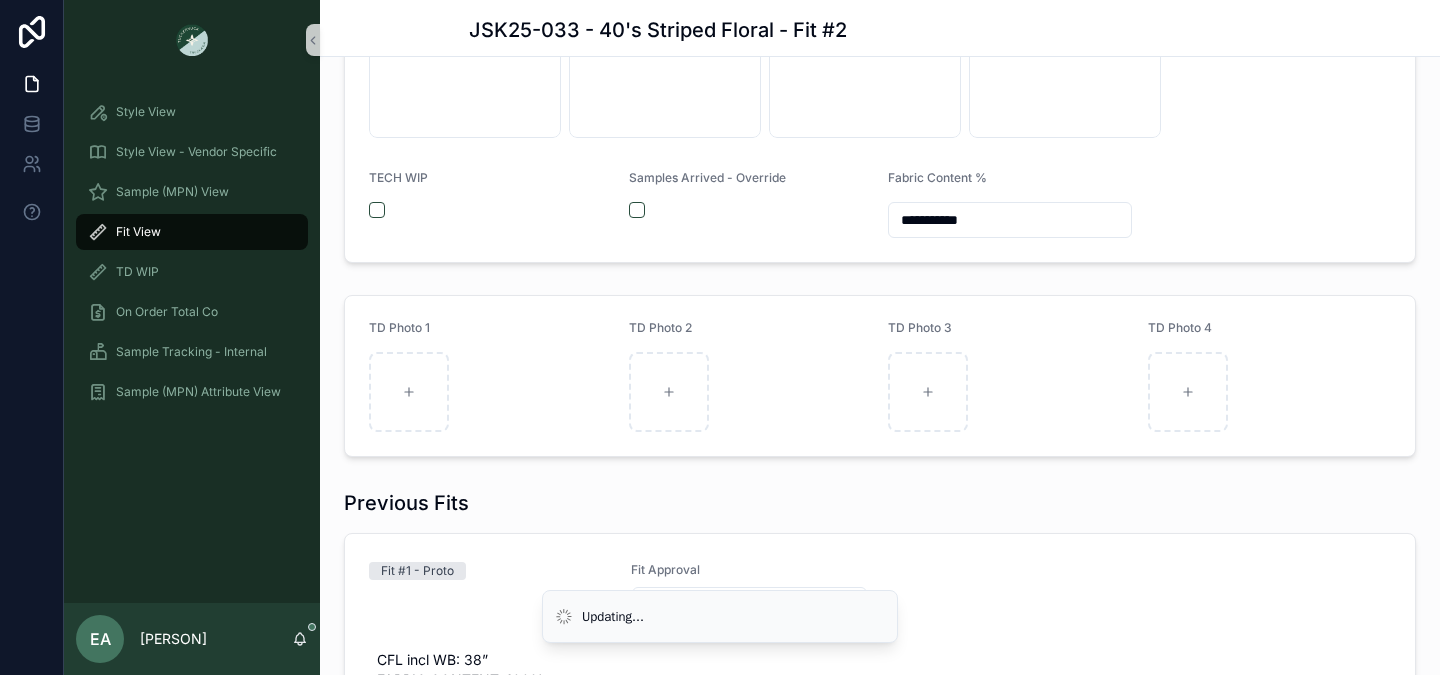 scroll, scrollTop: 0, scrollLeft: 0, axis: both 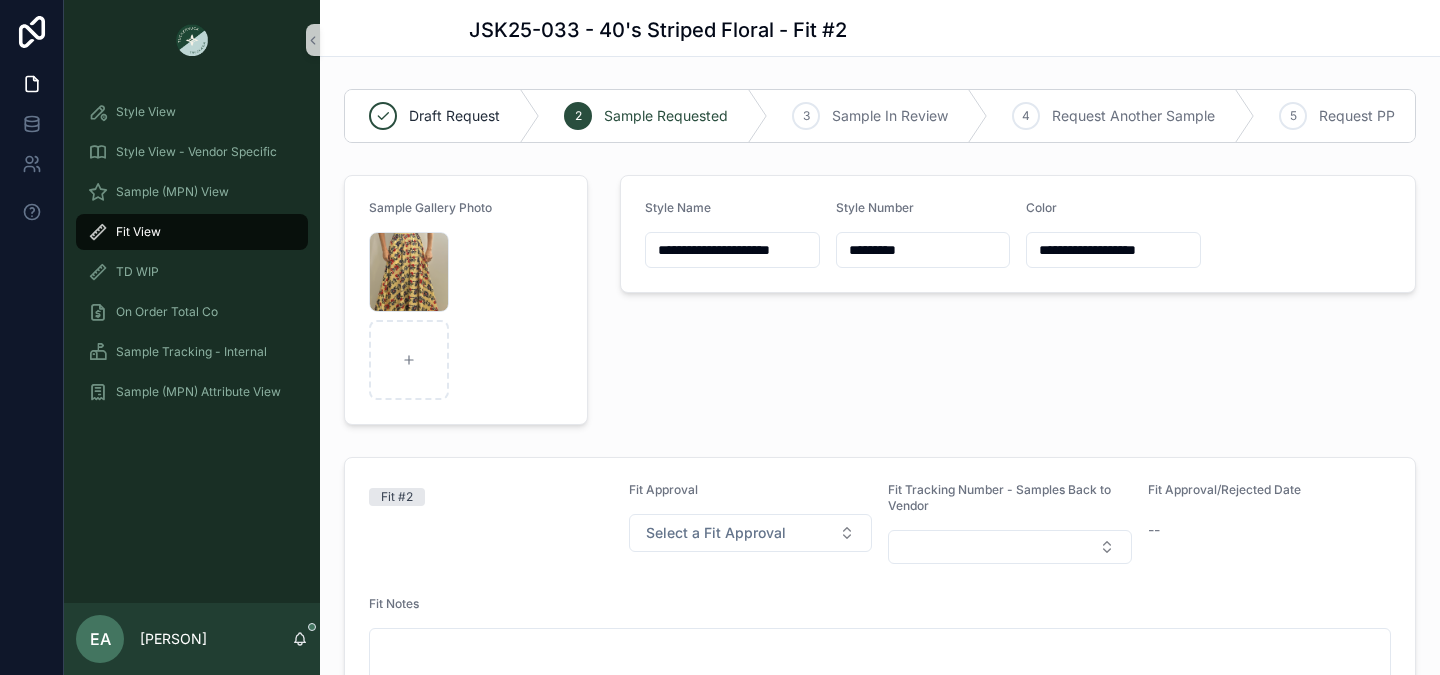 click on "Fit View" at bounding box center [192, 232] 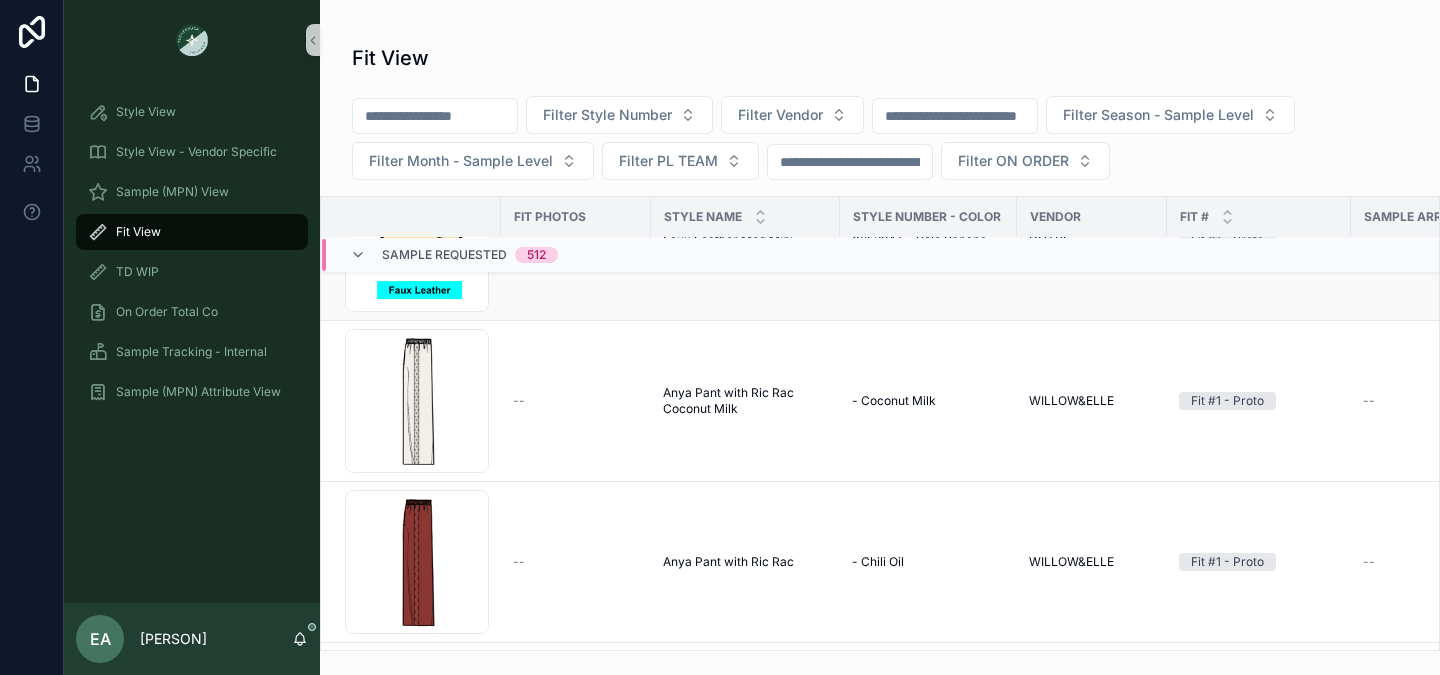 scroll, scrollTop: 438, scrollLeft: 0, axis: vertical 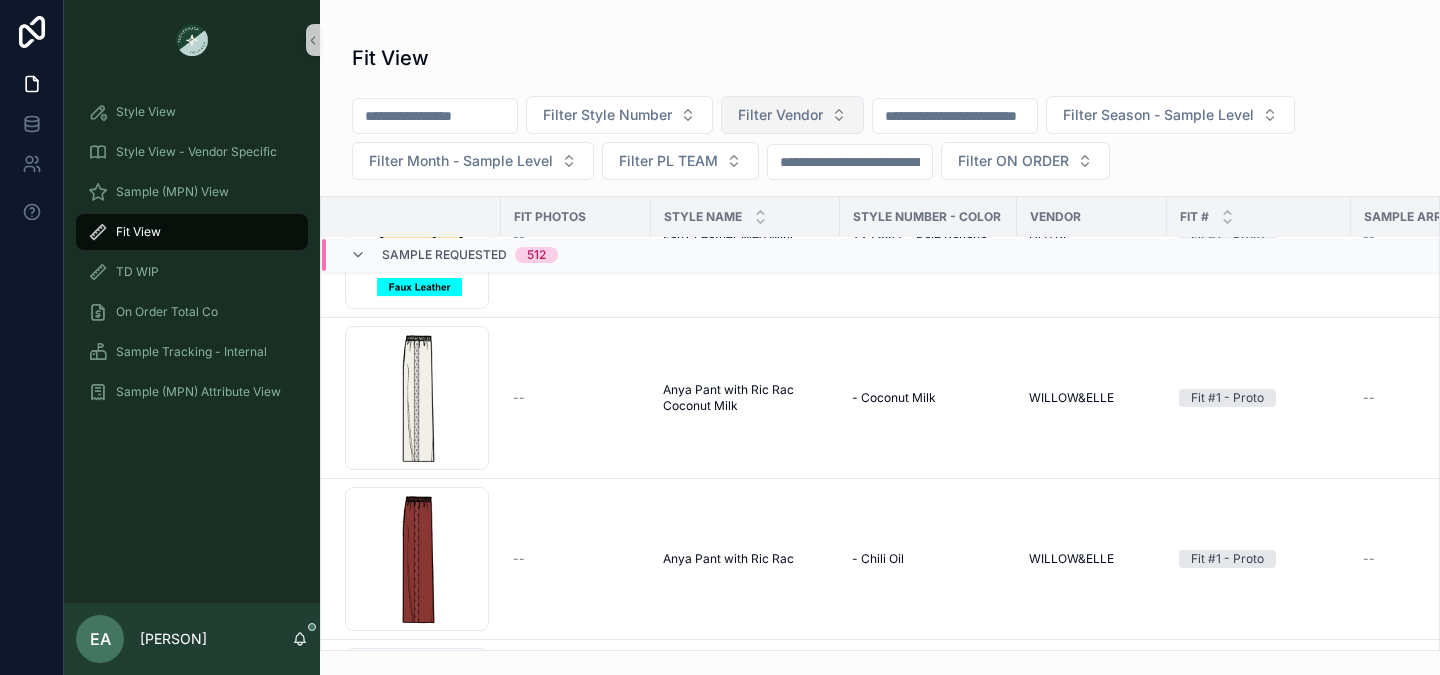 click on "Filter Vendor" at bounding box center [780, 115] 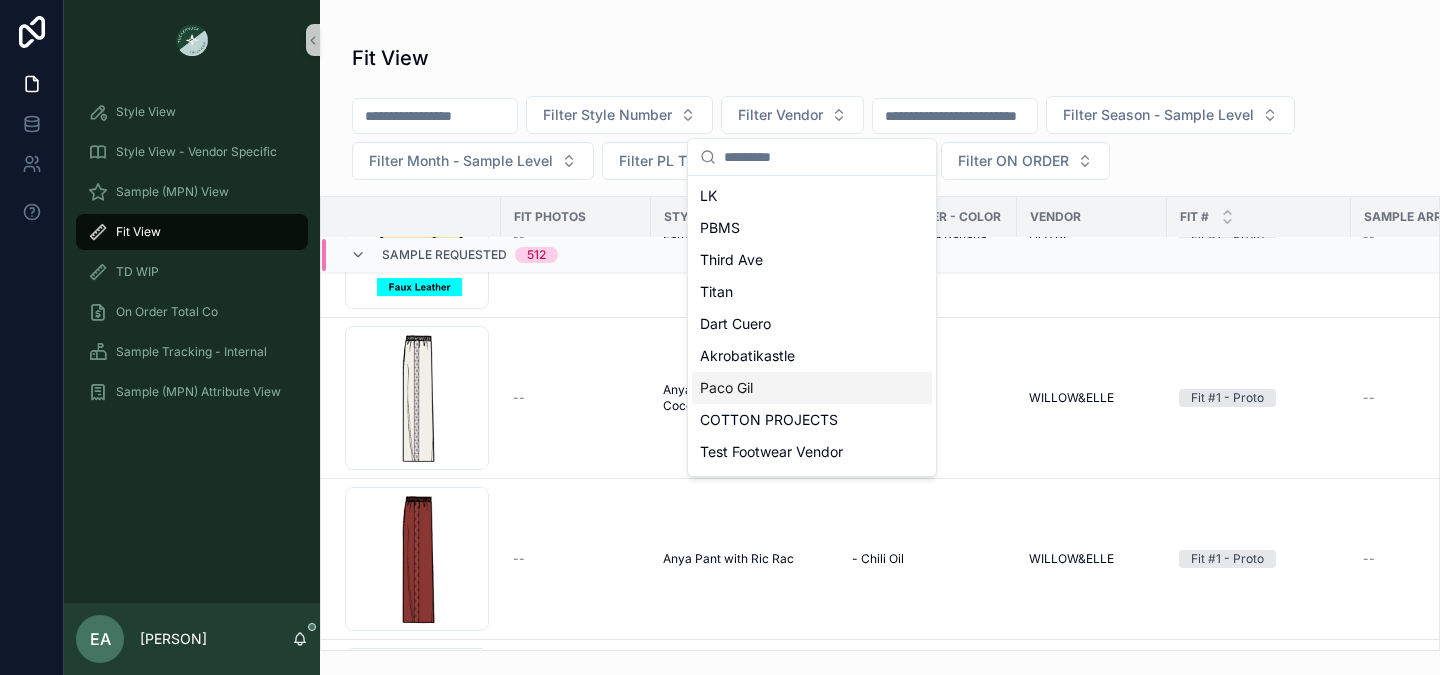 scroll, scrollTop: 828, scrollLeft: 0, axis: vertical 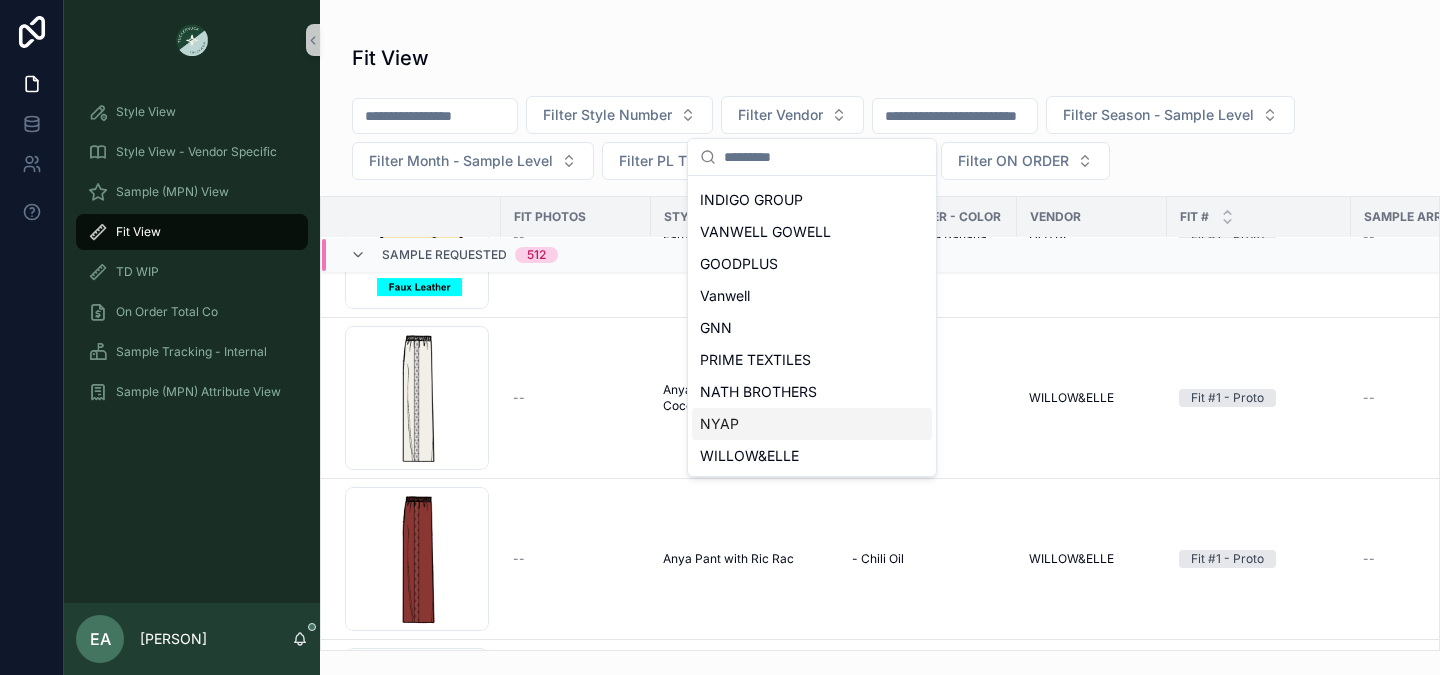 drag, startPoint x: 767, startPoint y: 458, endPoint x: 764, endPoint y: 429, distance: 29.15476 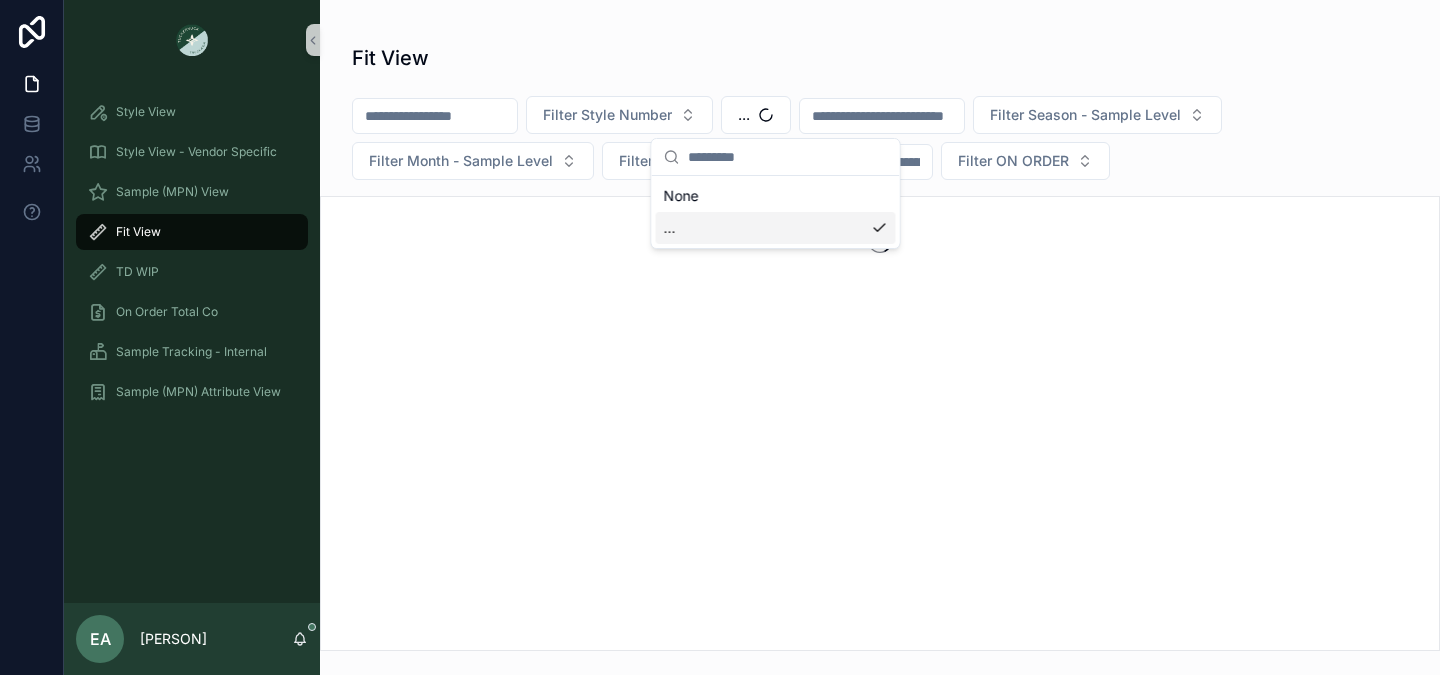 scroll, scrollTop: 0, scrollLeft: 0, axis: both 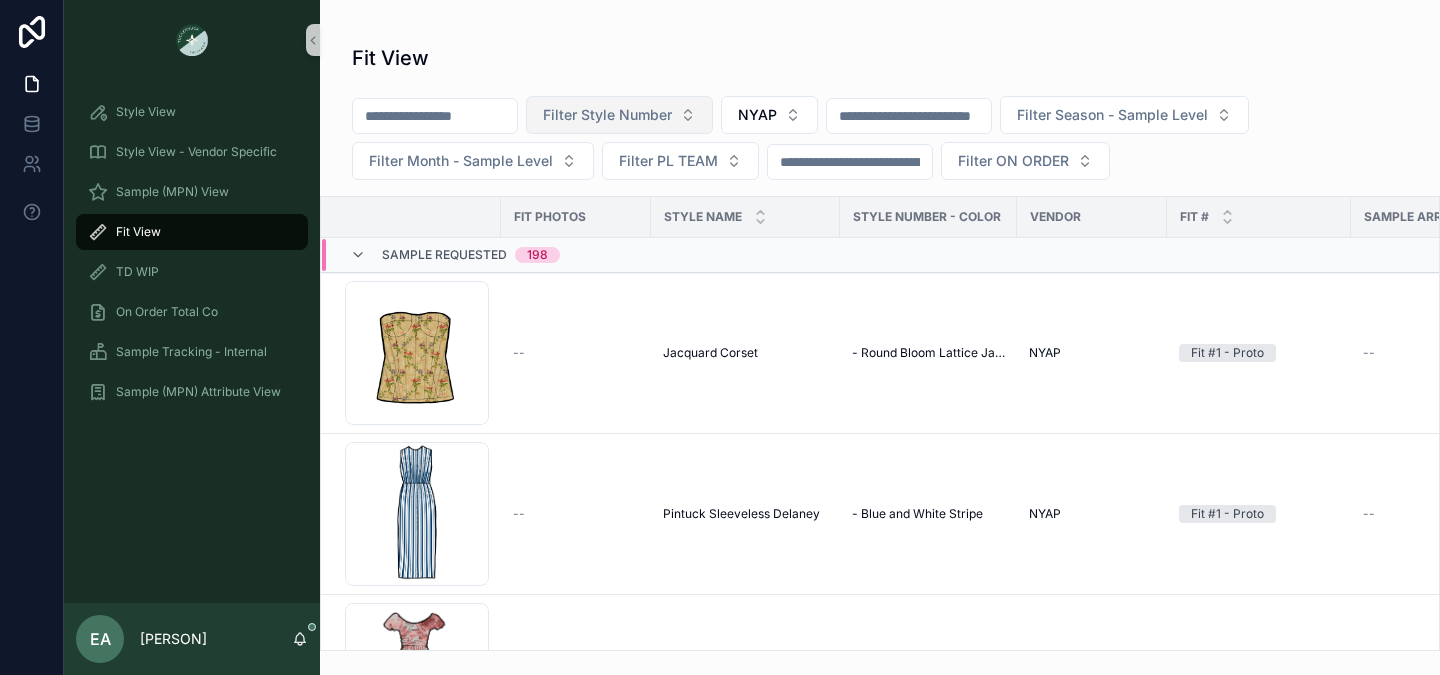 click on "Filter Style Number" at bounding box center [607, 115] 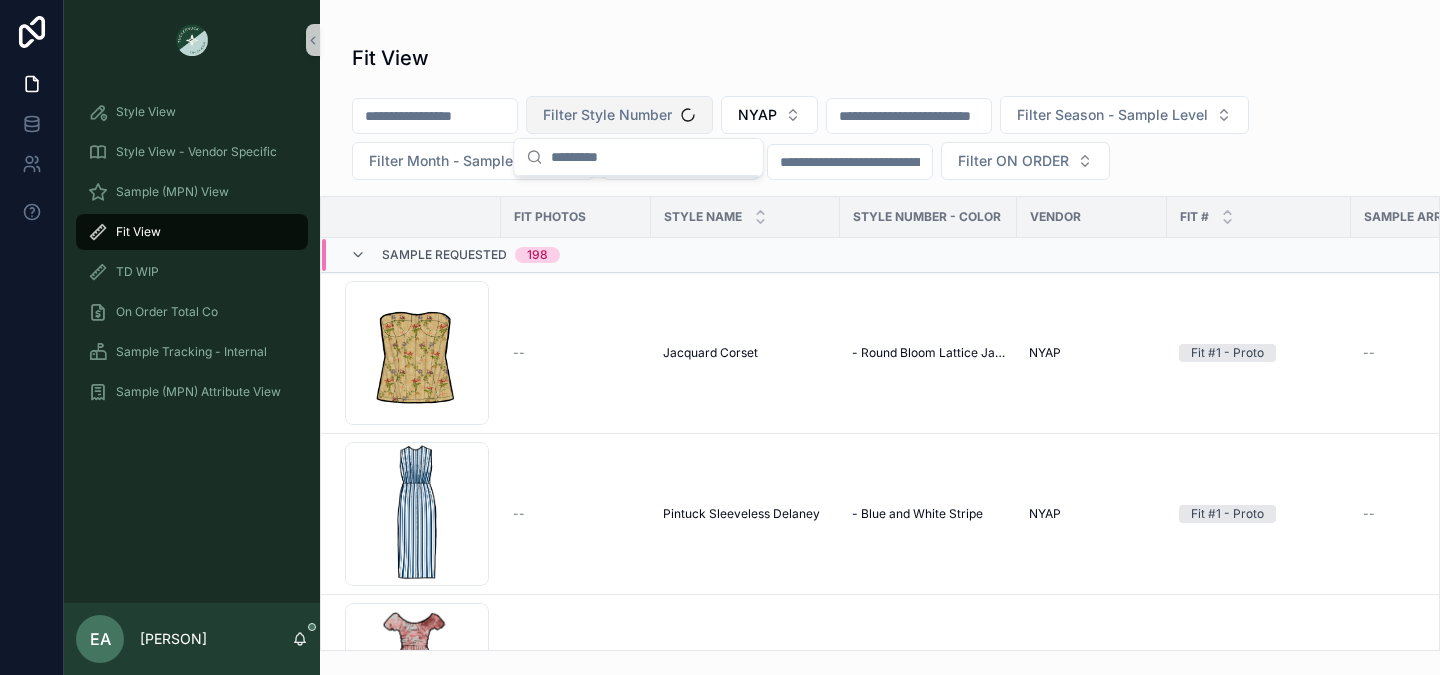 click on "Filter Style Number" at bounding box center [607, 115] 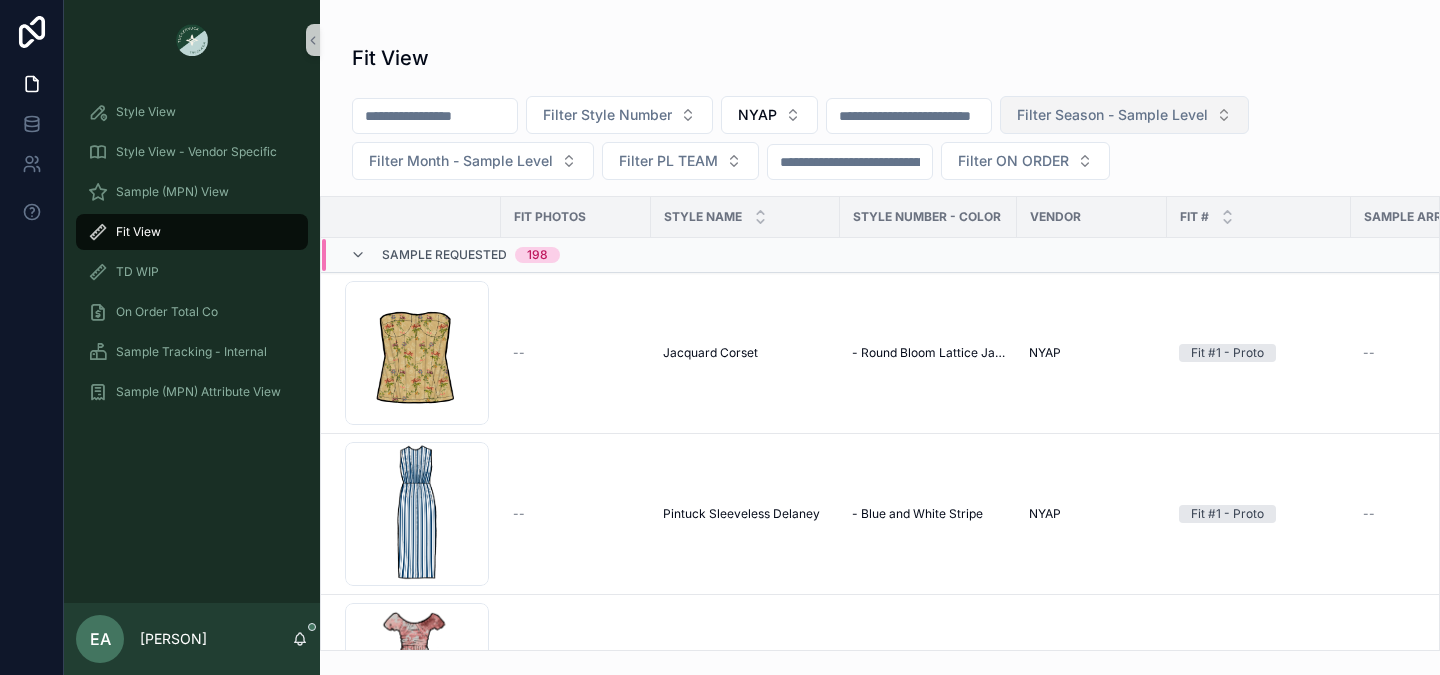 click on "Filter Season - Sample Level" at bounding box center (1112, 115) 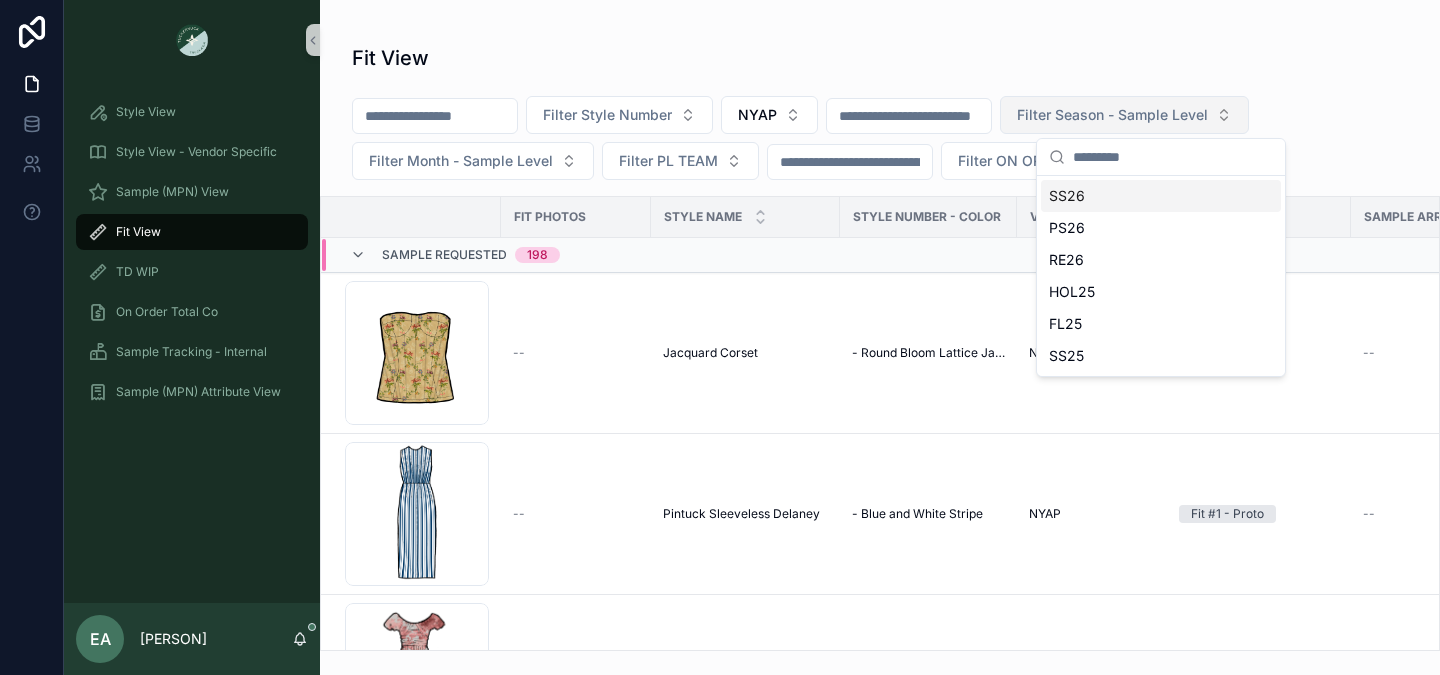 click on "Filter Season - Sample Level" at bounding box center [1112, 115] 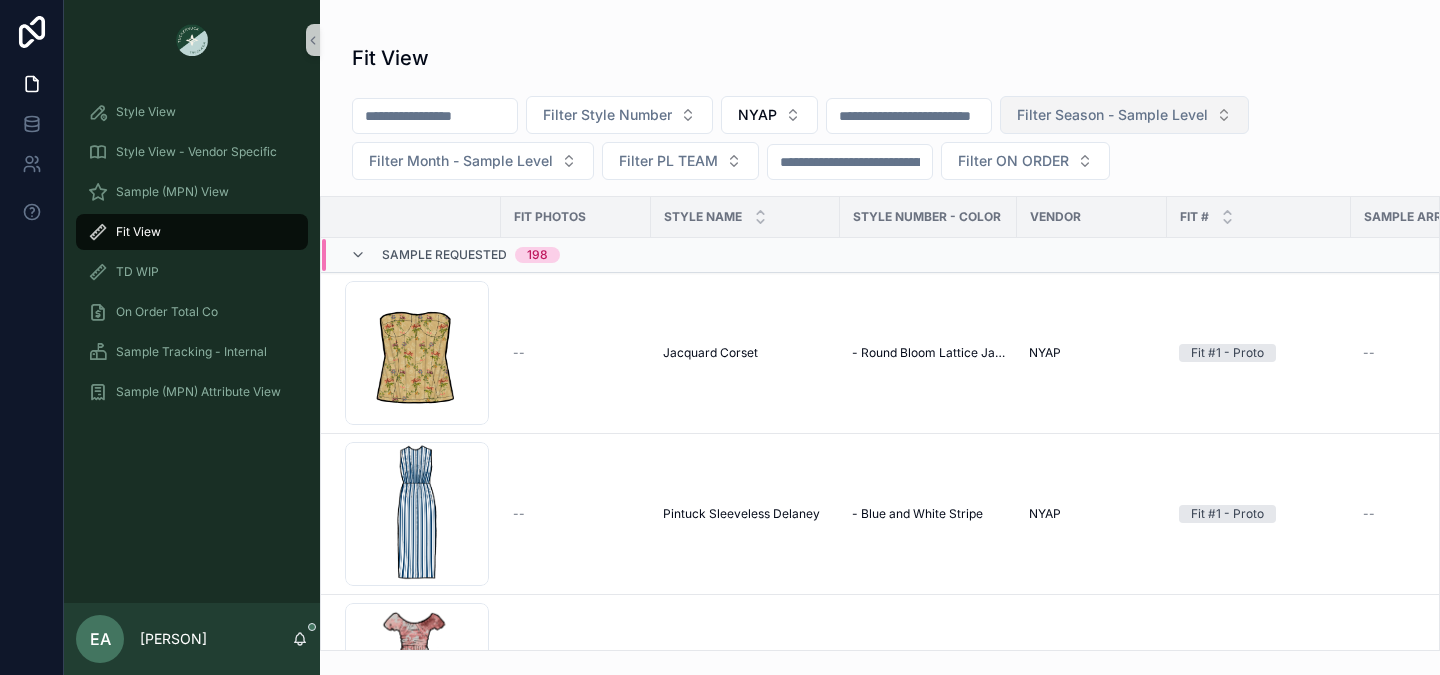click on "Filter Season - Sample Level" at bounding box center [1112, 115] 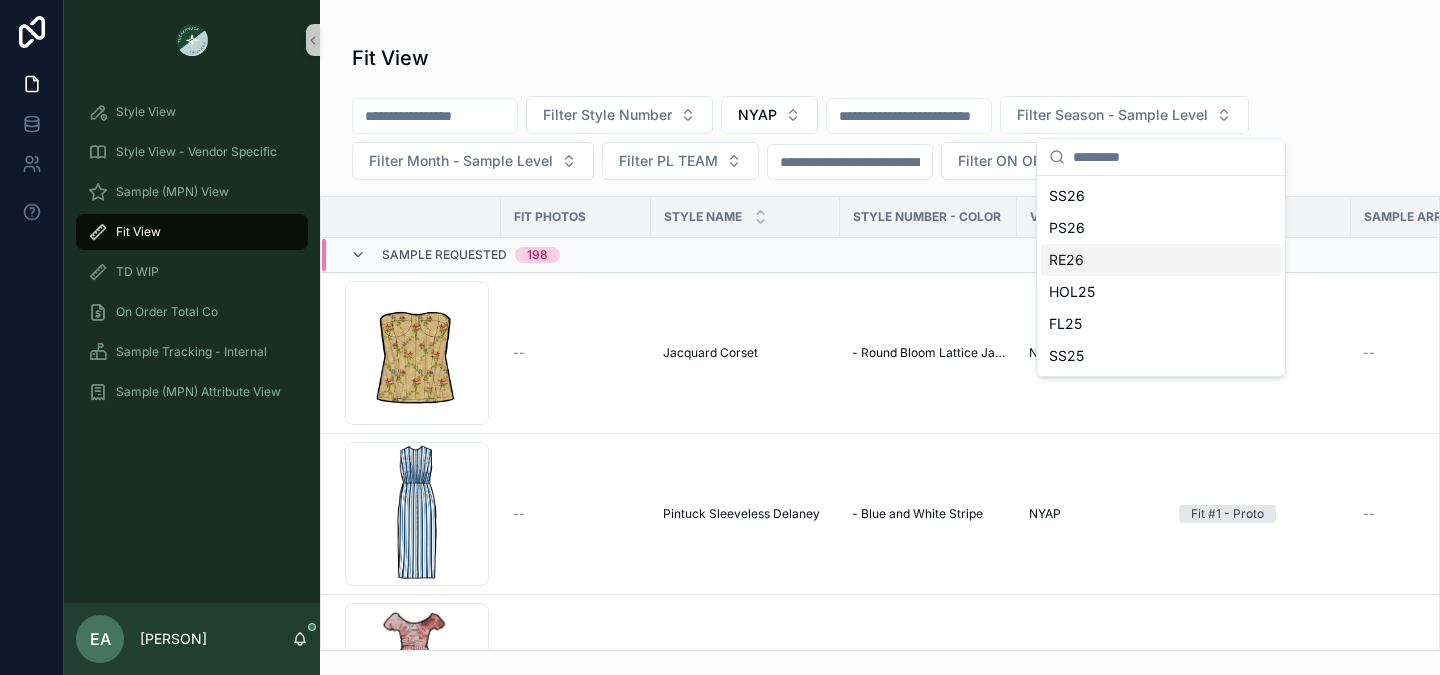 click on "RE26" at bounding box center (1161, 260) 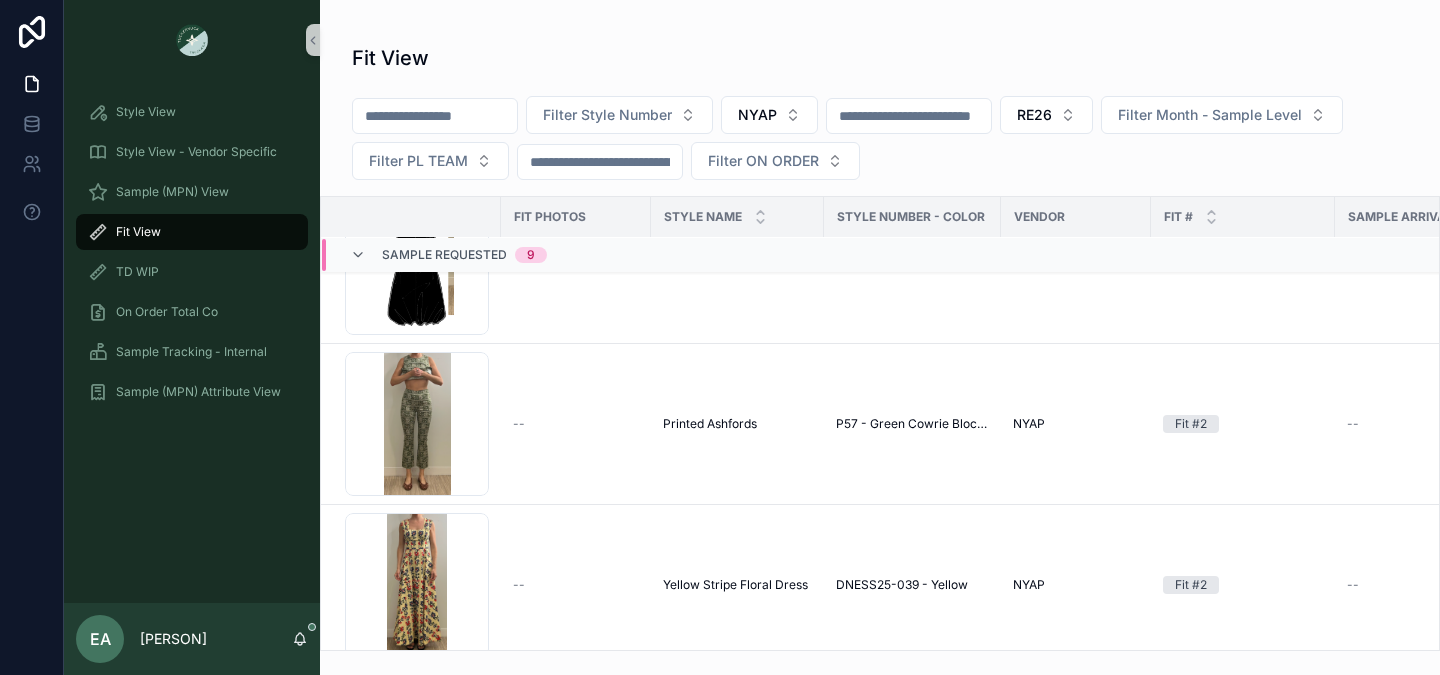 scroll, scrollTop: 95, scrollLeft: 0, axis: vertical 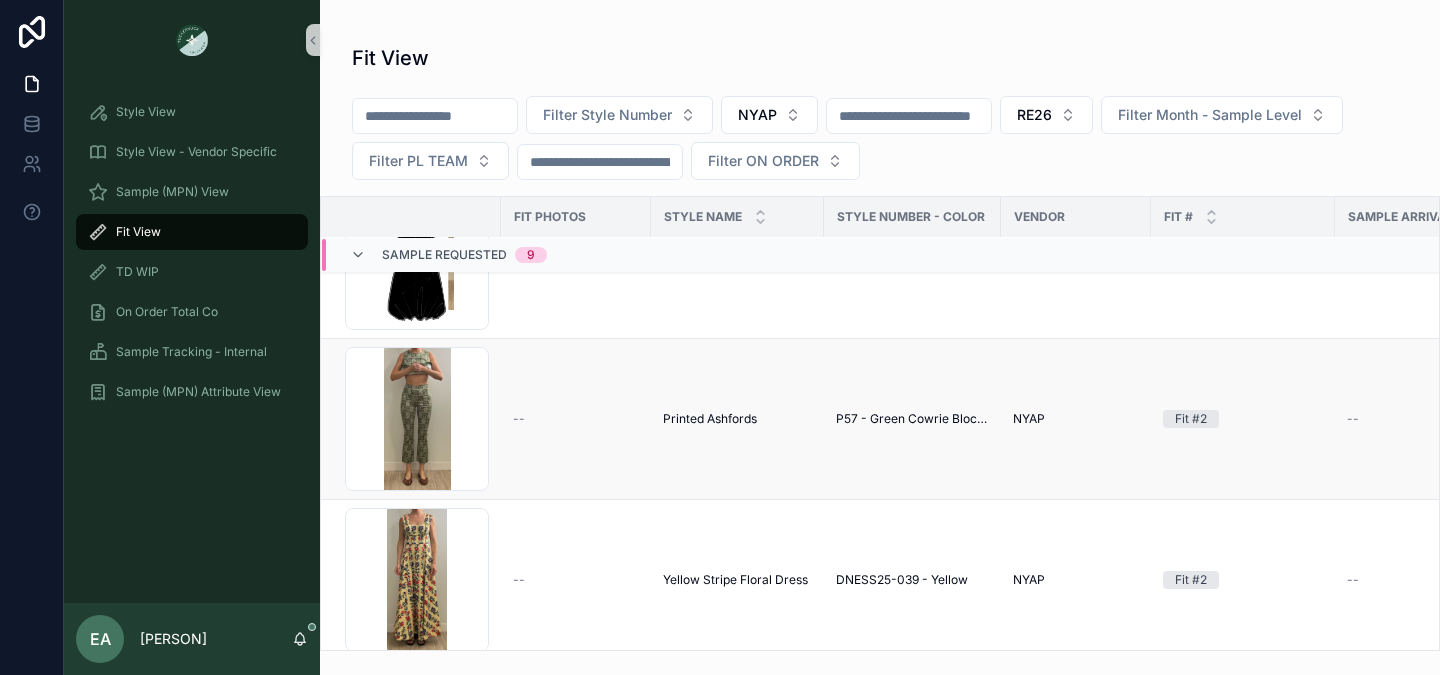 click on "--" at bounding box center (576, 419) 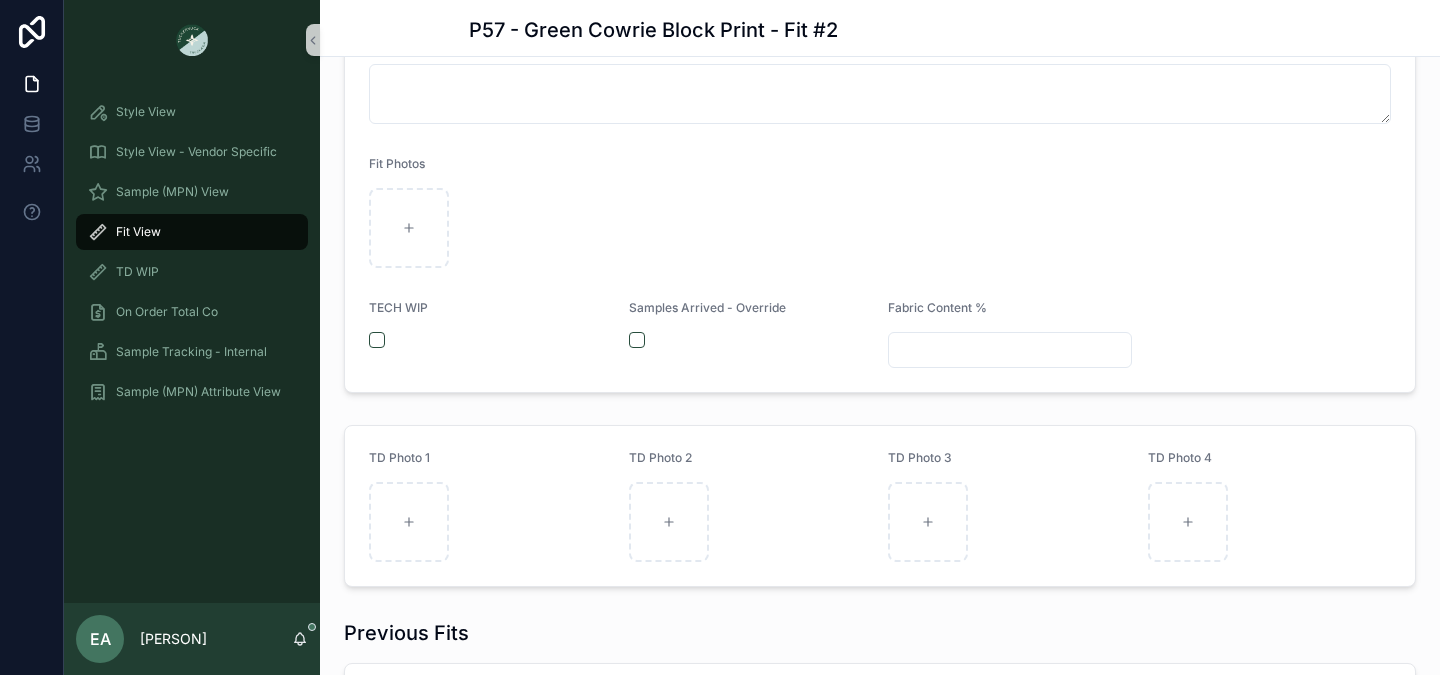 scroll, scrollTop: 566, scrollLeft: 0, axis: vertical 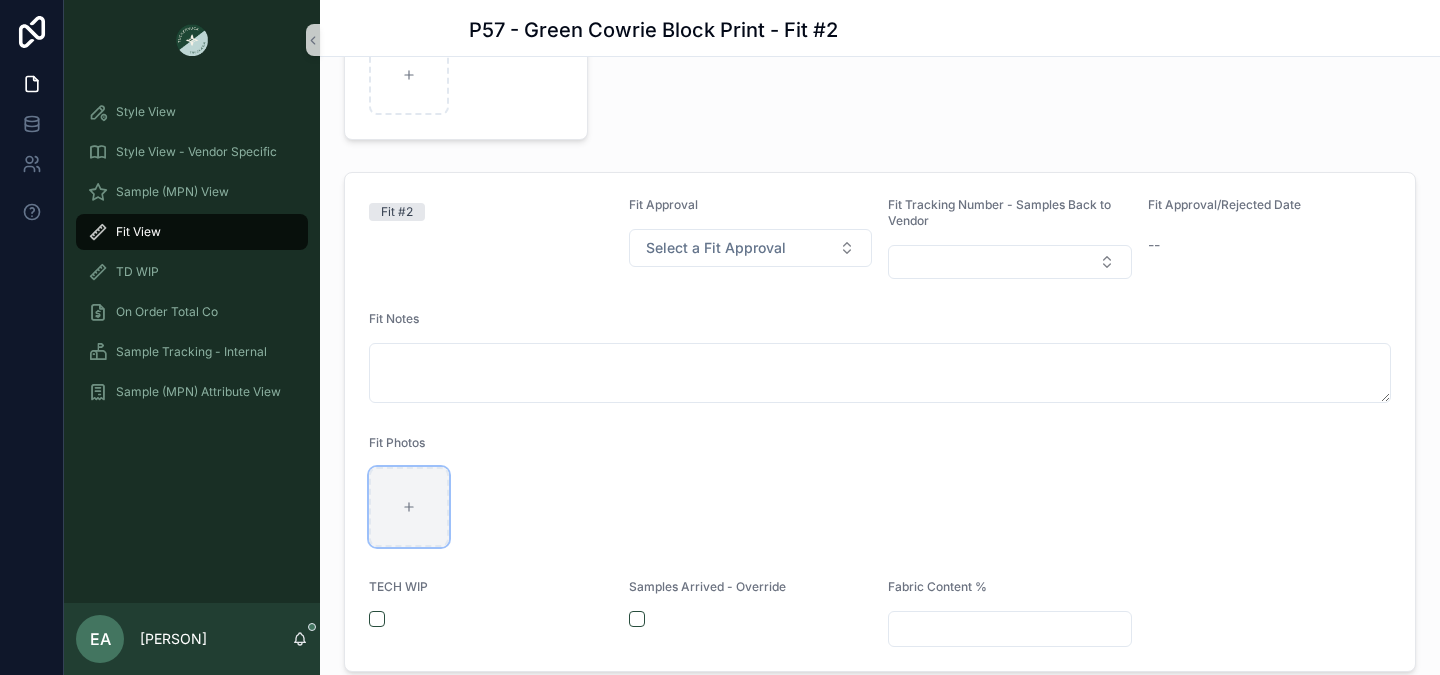 click at bounding box center (409, 507) 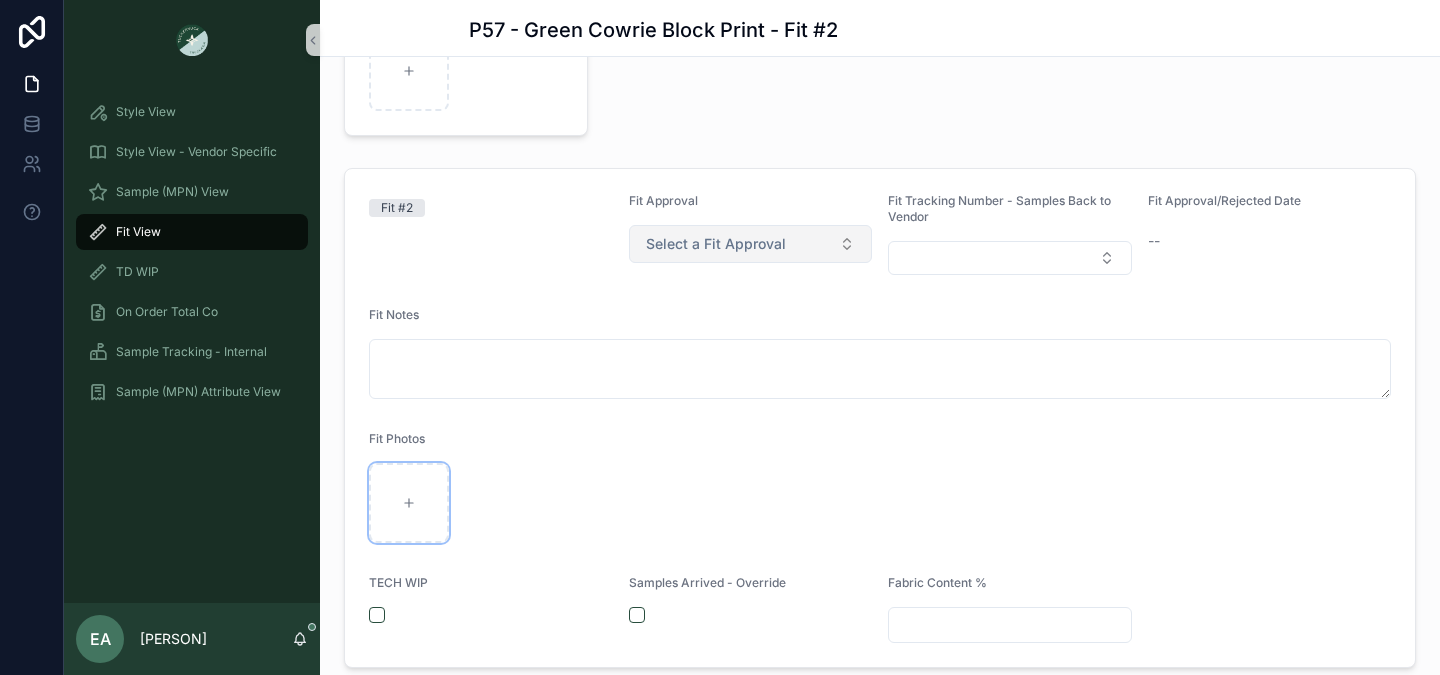 scroll, scrollTop: 288, scrollLeft: 0, axis: vertical 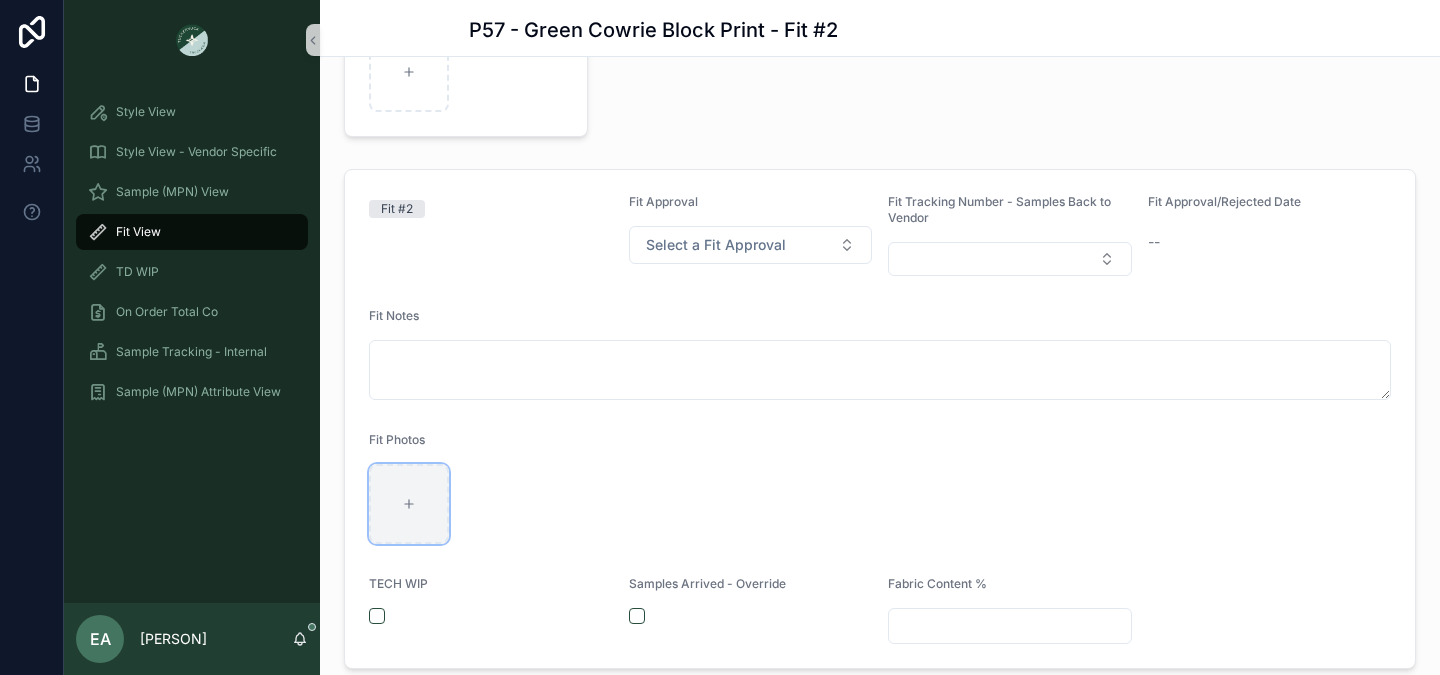 click at bounding box center [409, 504] 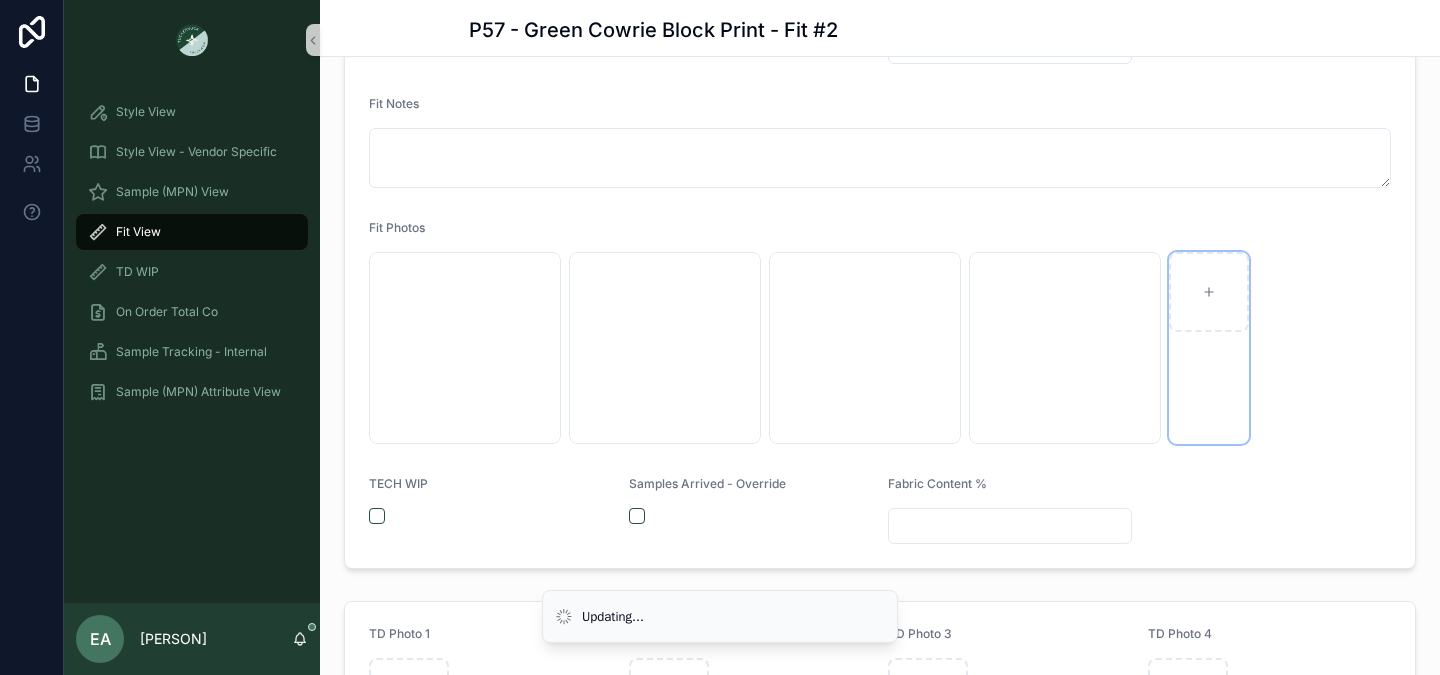 scroll, scrollTop: 517, scrollLeft: 0, axis: vertical 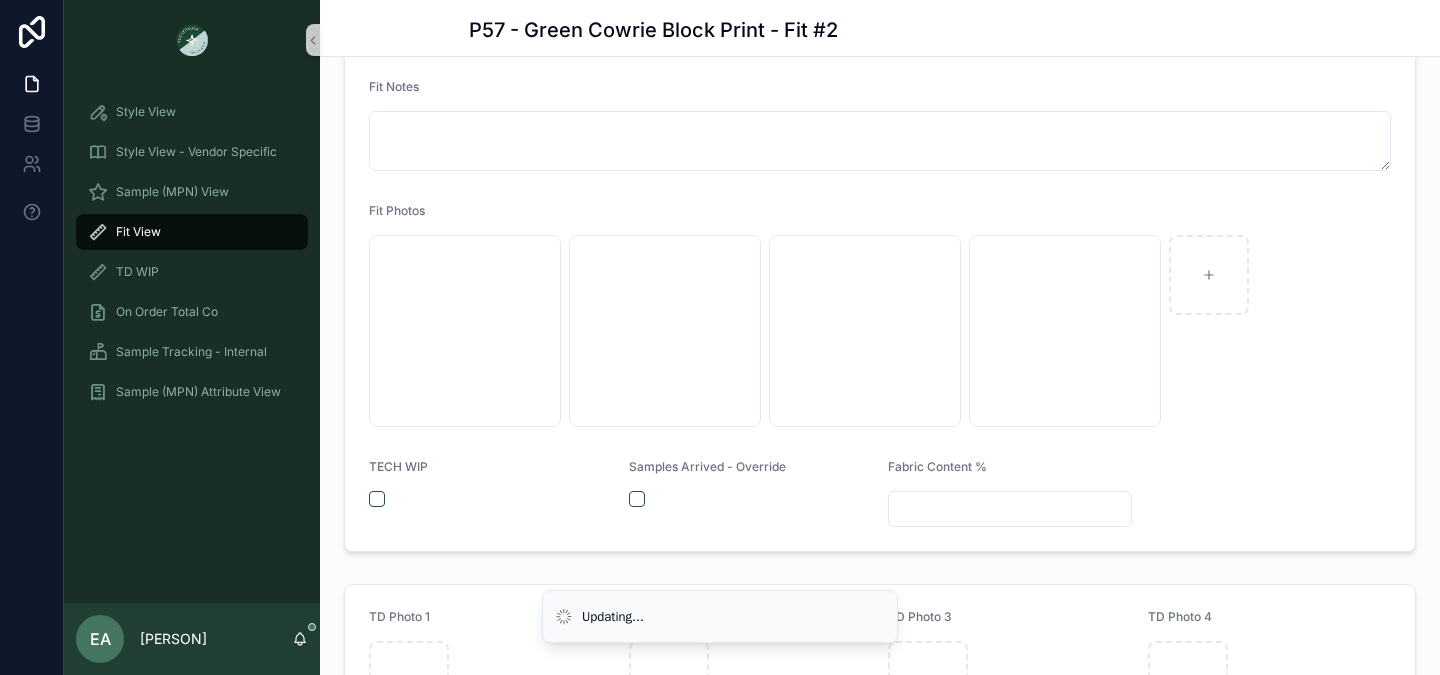 click at bounding box center [1010, 509] 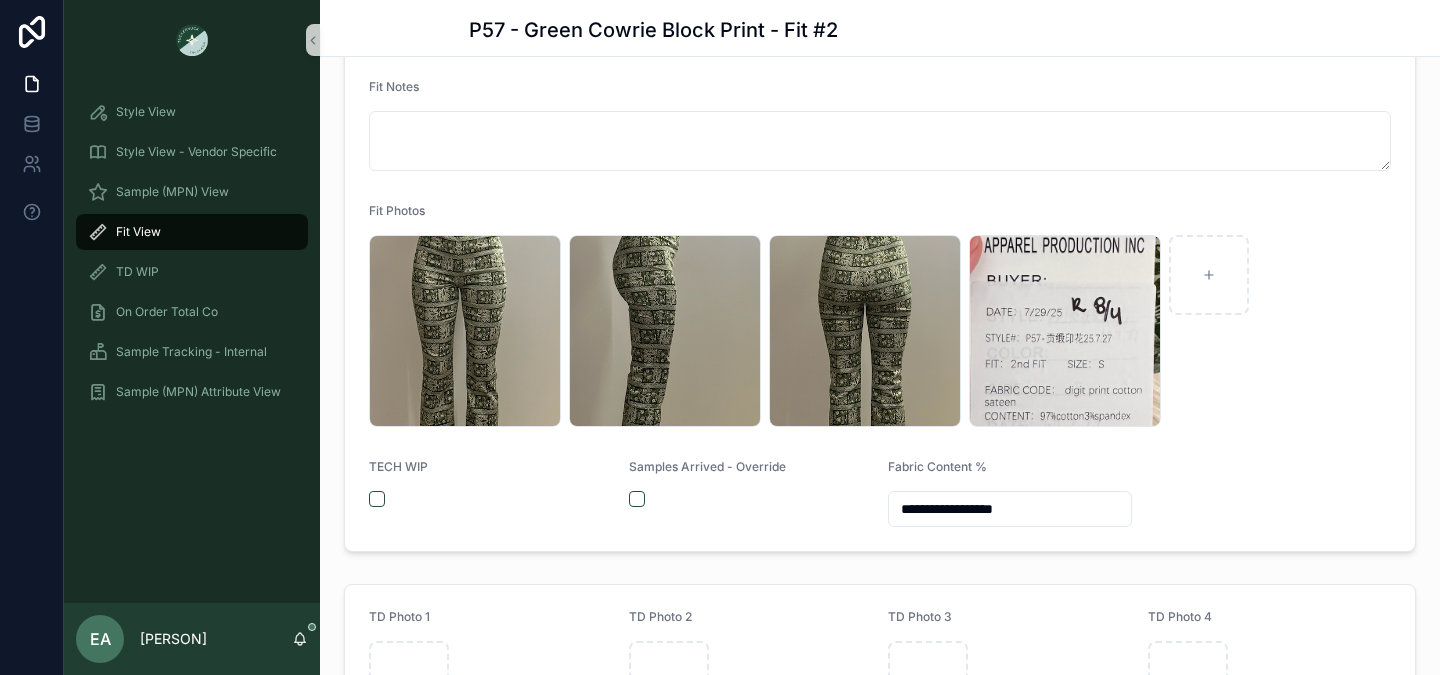 click on "**********" at bounding box center [880, 246] 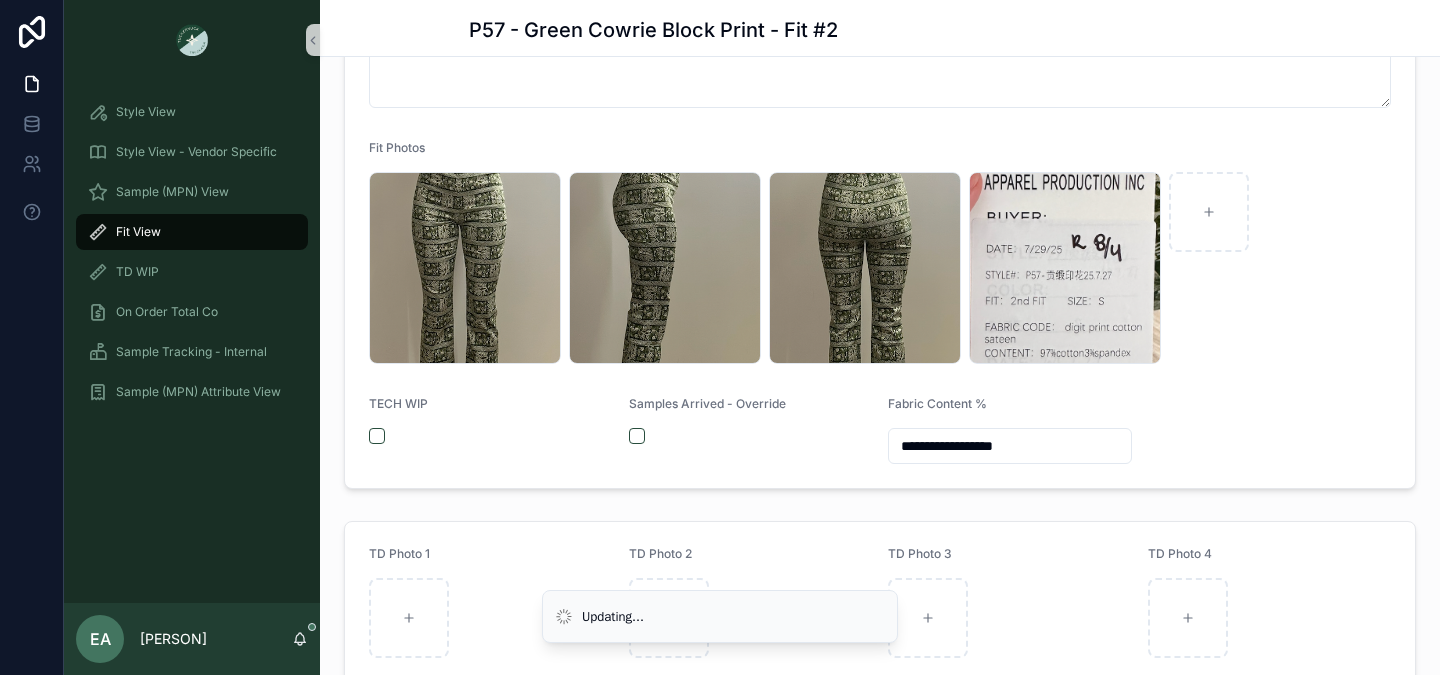 scroll, scrollTop: 581, scrollLeft: 0, axis: vertical 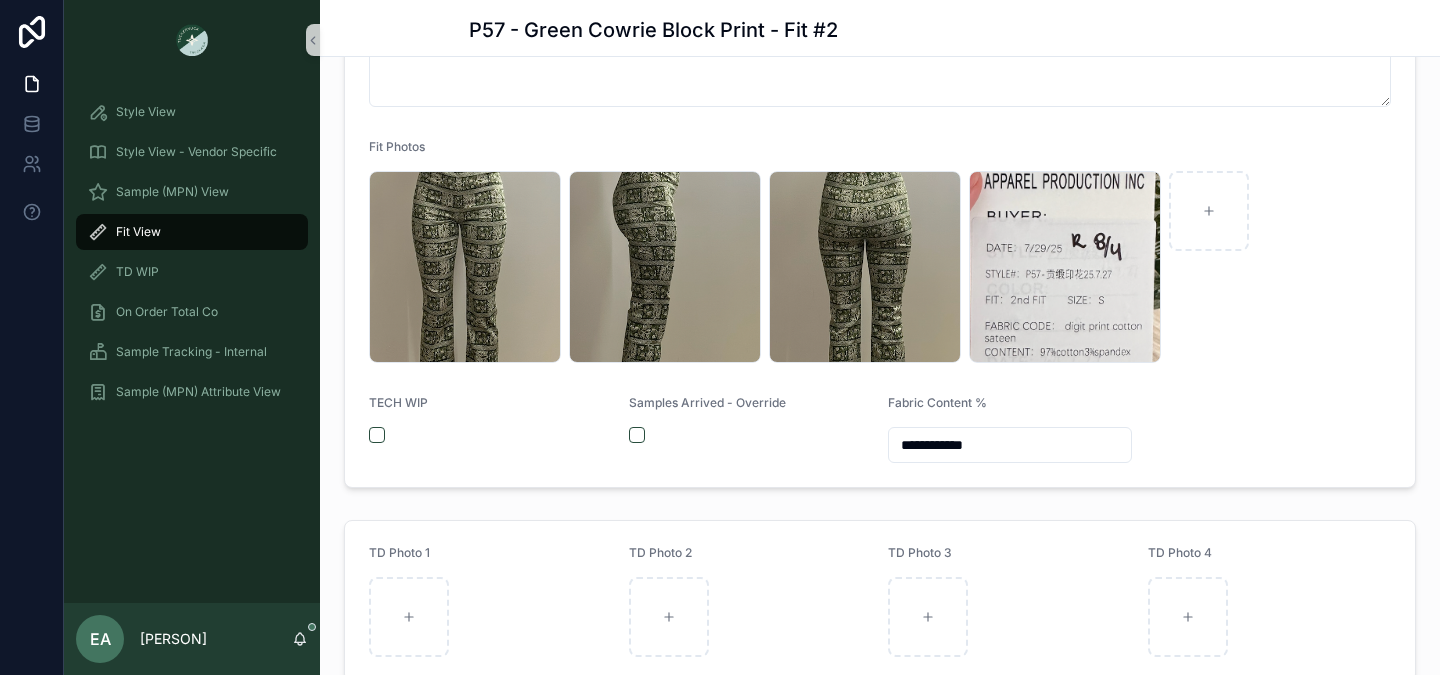 type on "**********" 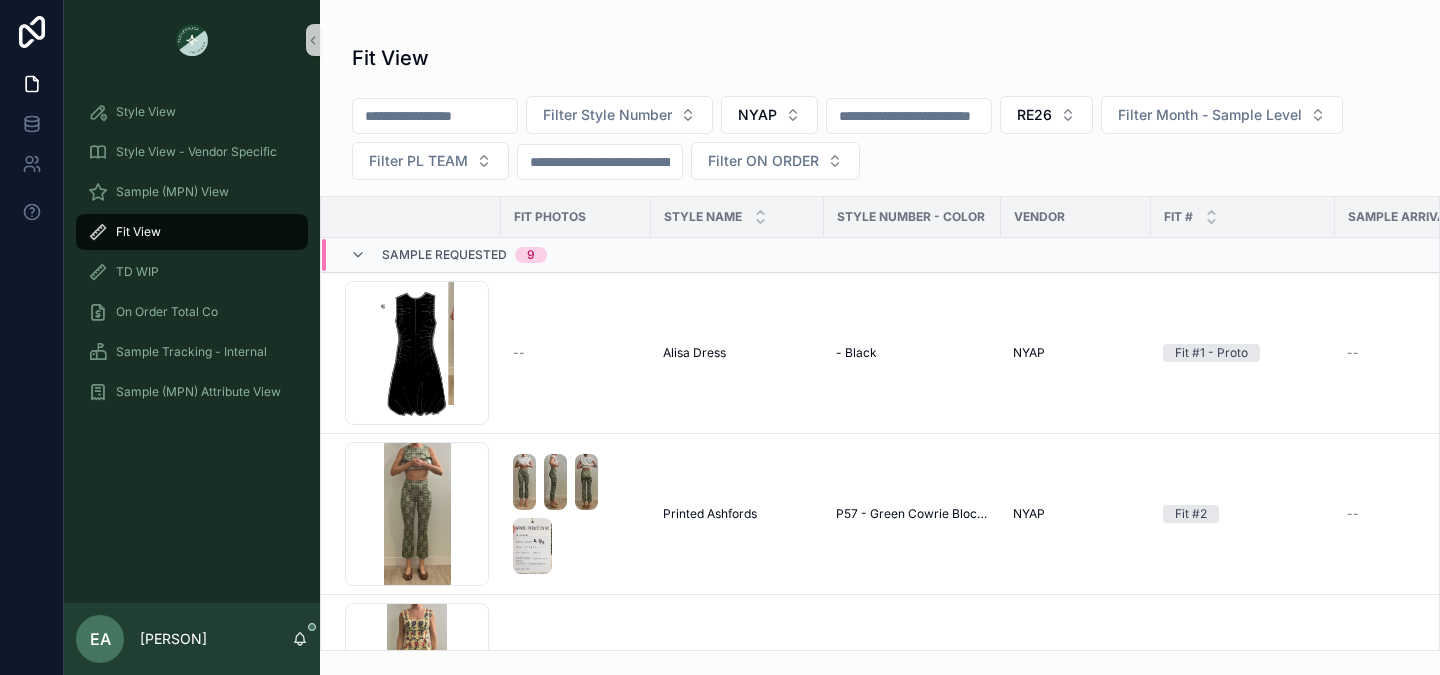 scroll, scrollTop: 0, scrollLeft: 0, axis: both 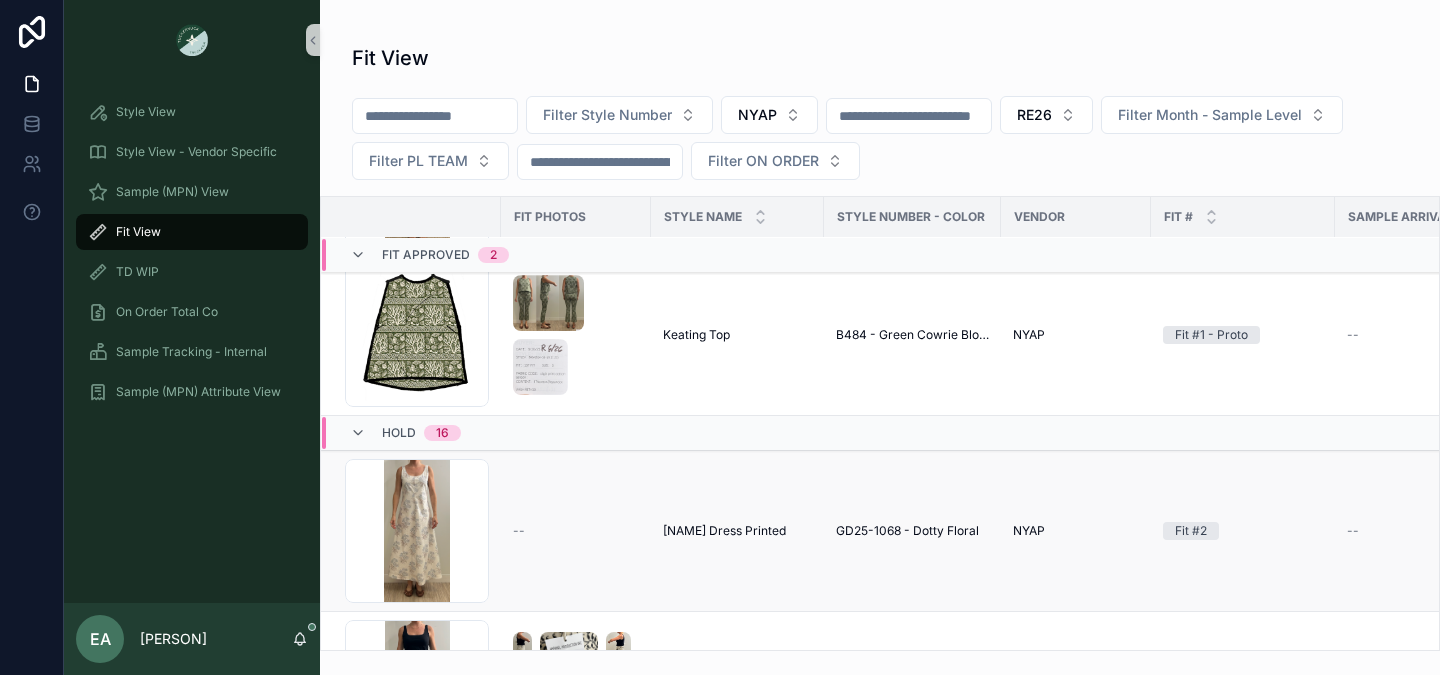 click on "--" at bounding box center (576, 531) 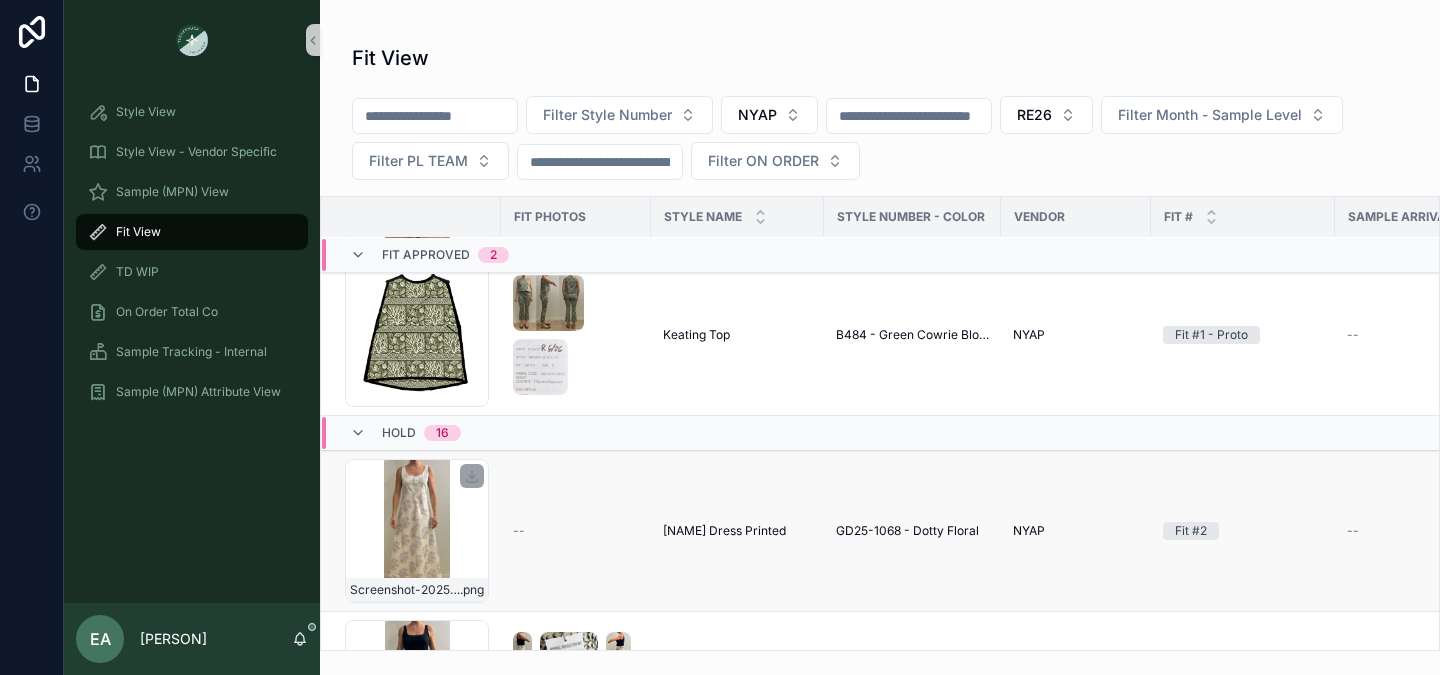 click on "Screenshot-2025-07-30-at-12.20.34-PM .png" at bounding box center [417, 531] 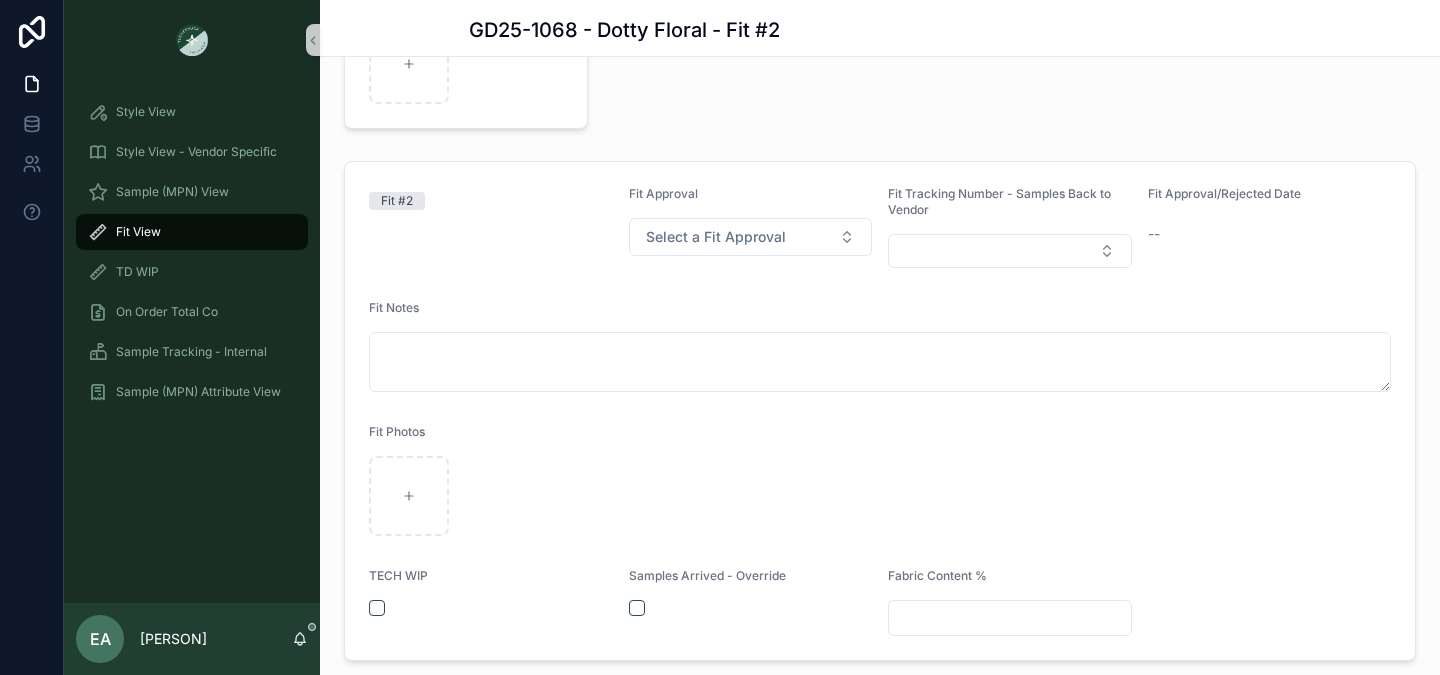 scroll, scrollTop: 298, scrollLeft: 0, axis: vertical 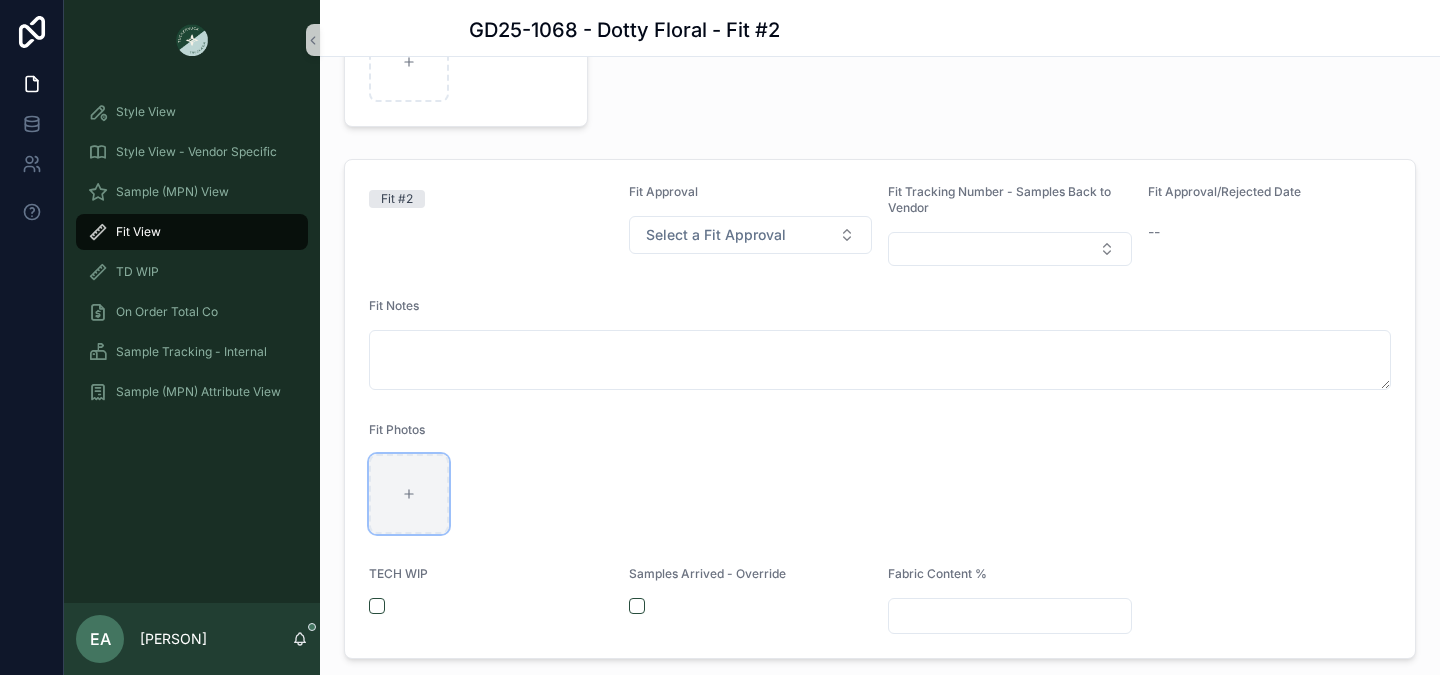 click at bounding box center (409, 494) 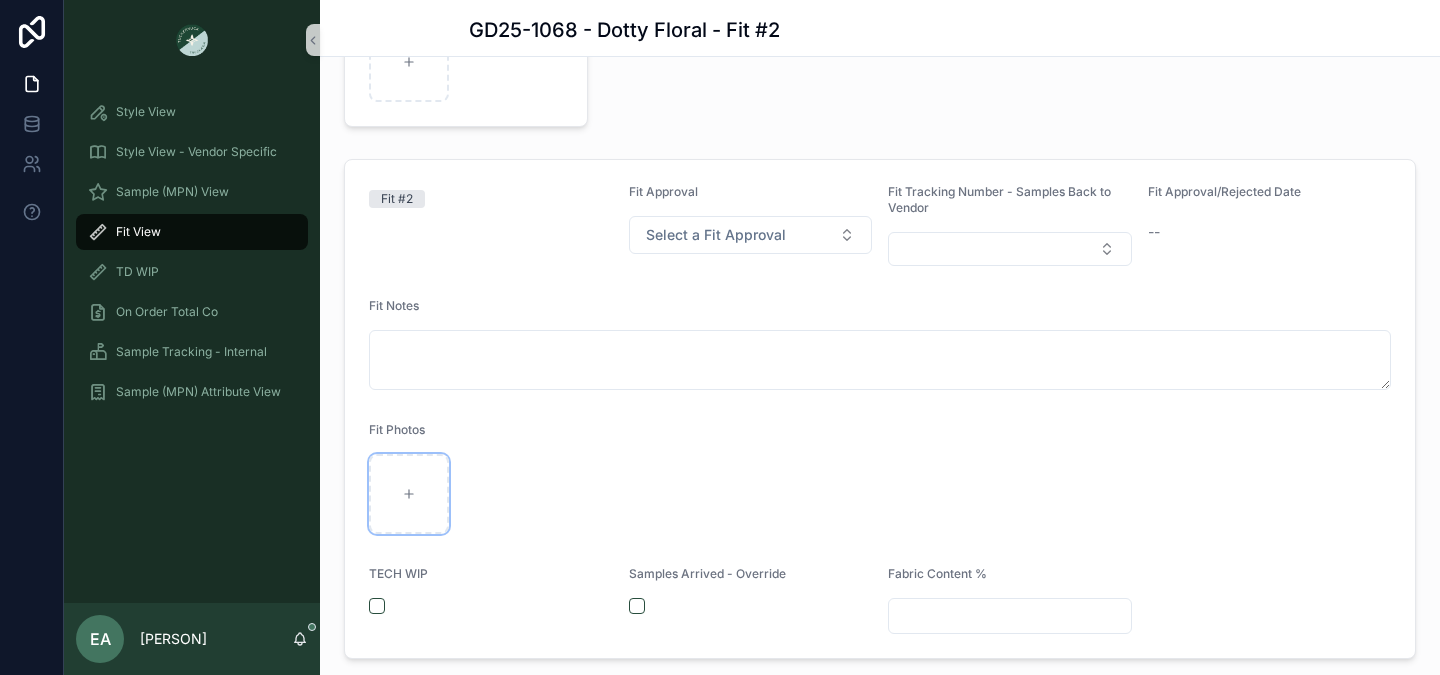 type on "**********" 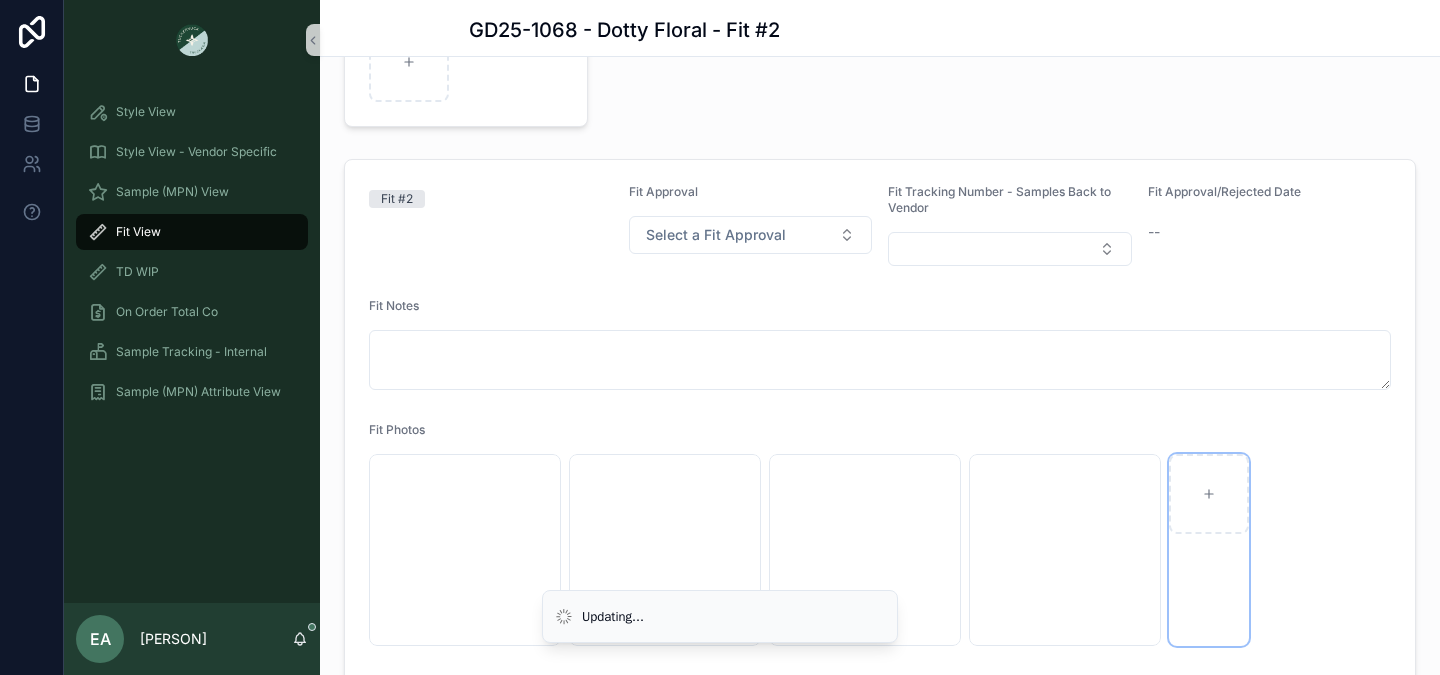 scroll, scrollTop: 576, scrollLeft: 0, axis: vertical 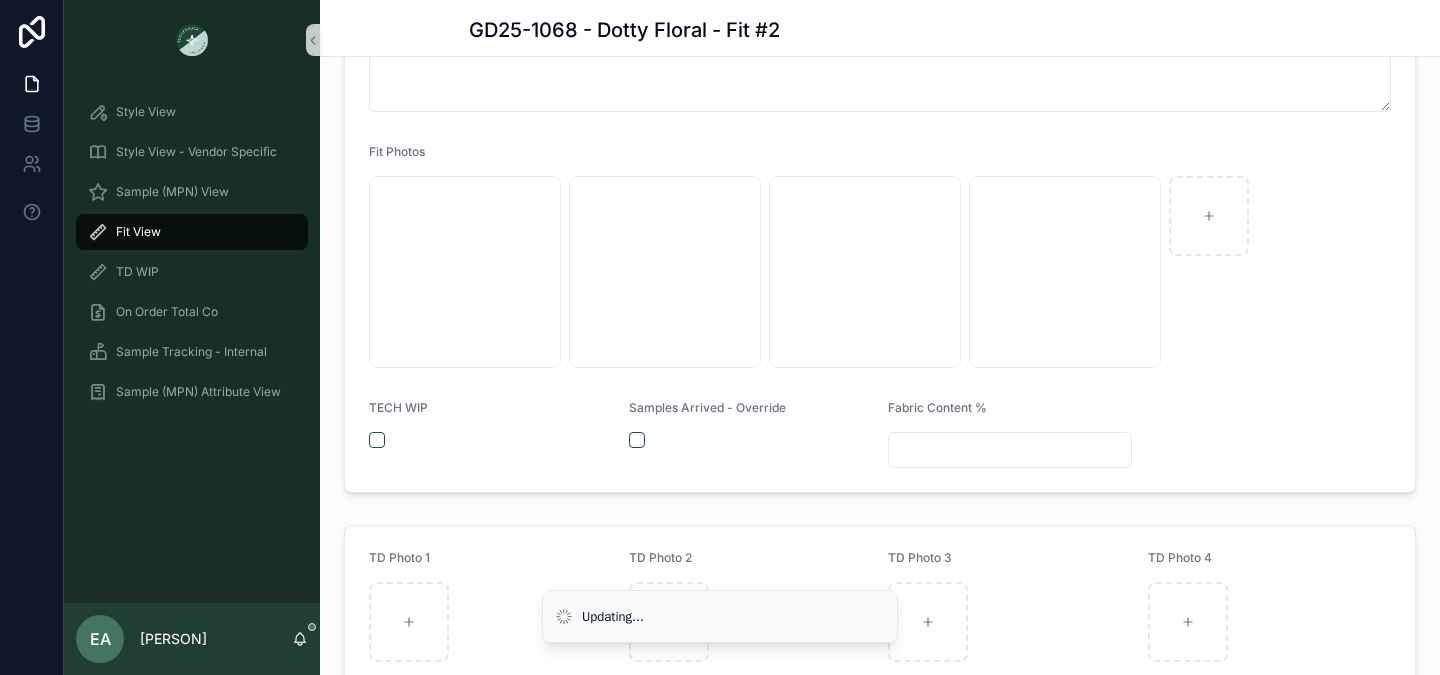 click at bounding box center [1010, 450] 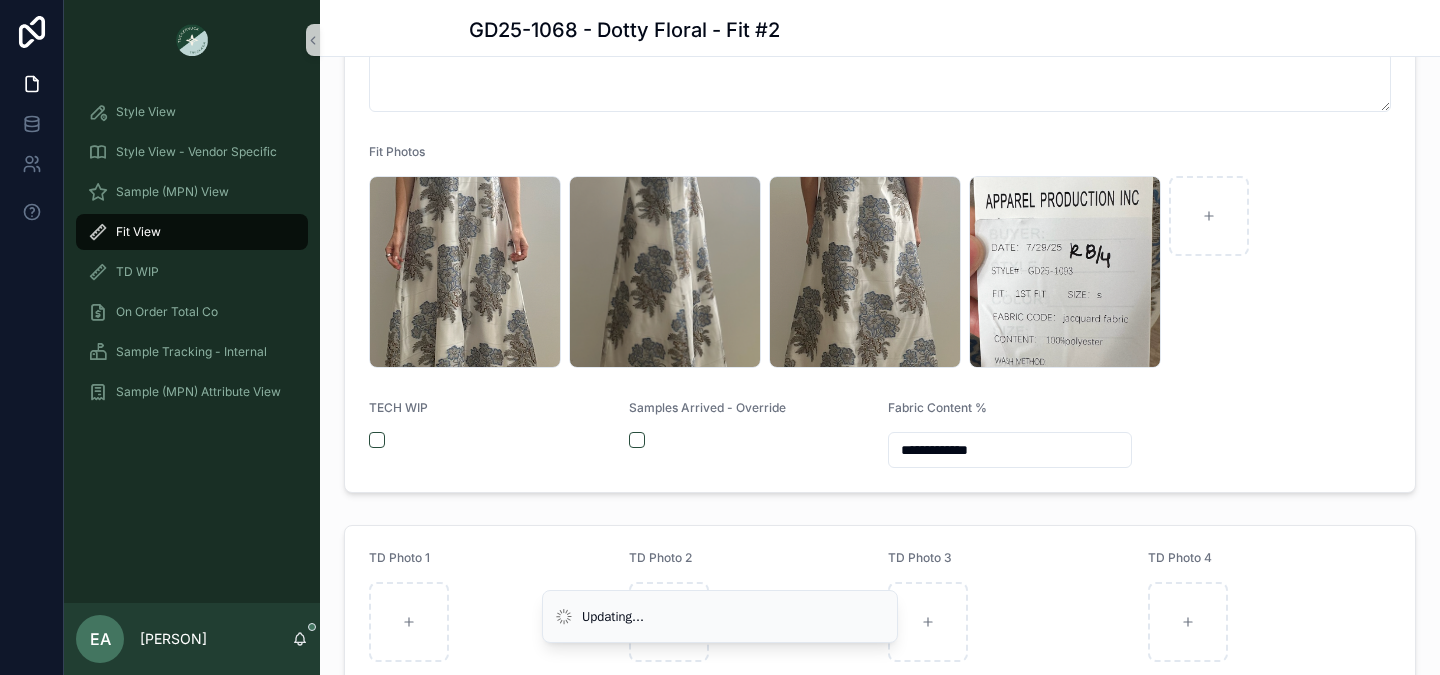 type on "**********" 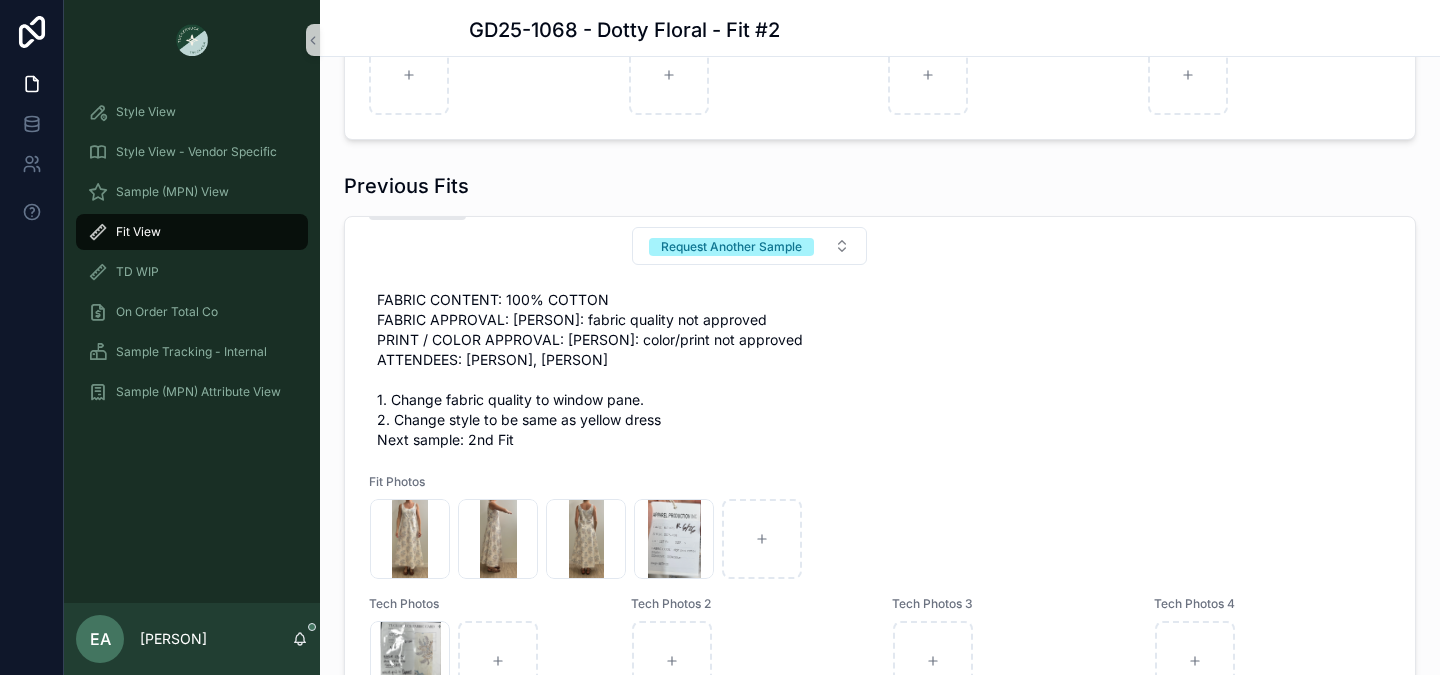 scroll, scrollTop: 71, scrollLeft: 0, axis: vertical 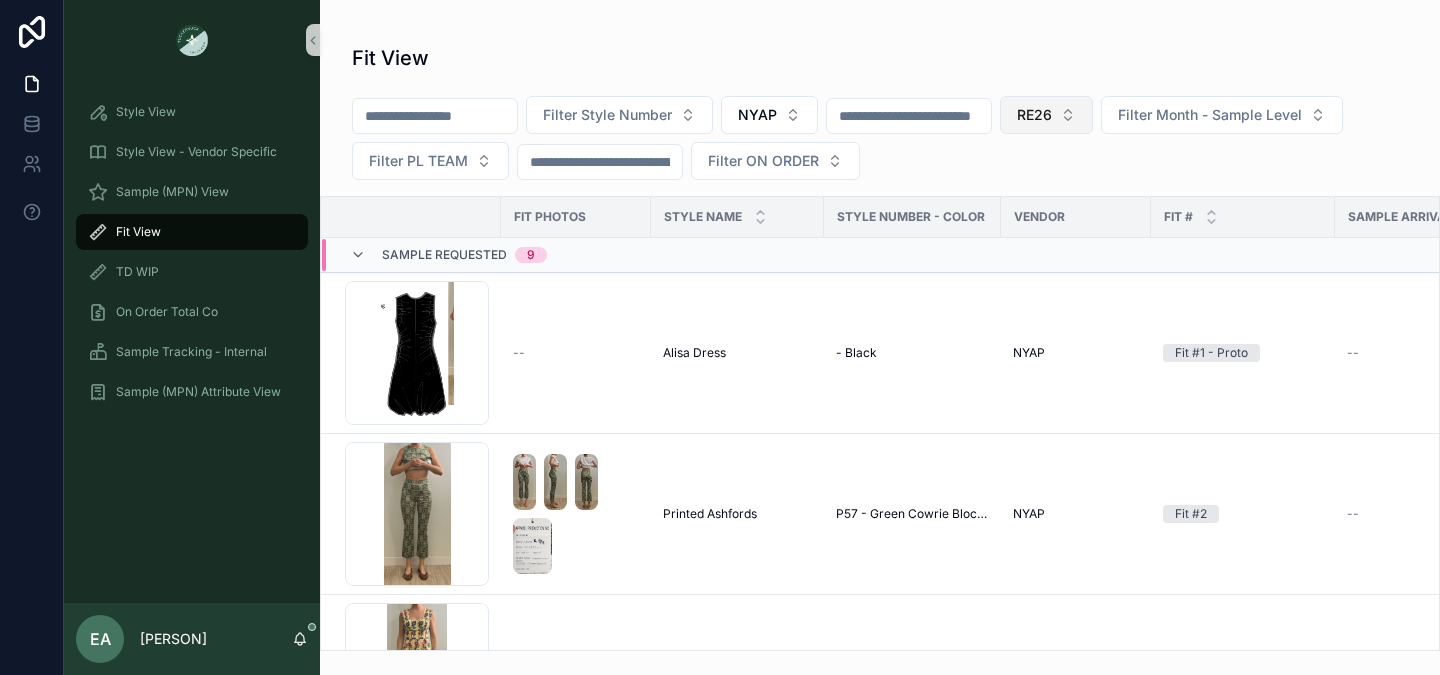 click on "RE26" at bounding box center [1046, 115] 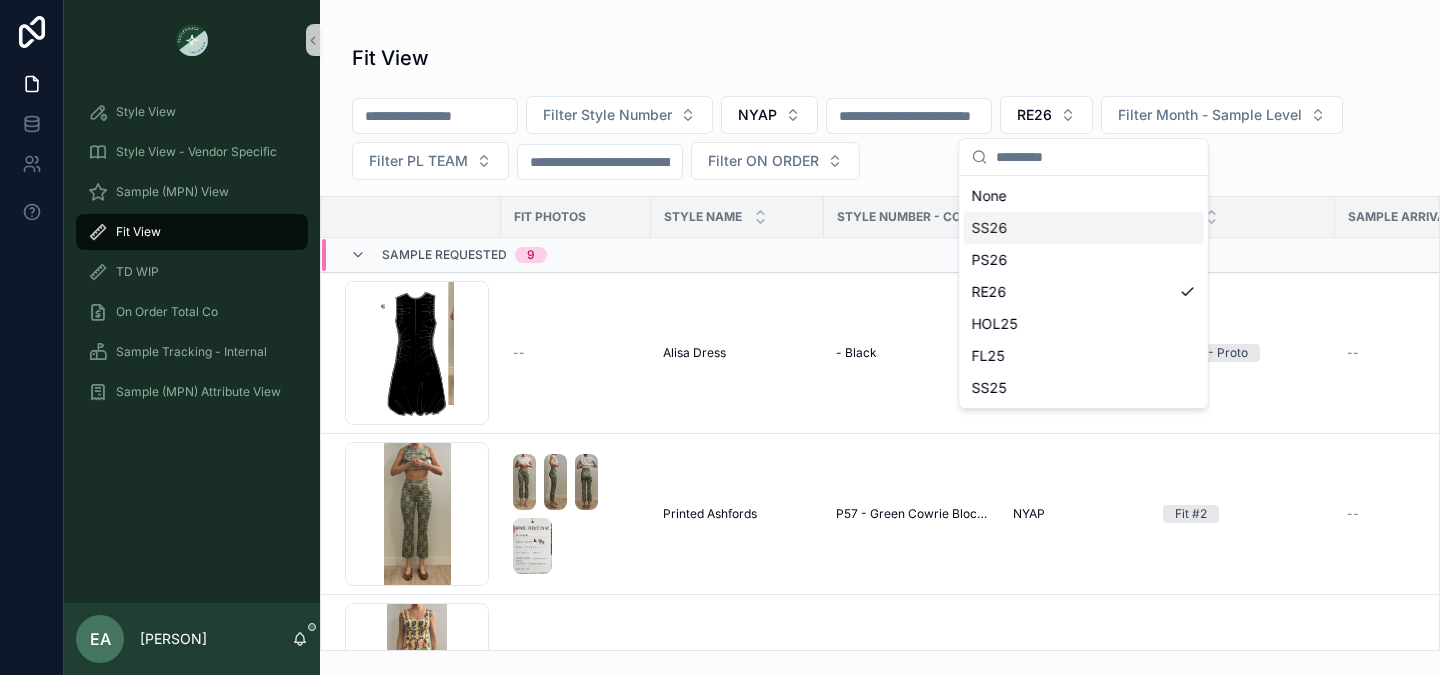click on "SS26" at bounding box center (1084, 228) 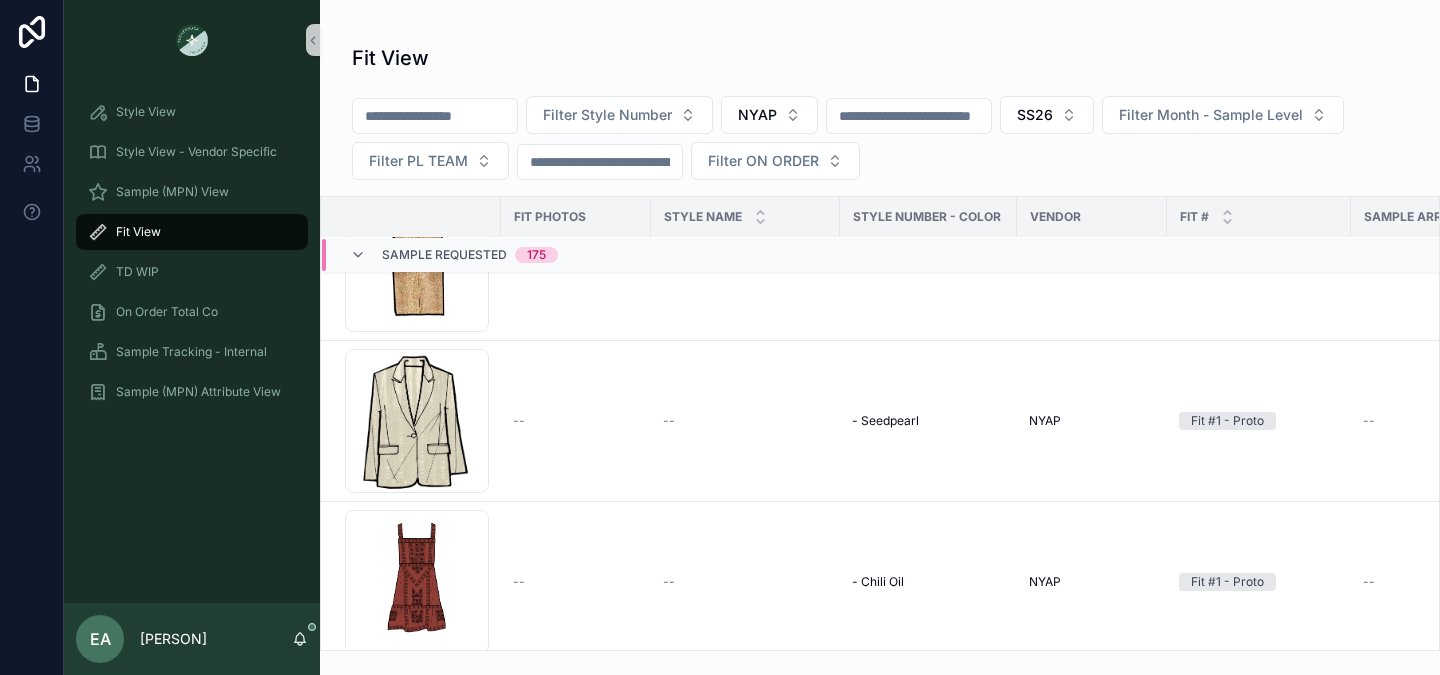 scroll, scrollTop: 2537, scrollLeft: 0, axis: vertical 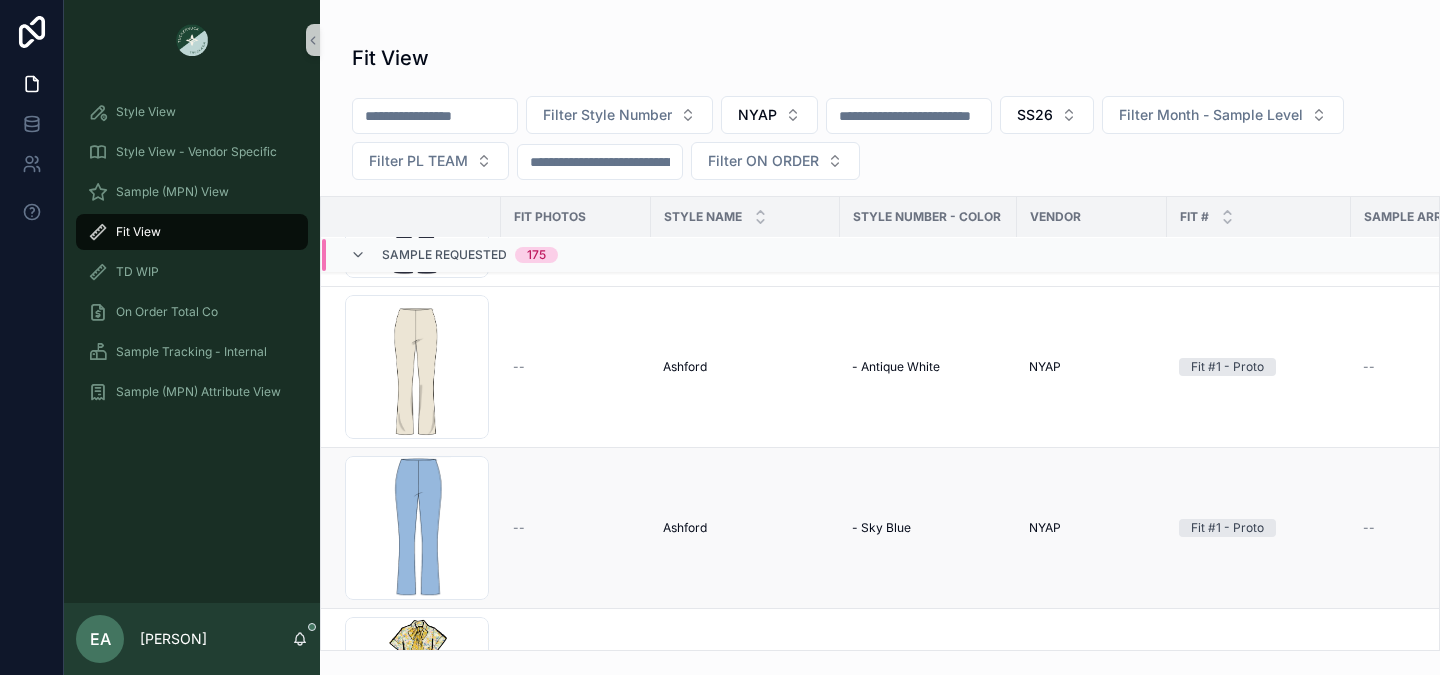 click on "--" at bounding box center [576, 528] 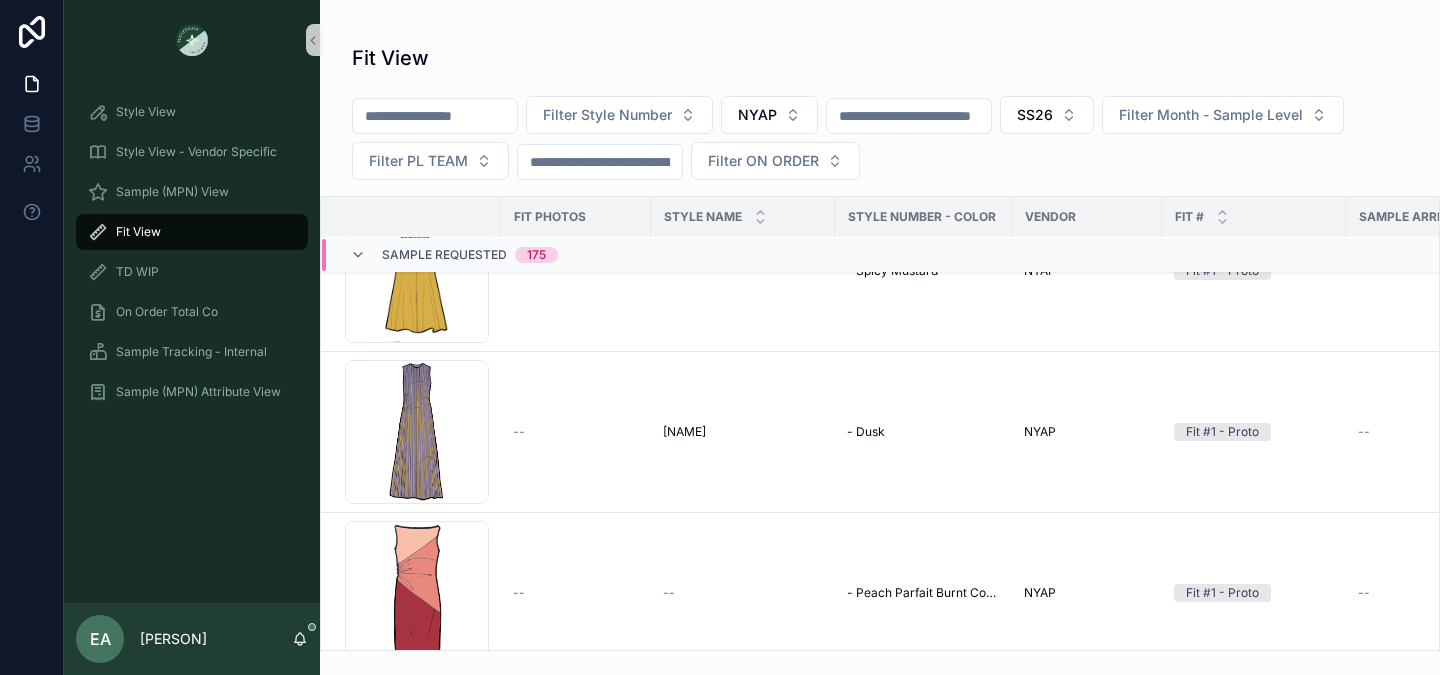 scroll, scrollTop: 15491, scrollLeft: 0, axis: vertical 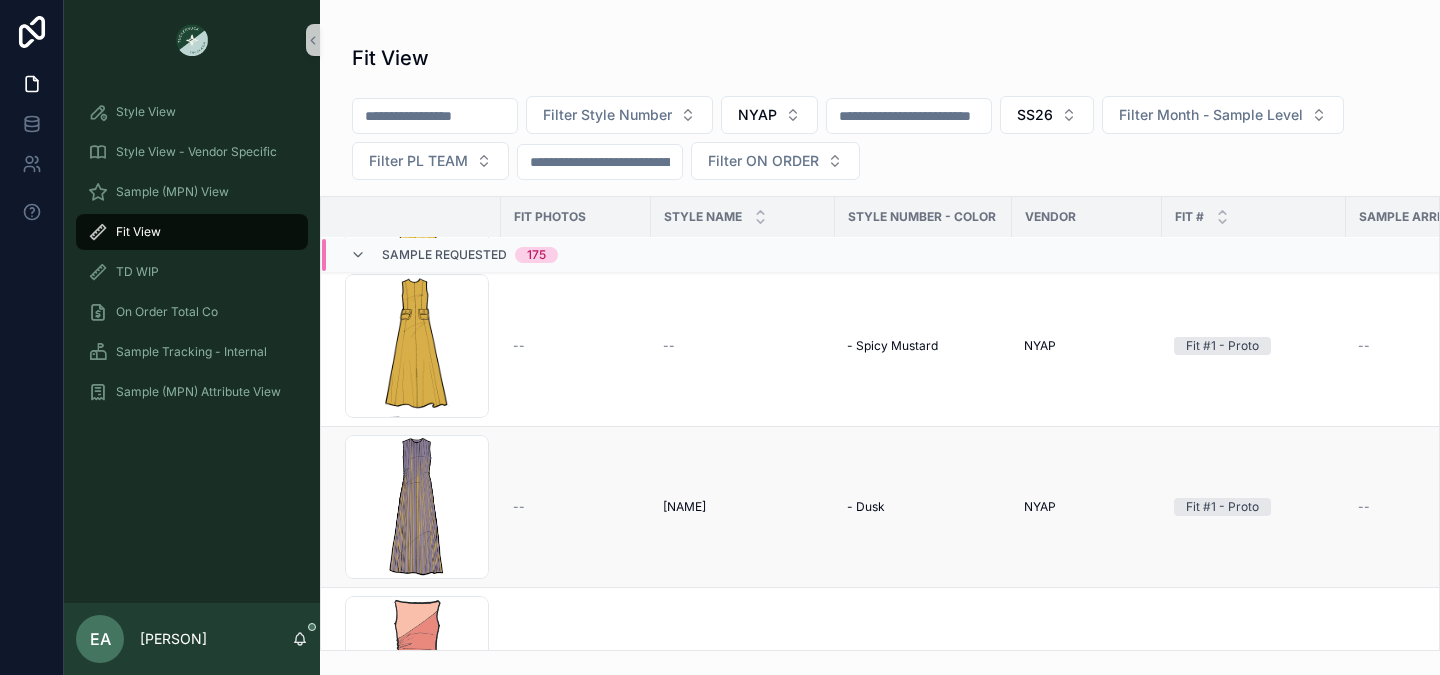 click on "--" at bounding box center [576, 507] 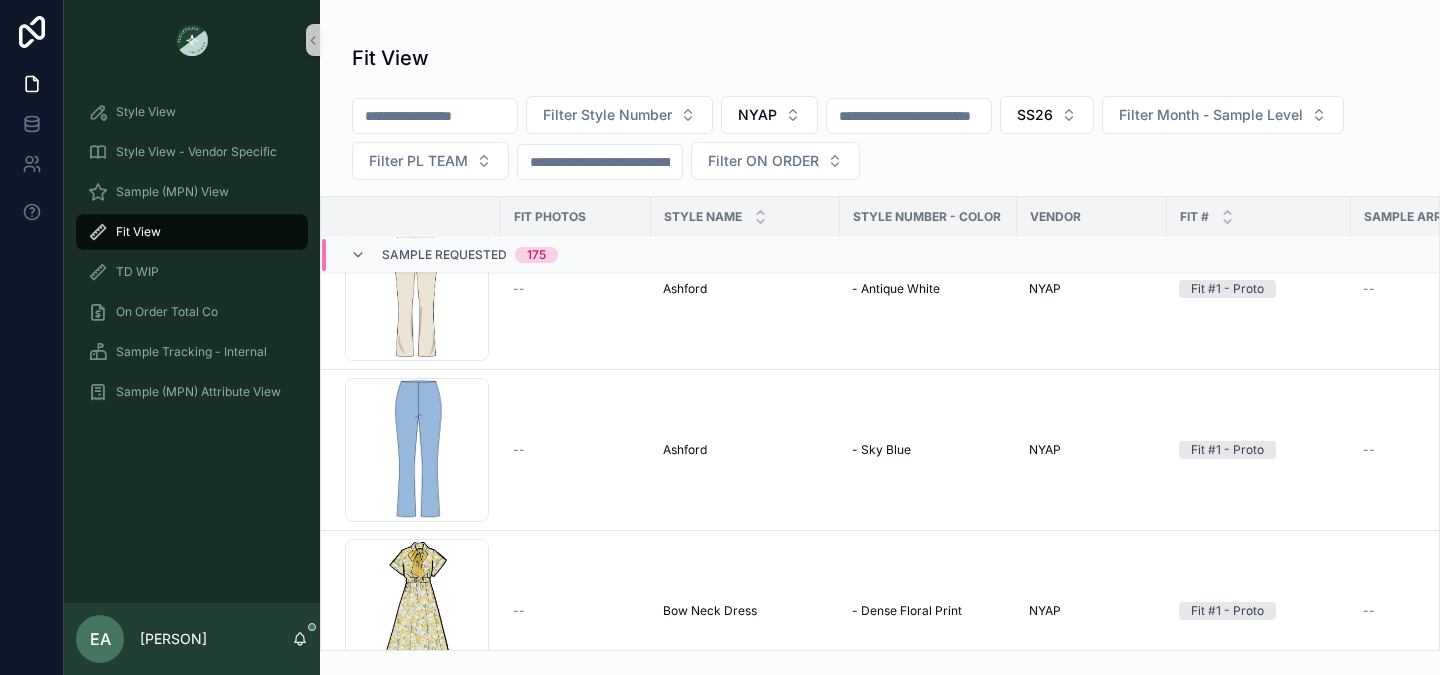 scroll, scrollTop: 14079, scrollLeft: 0, axis: vertical 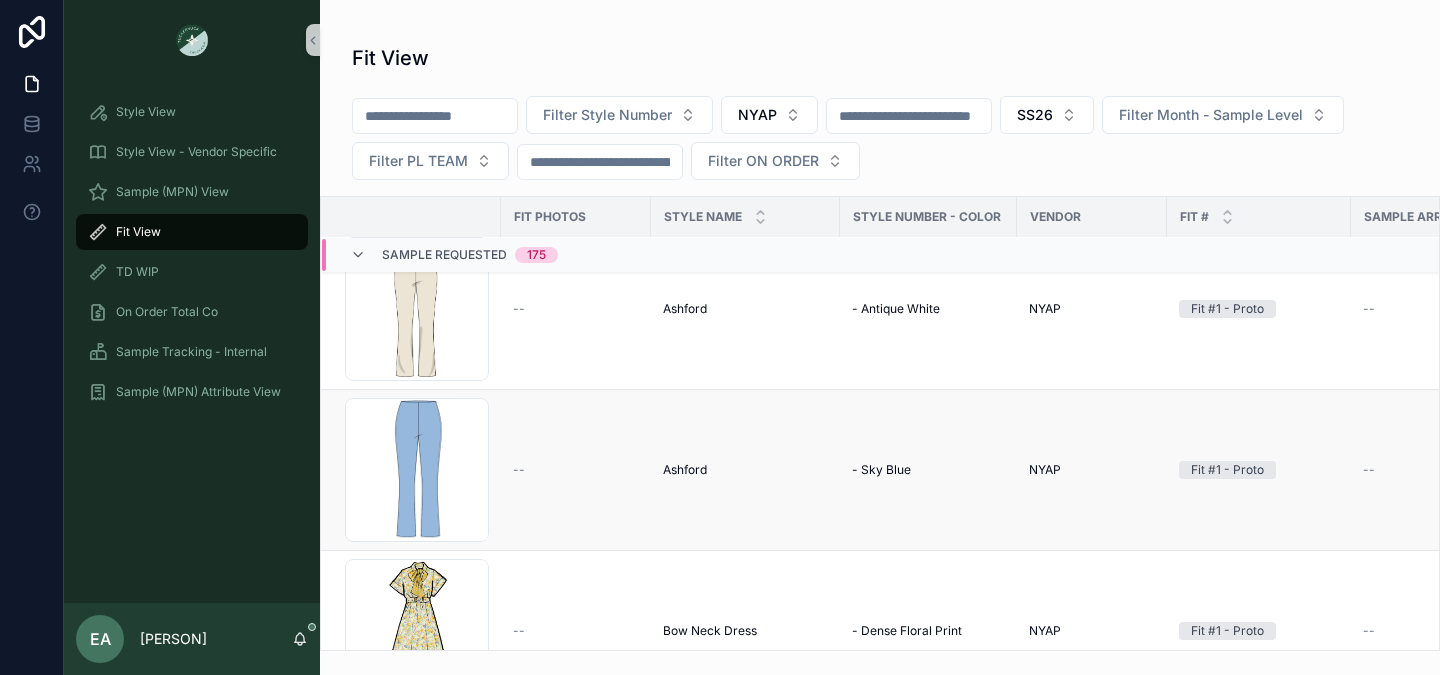 click on "--" at bounding box center [576, 470] 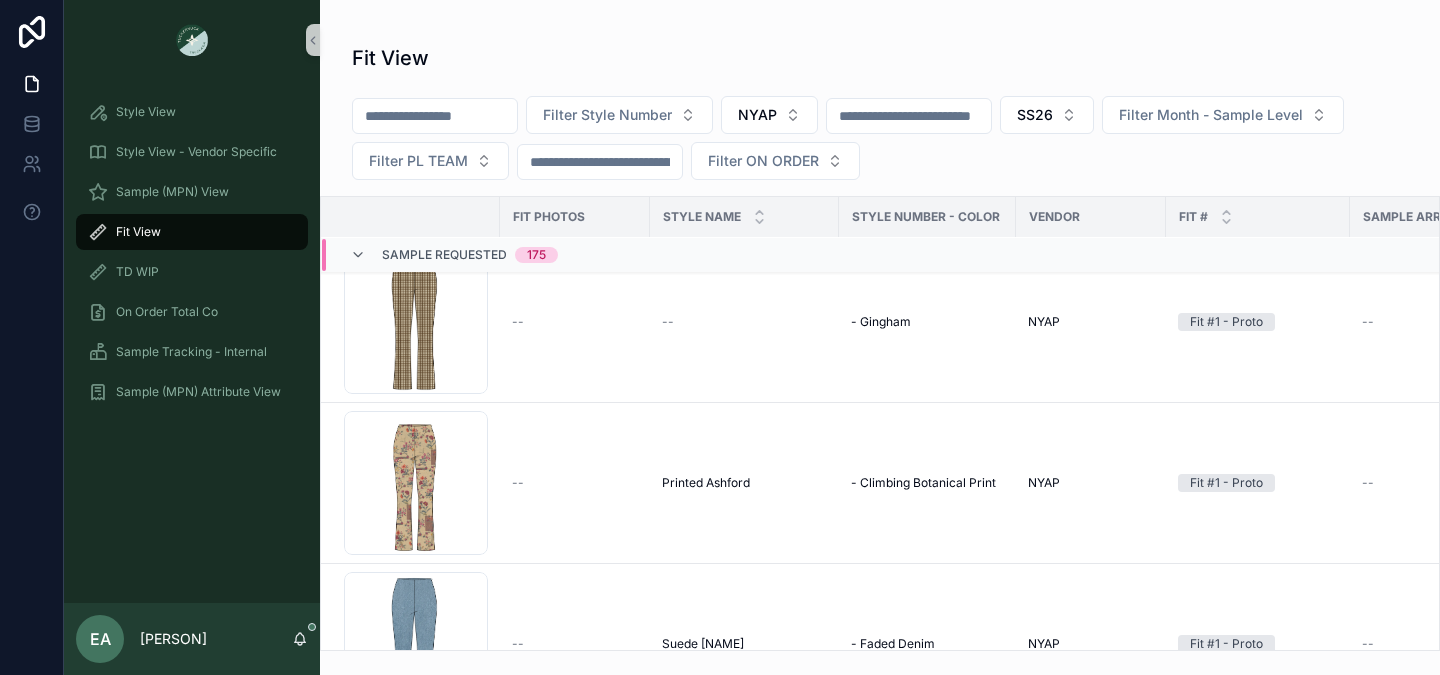 scroll, scrollTop: 26306, scrollLeft: 1, axis: both 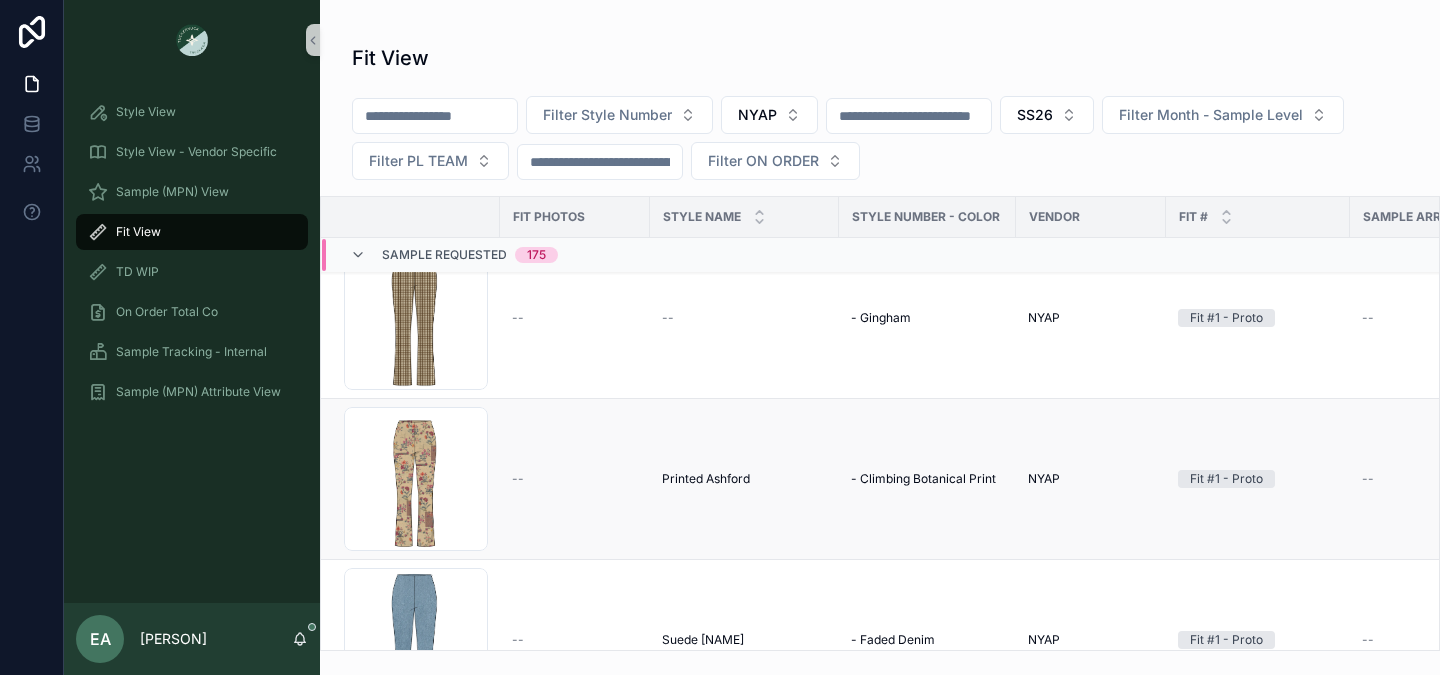 click on "Printed Ashford Printed Ashford" at bounding box center (744, 479) 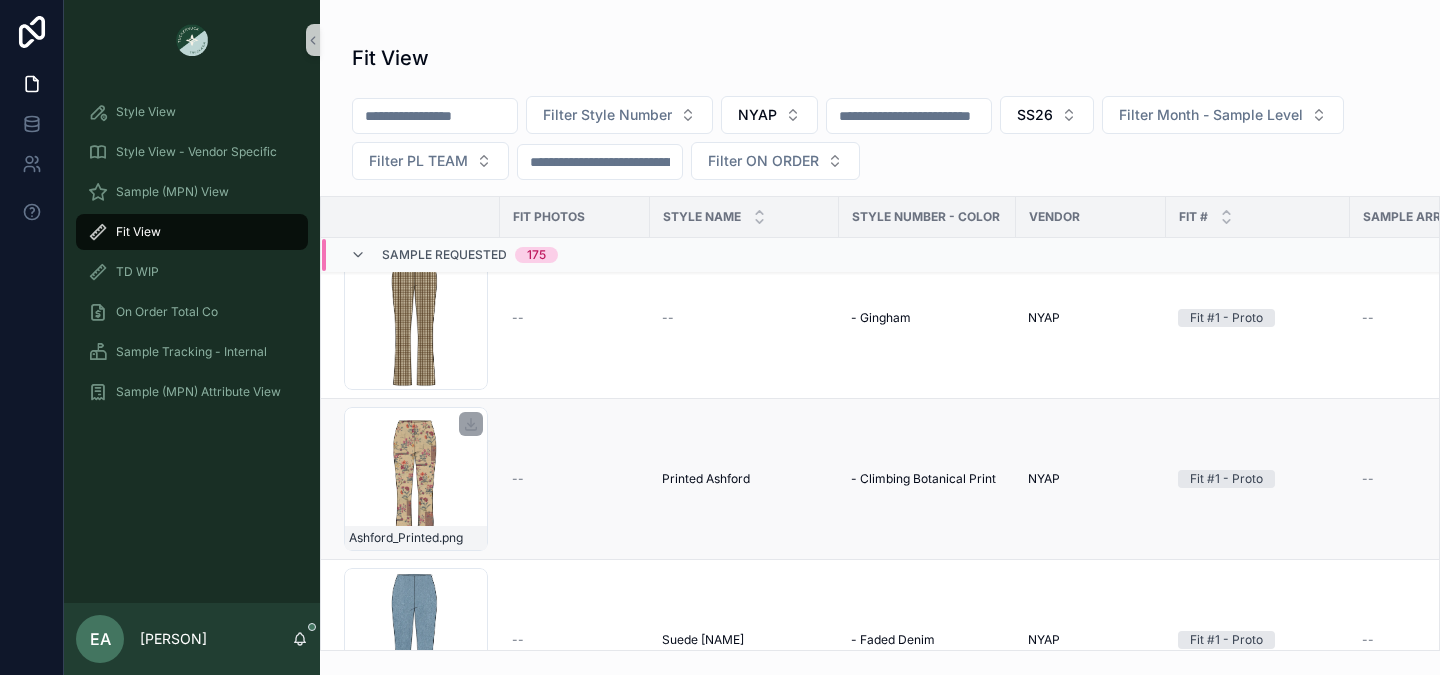 click on "[NAME].png" at bounding box center (416, 479) 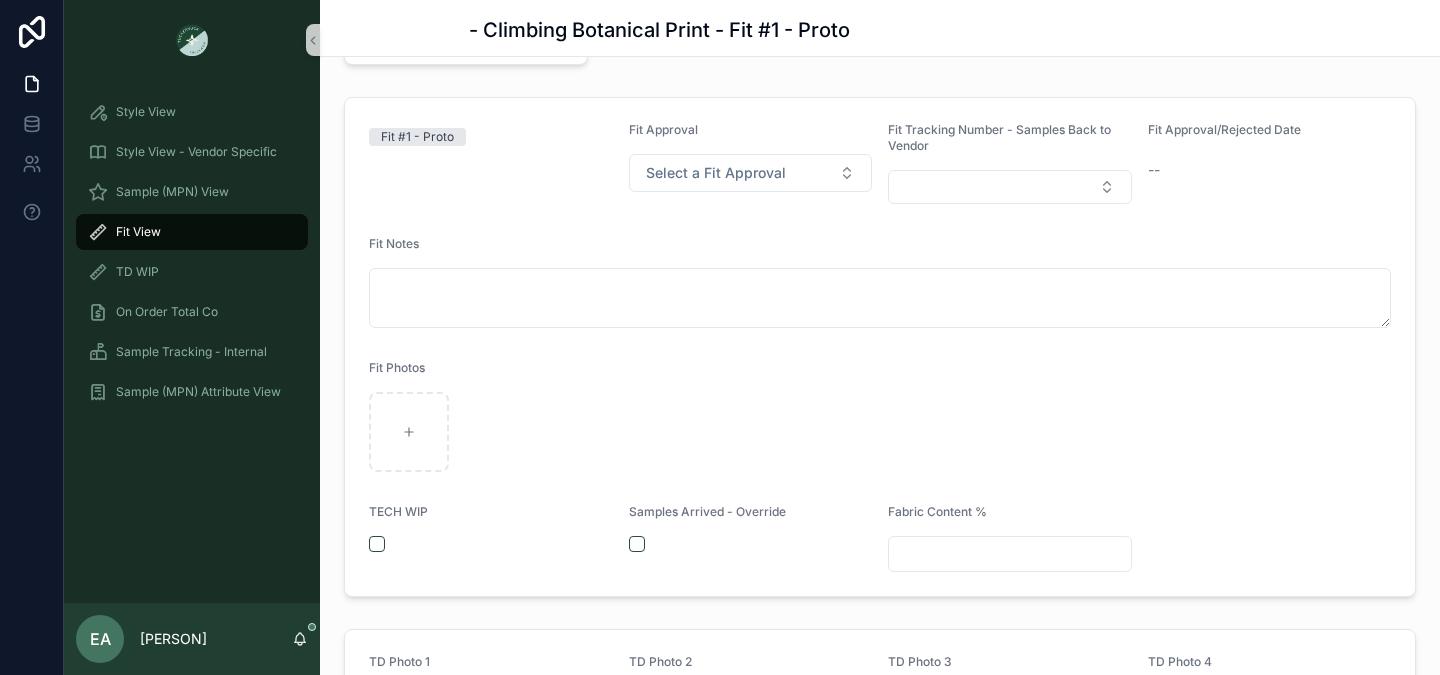 scroll, scrollTop: 361, scrollLeft: 0, axis: vertical 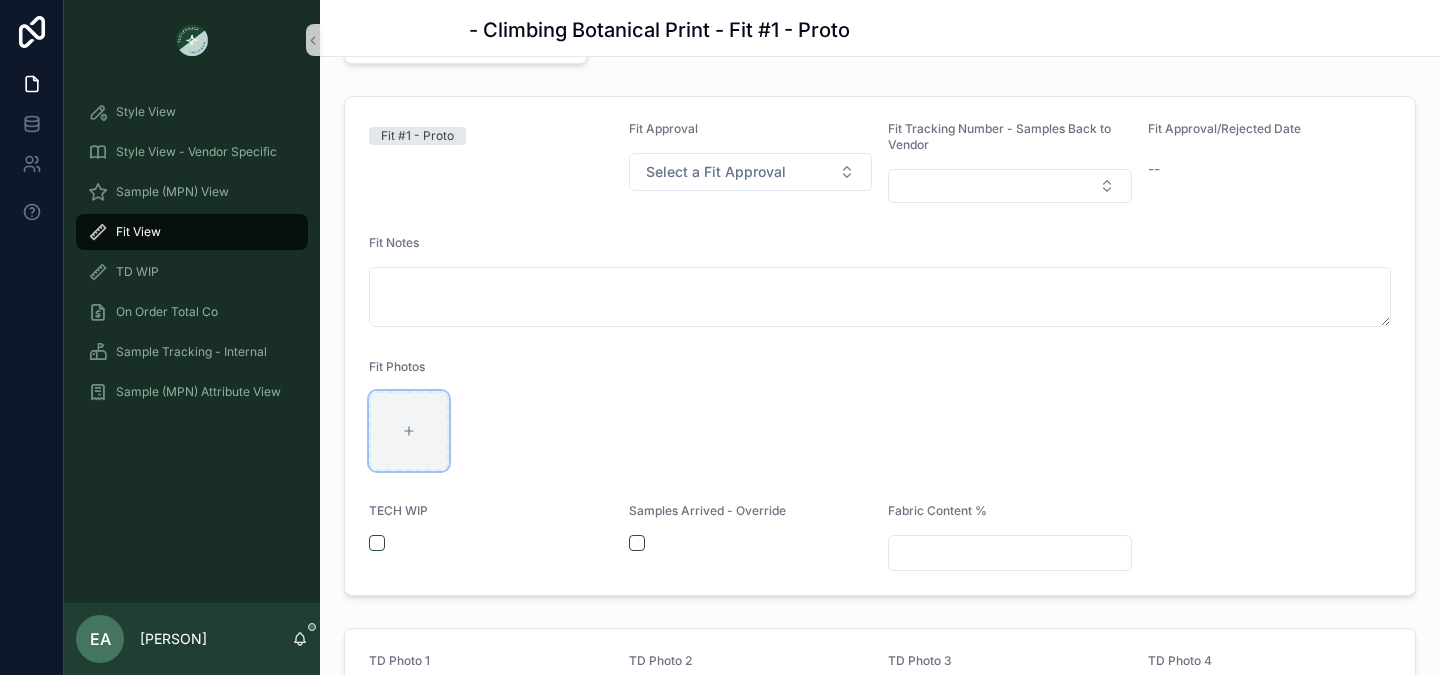 click 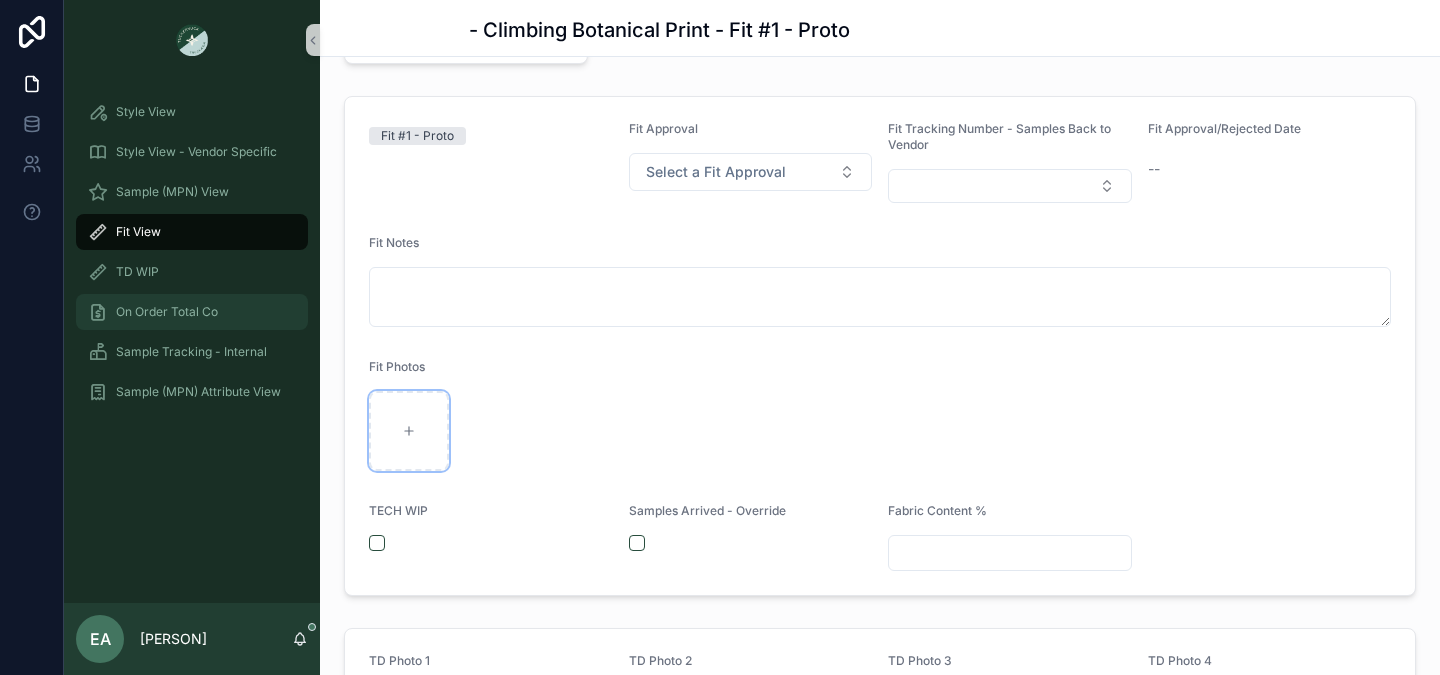 type on "**********" 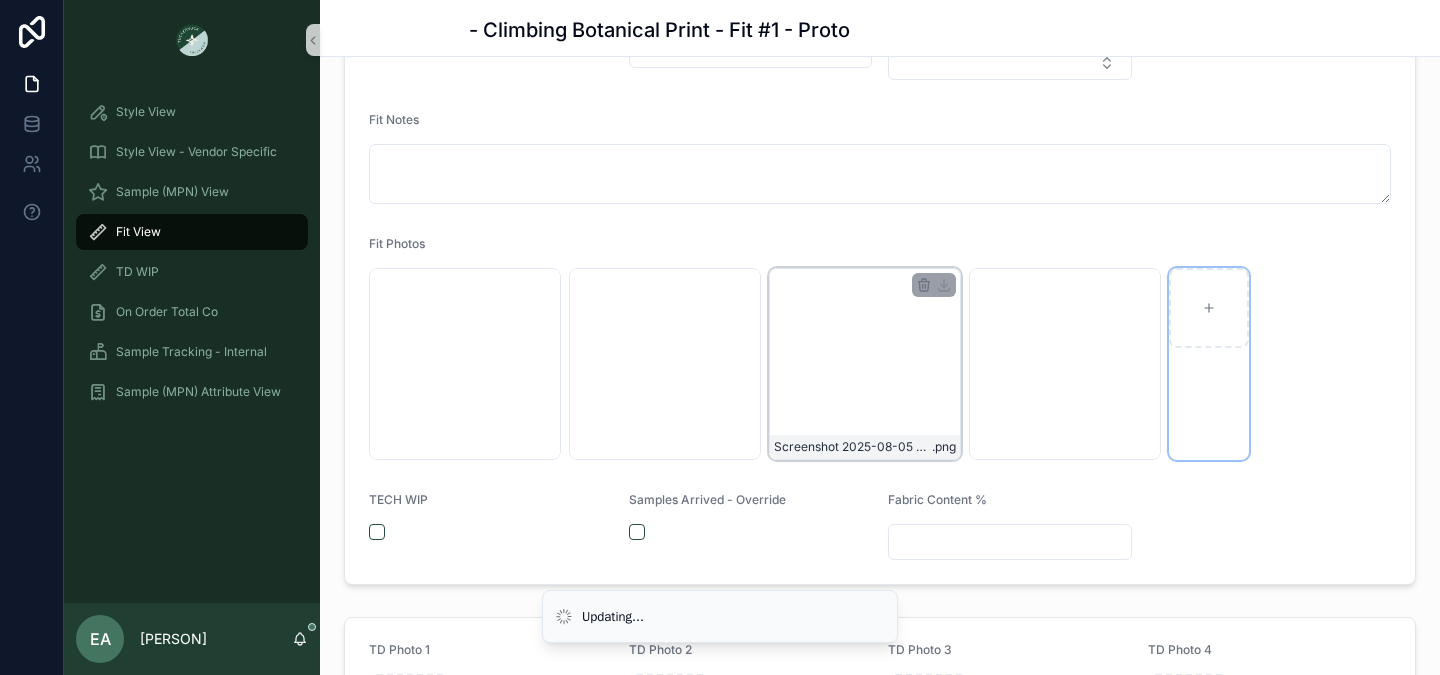 scroll, scrollTop: 483, scrollLeft: 0, axis: vertical 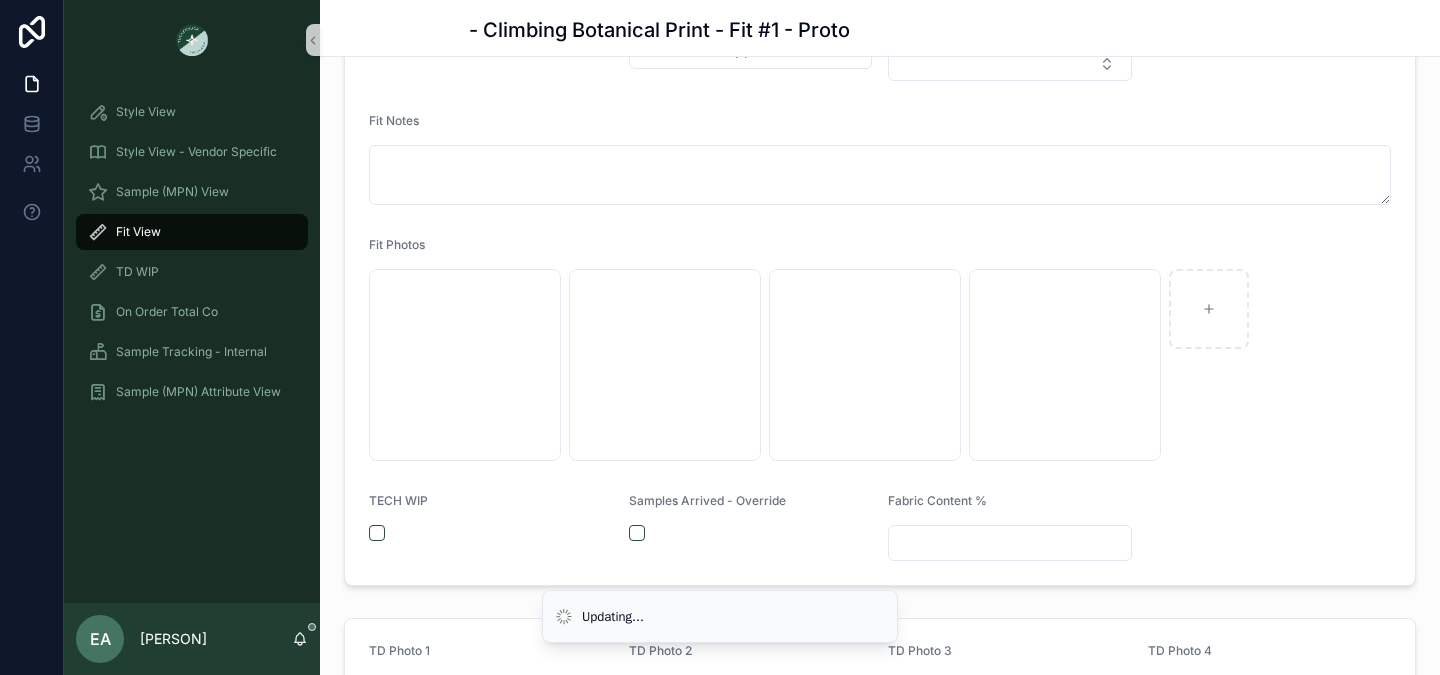 click at bounding box center [1010, 543] 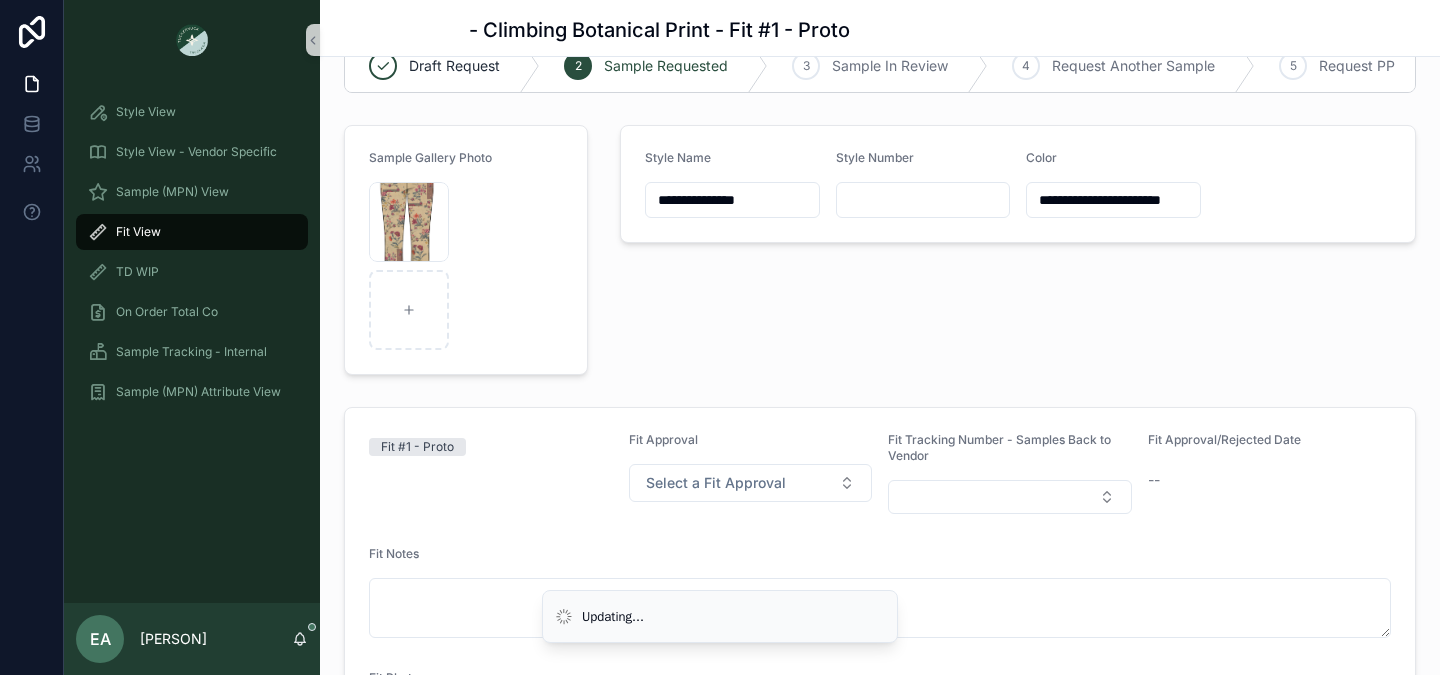scroll, scrollTop: 8, scrollLeft: 0, axis: vertical 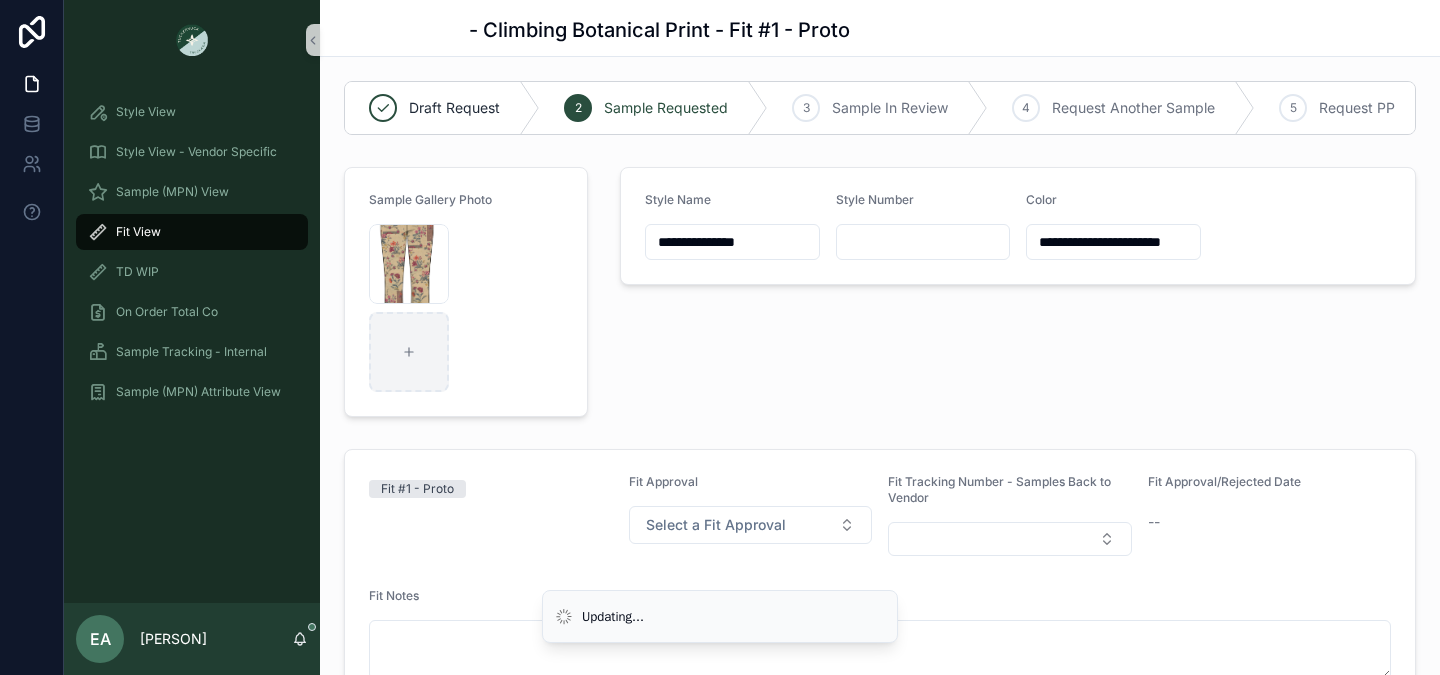 type on "**********" 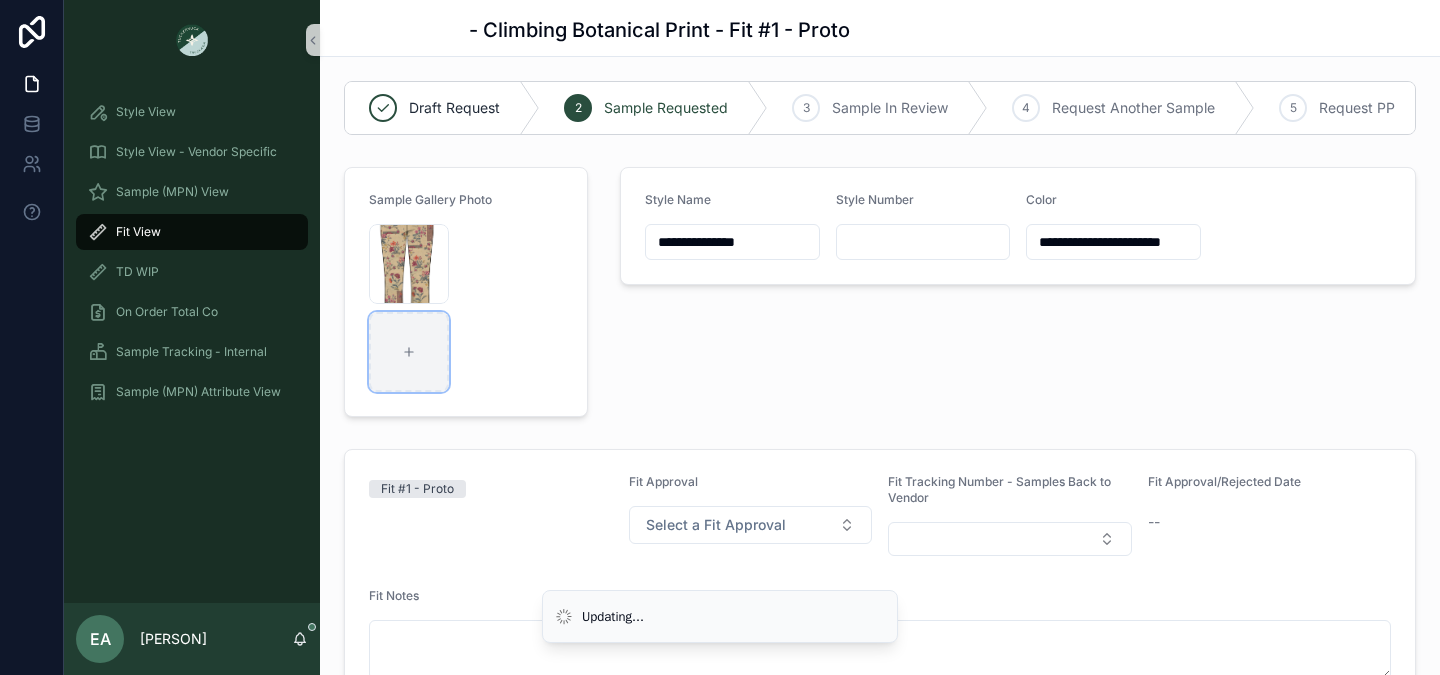 click at bounding box center [409, 352] 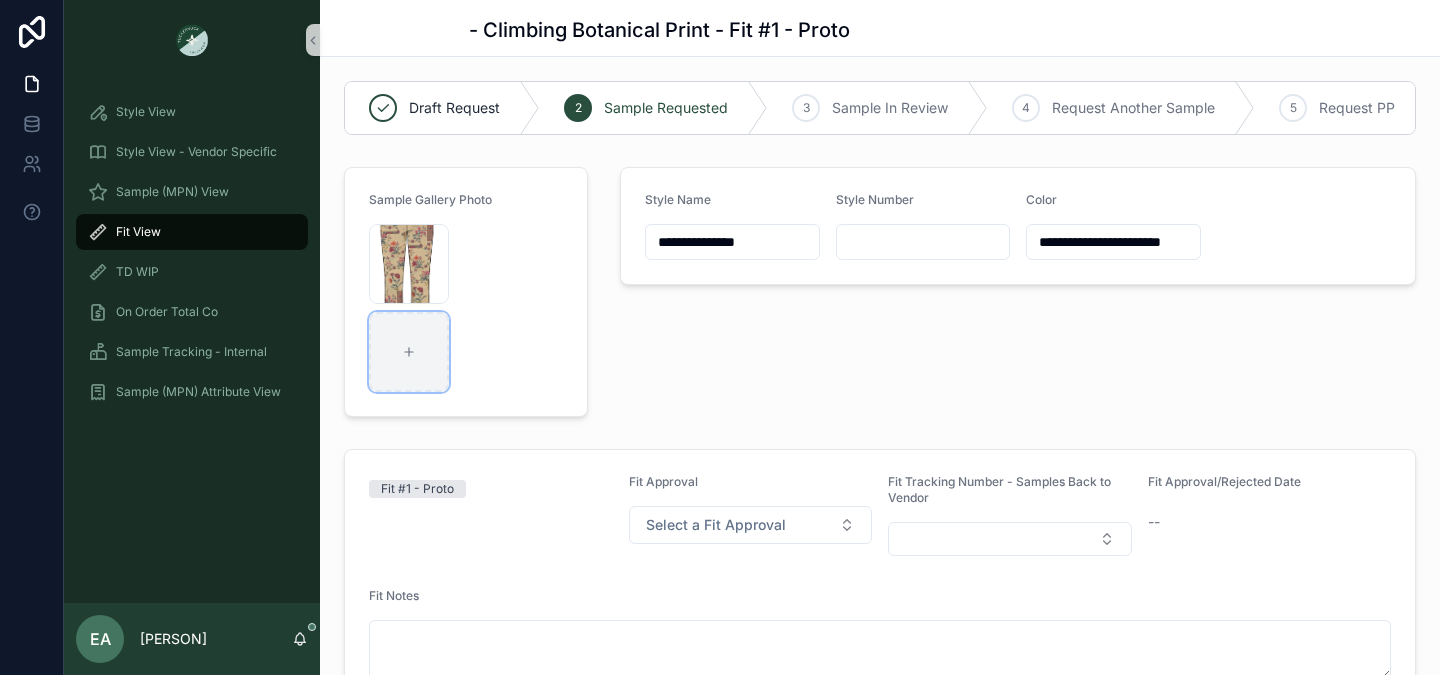 type on "**********" 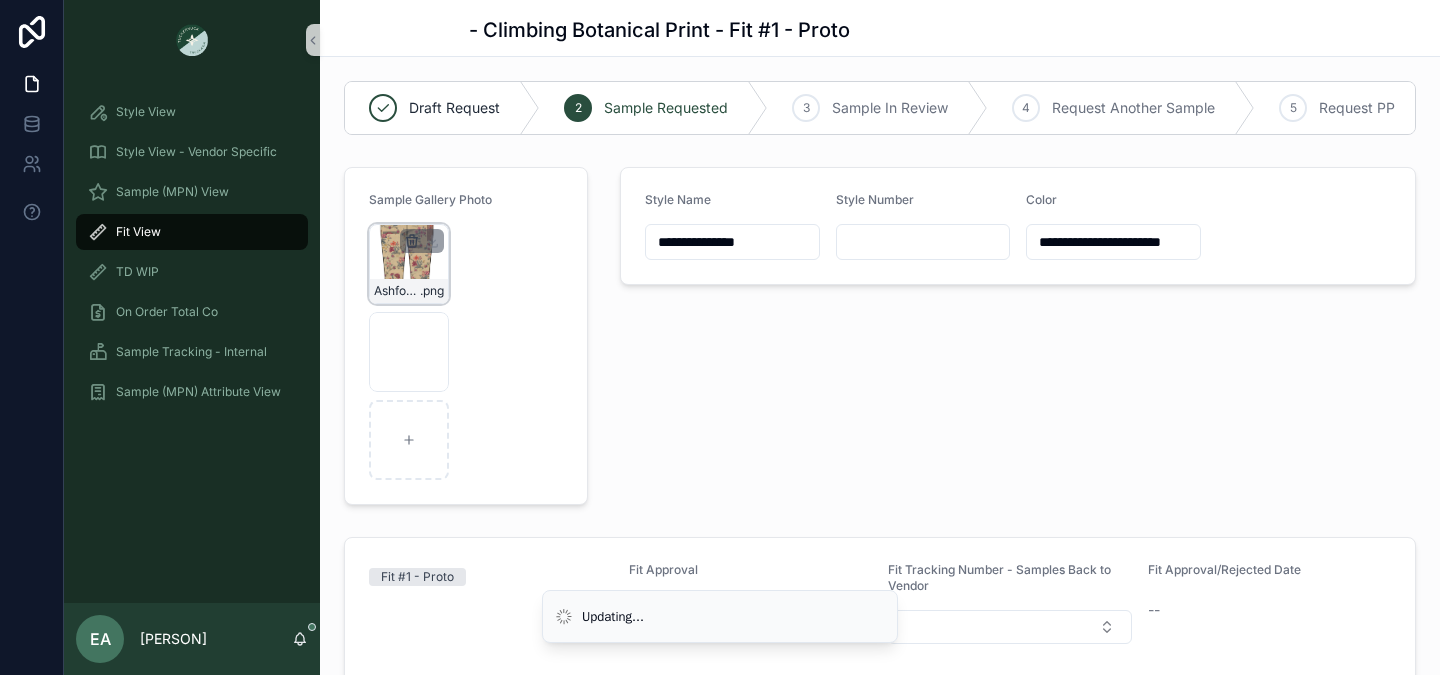 click 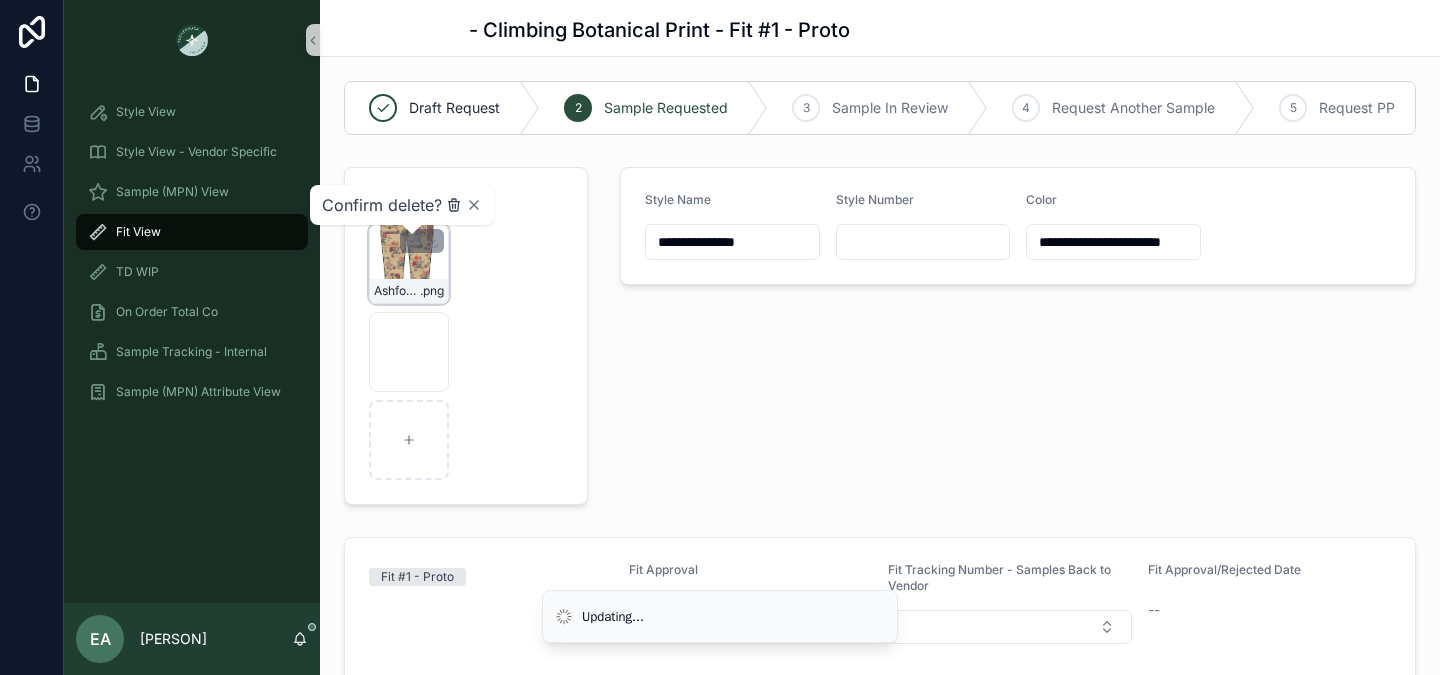 click 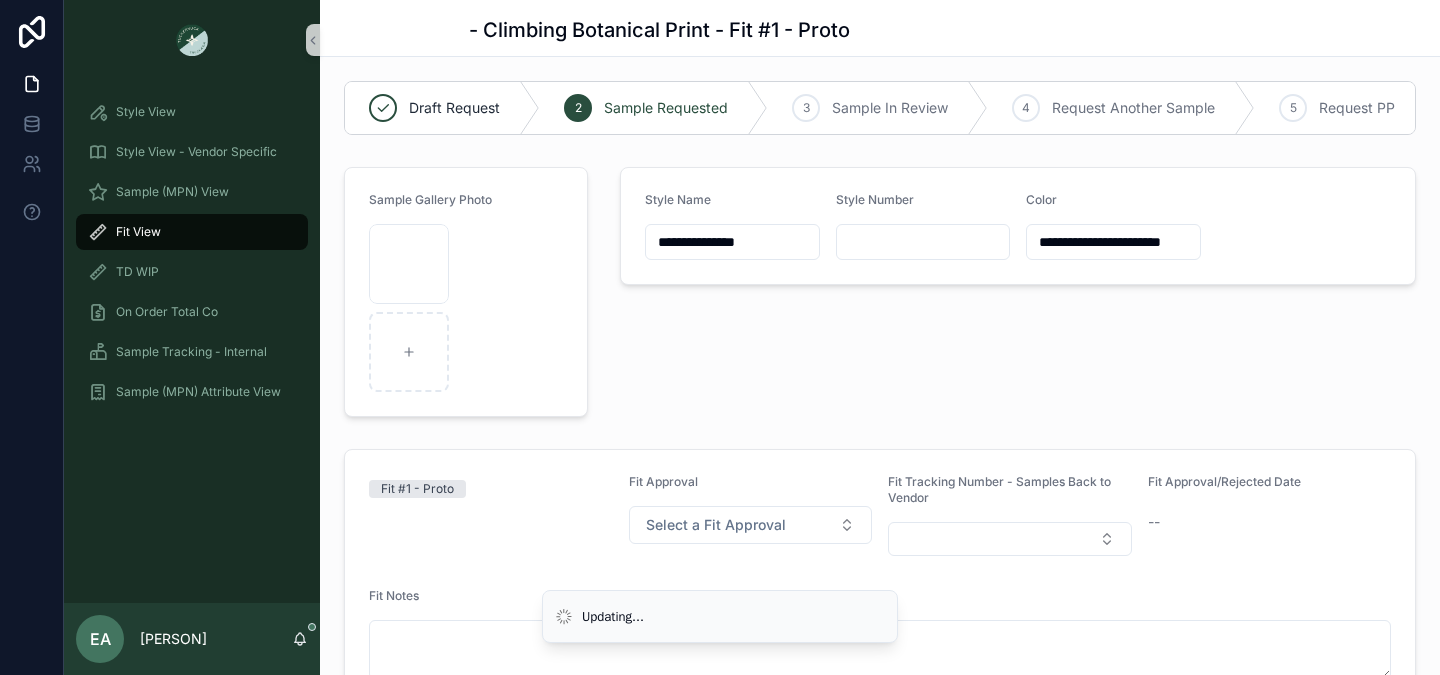 click on "**********" at bounding box center [1018, 292] 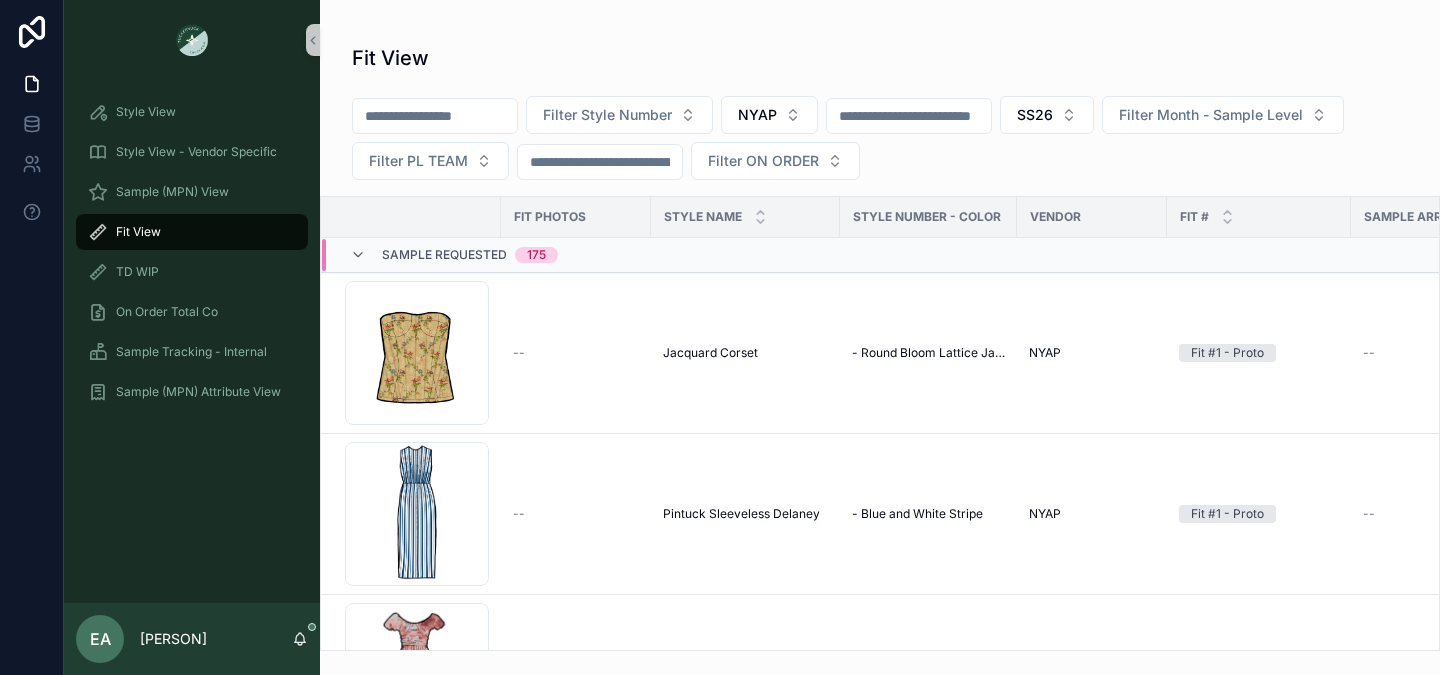 scroll, scrollTop: 0, scrollLeft: 0, axis: both 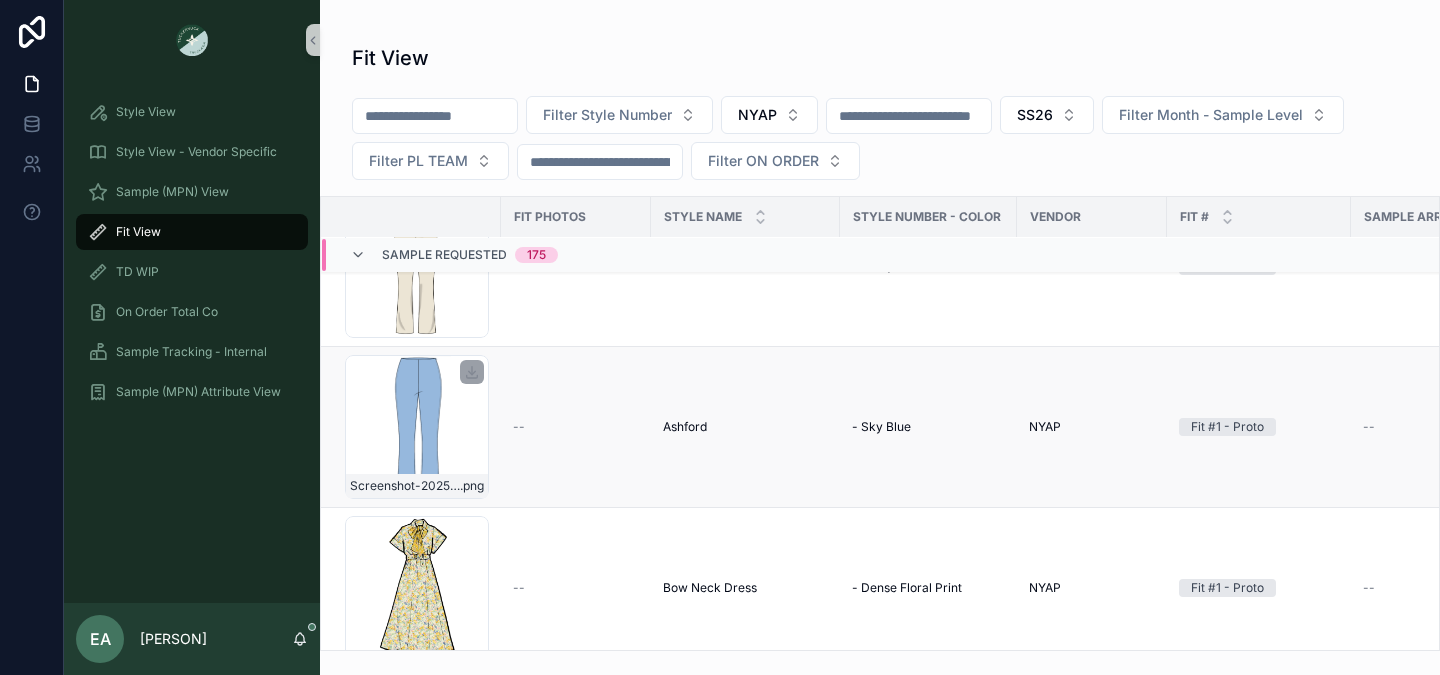click on "Screenshot-2025-07-22-at-10.16.52-AM .png" at bounding box center (417, 427) 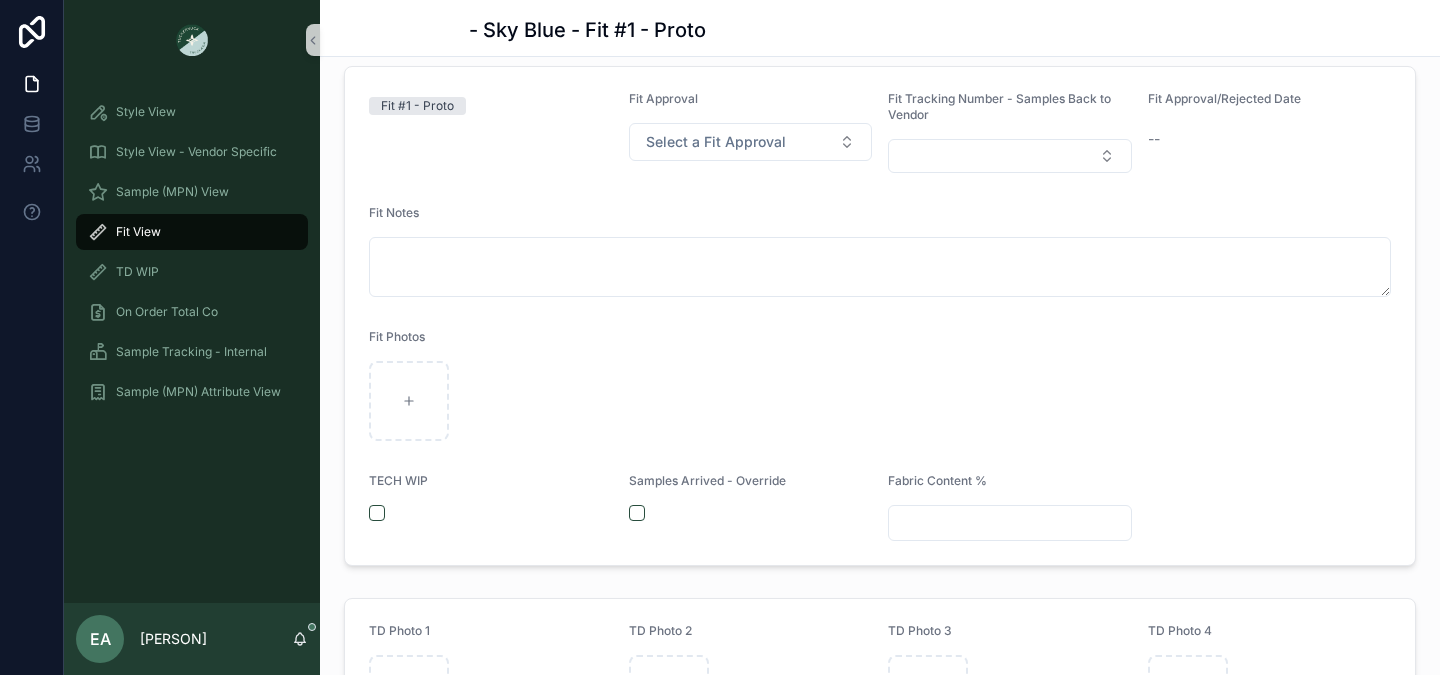scroll, scrollTop: 0, scrollLeft: 0, axis: both 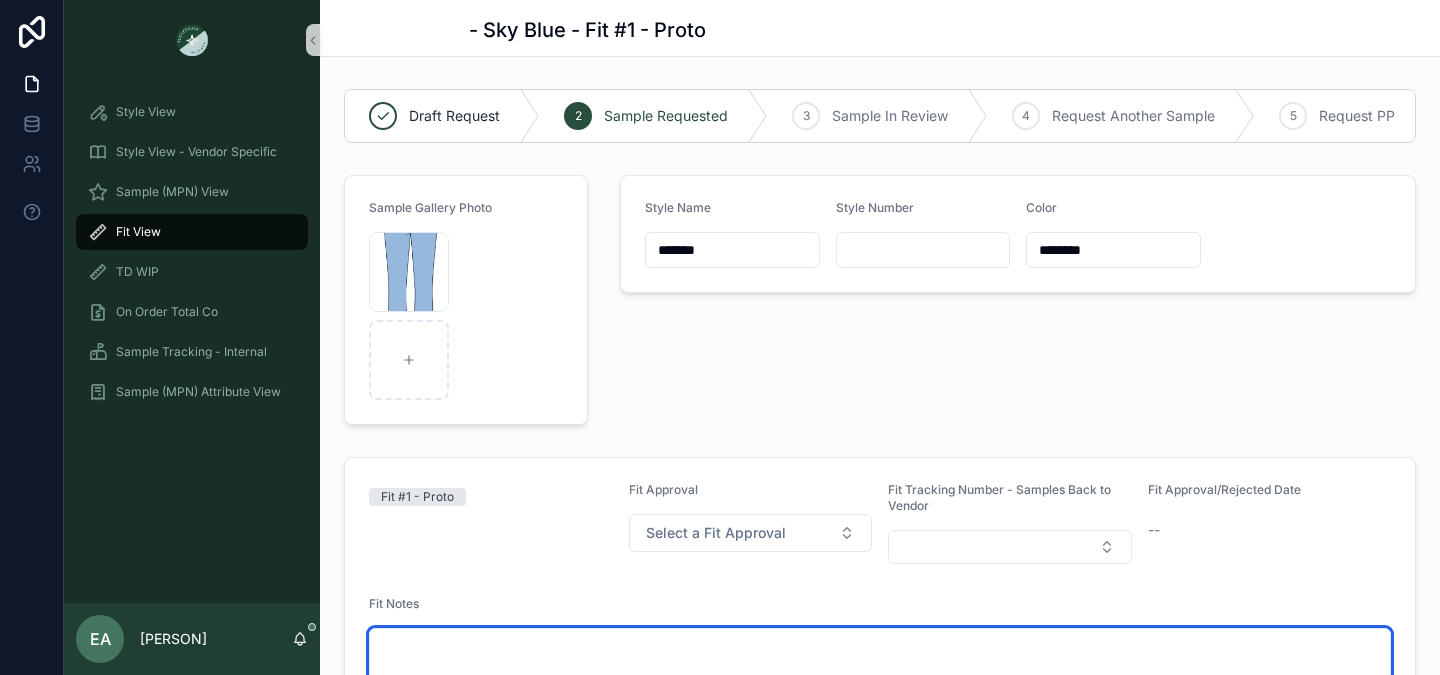 click at bounding box center [880, 658] 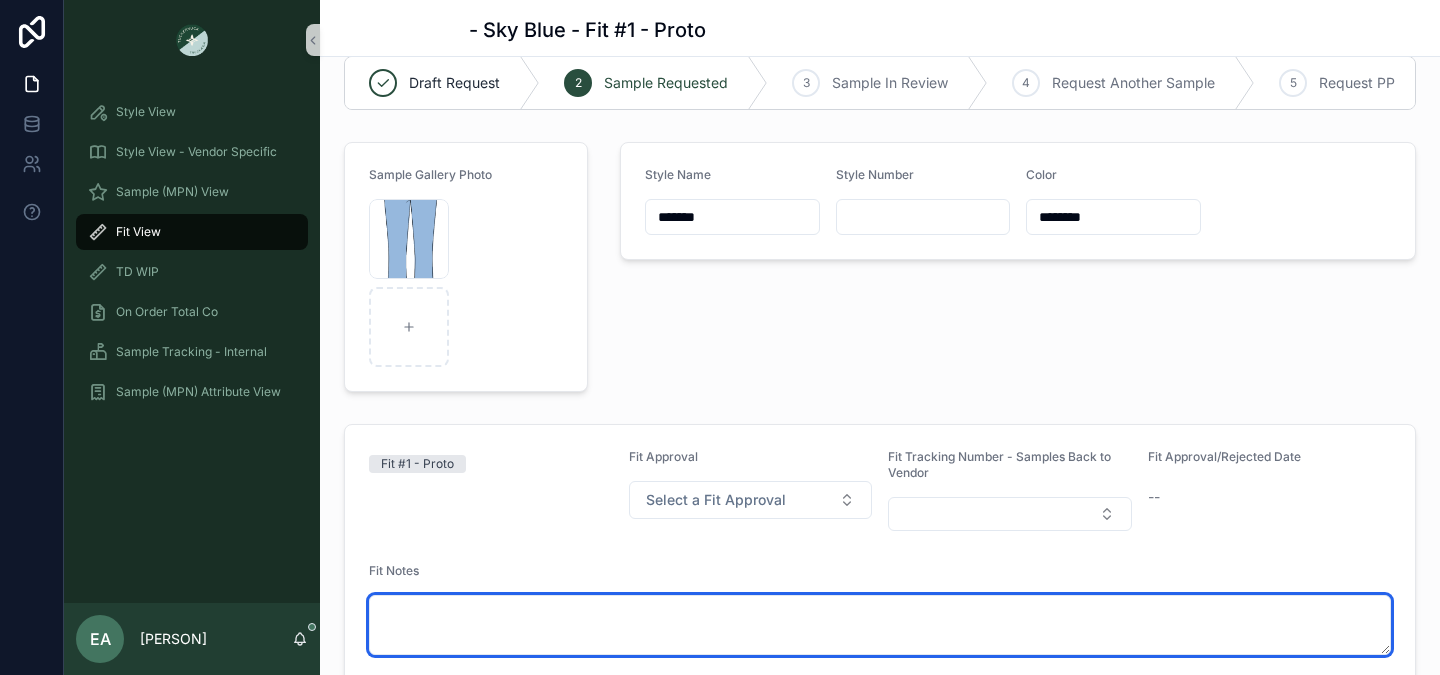 scroll, scrollTop: 7, scrollLeft: 0, axis: vertical 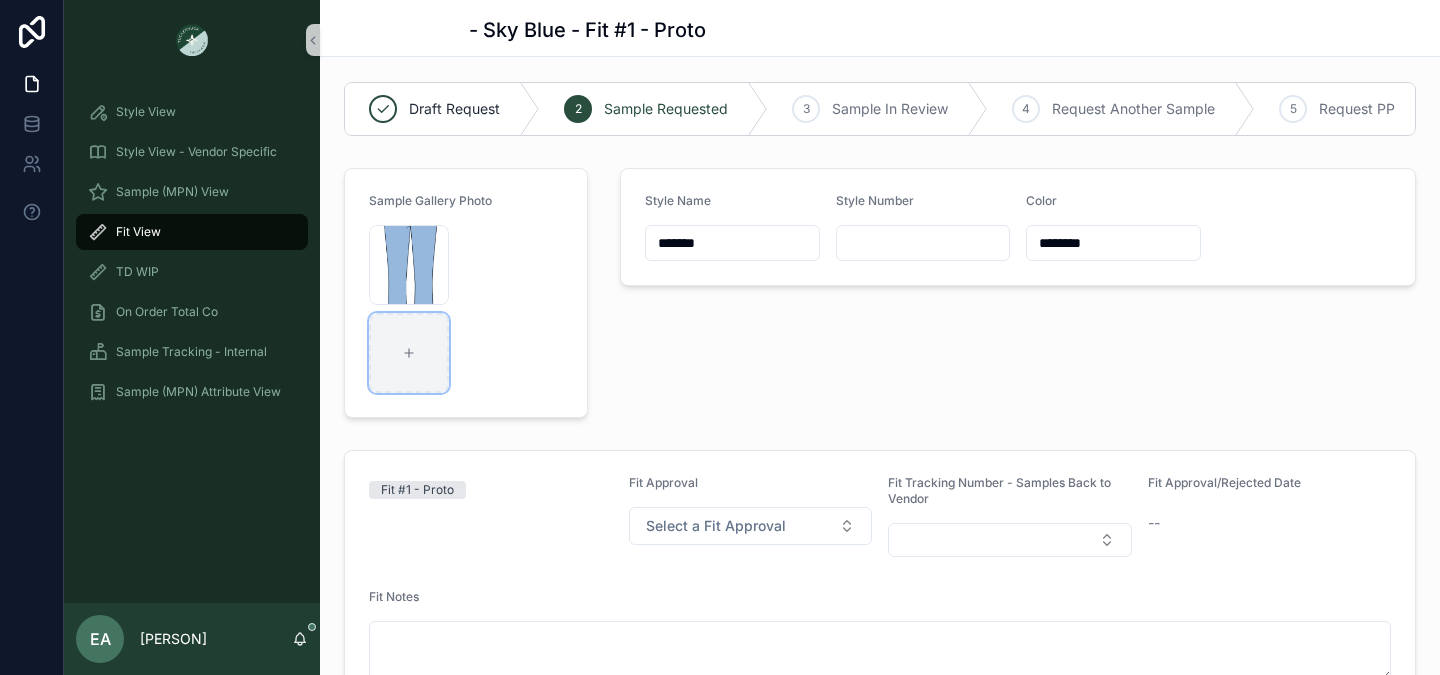 click at bounding box center [409, 353] 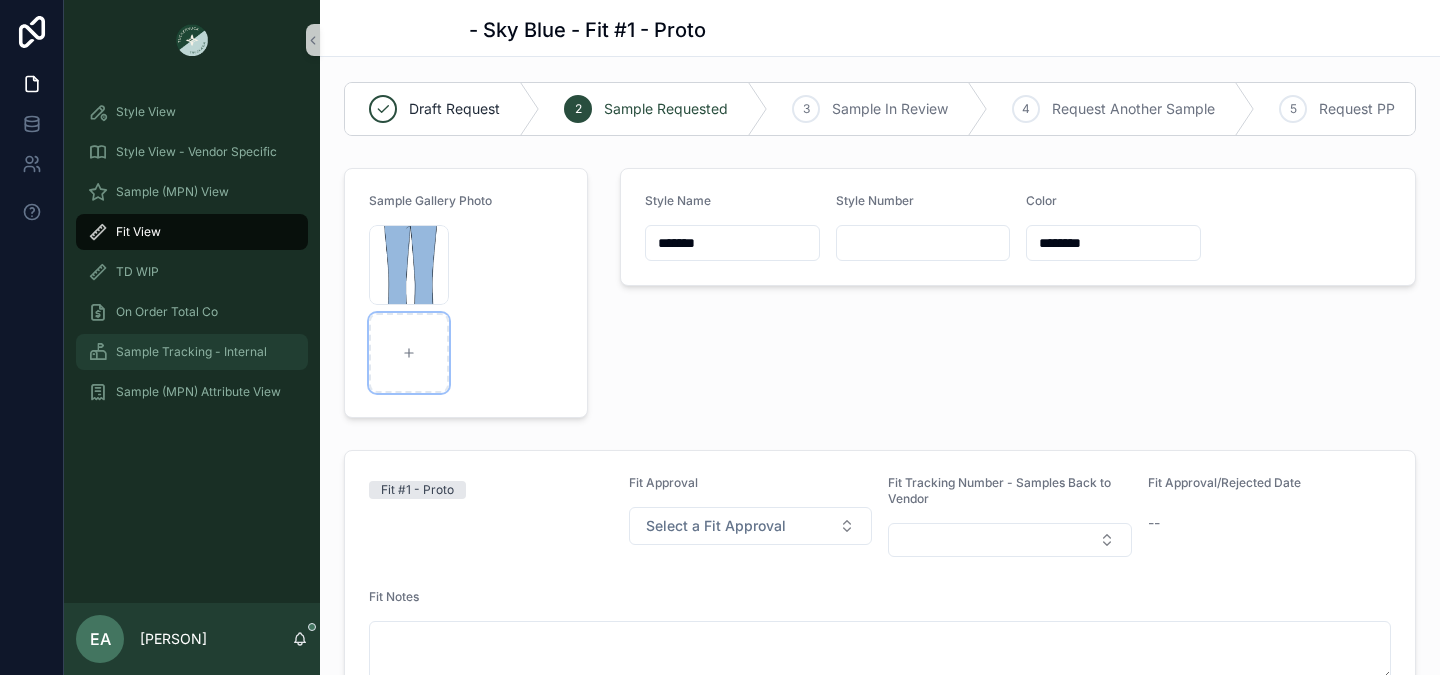type on "**********" 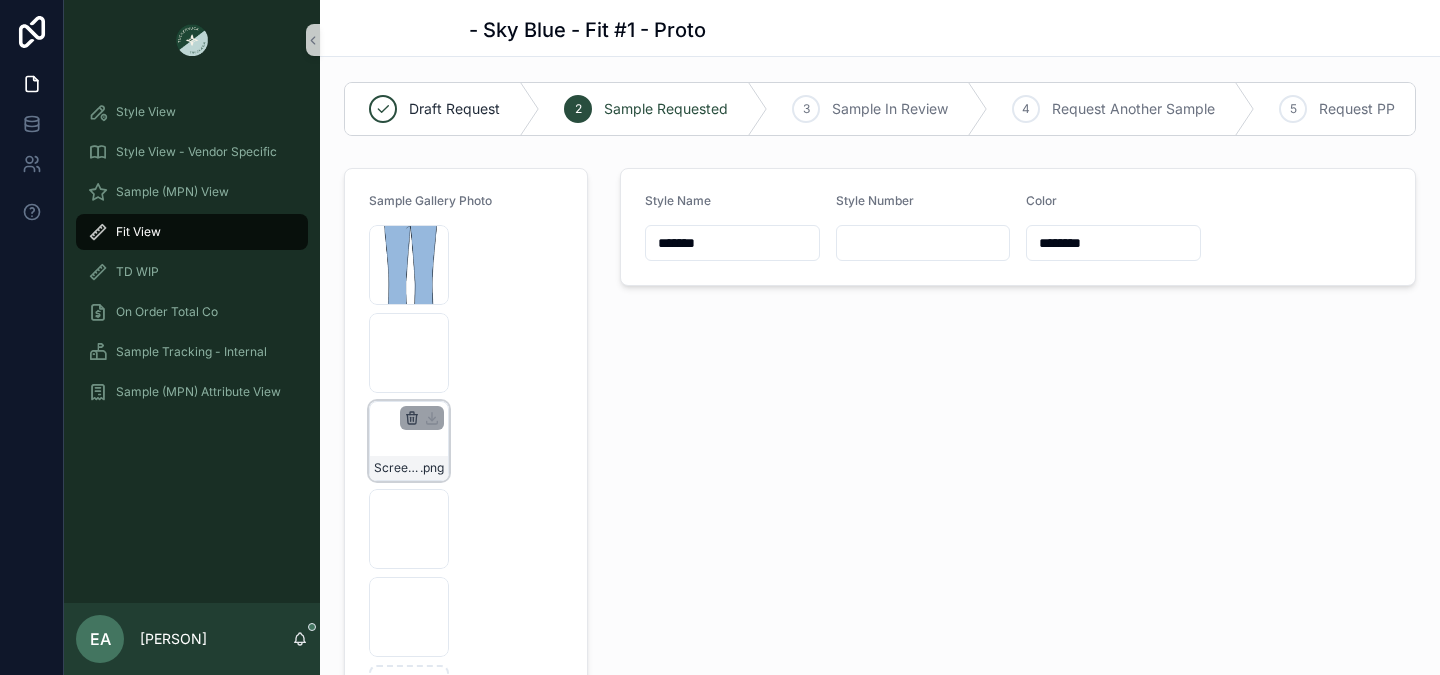 click 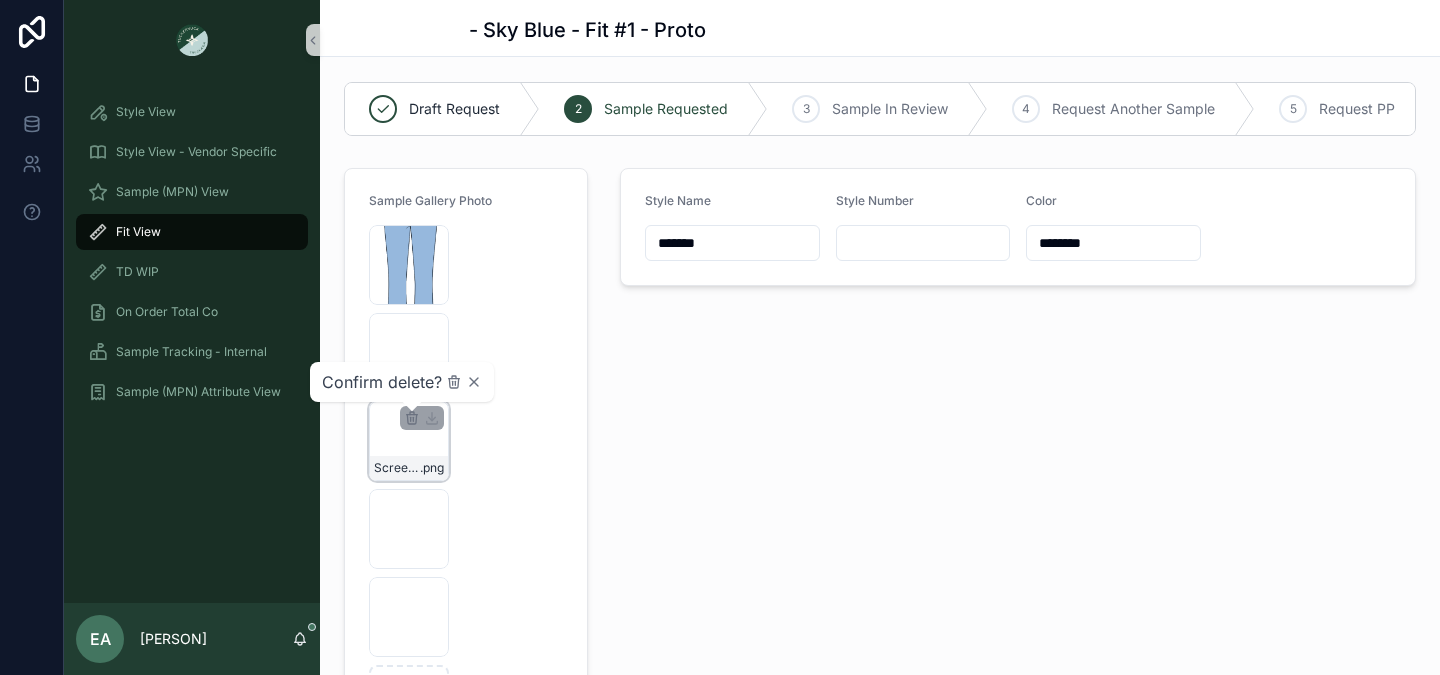click on "Confirm delete?" at bounding box center (402, 382) 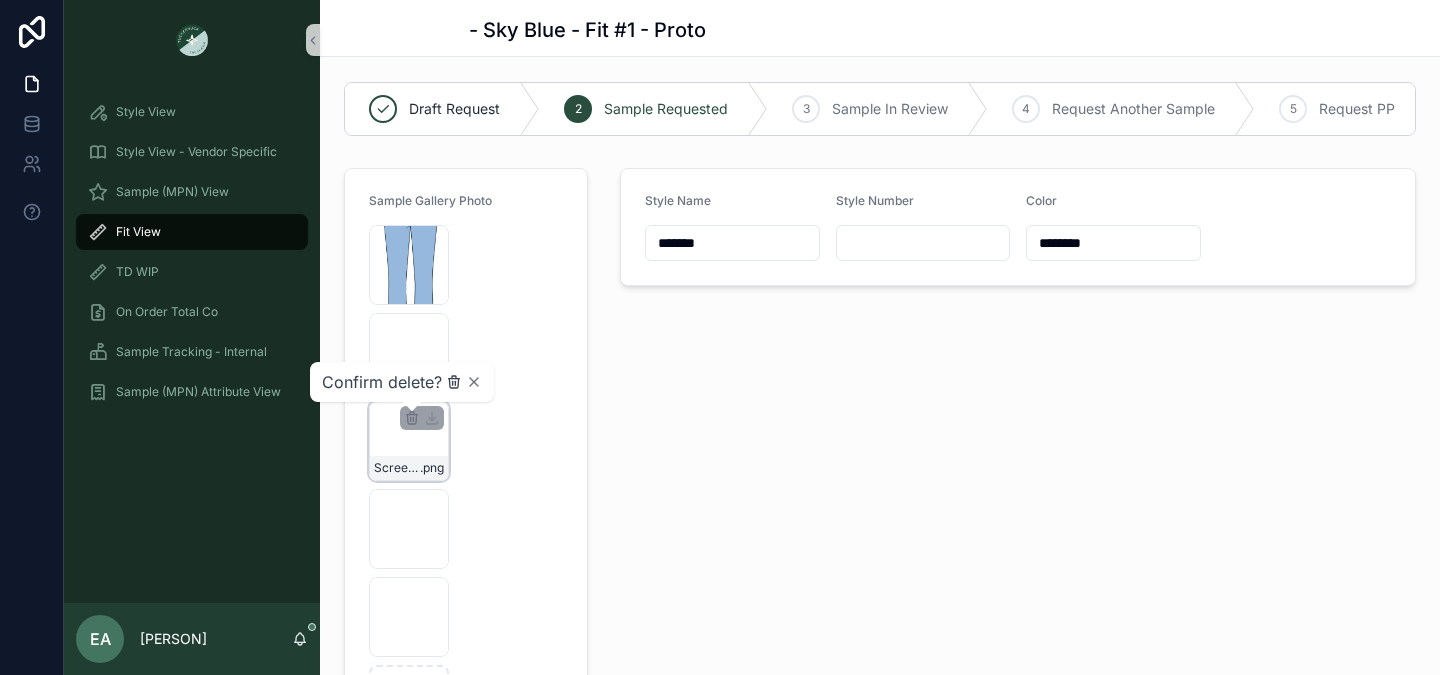 click 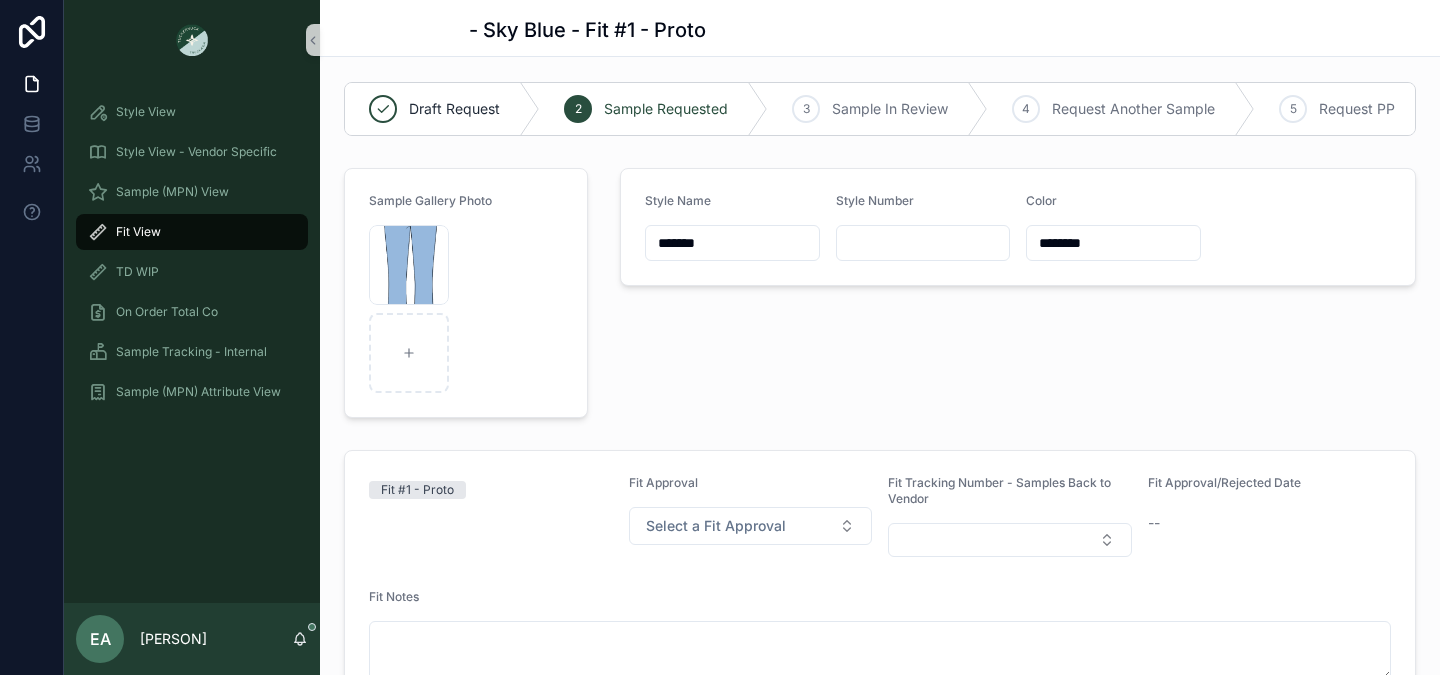 click on "Sample Gallery Photo Screenshot-2025-07-22-at-10.16.52-AM .png" at bounding box center (466, 293) 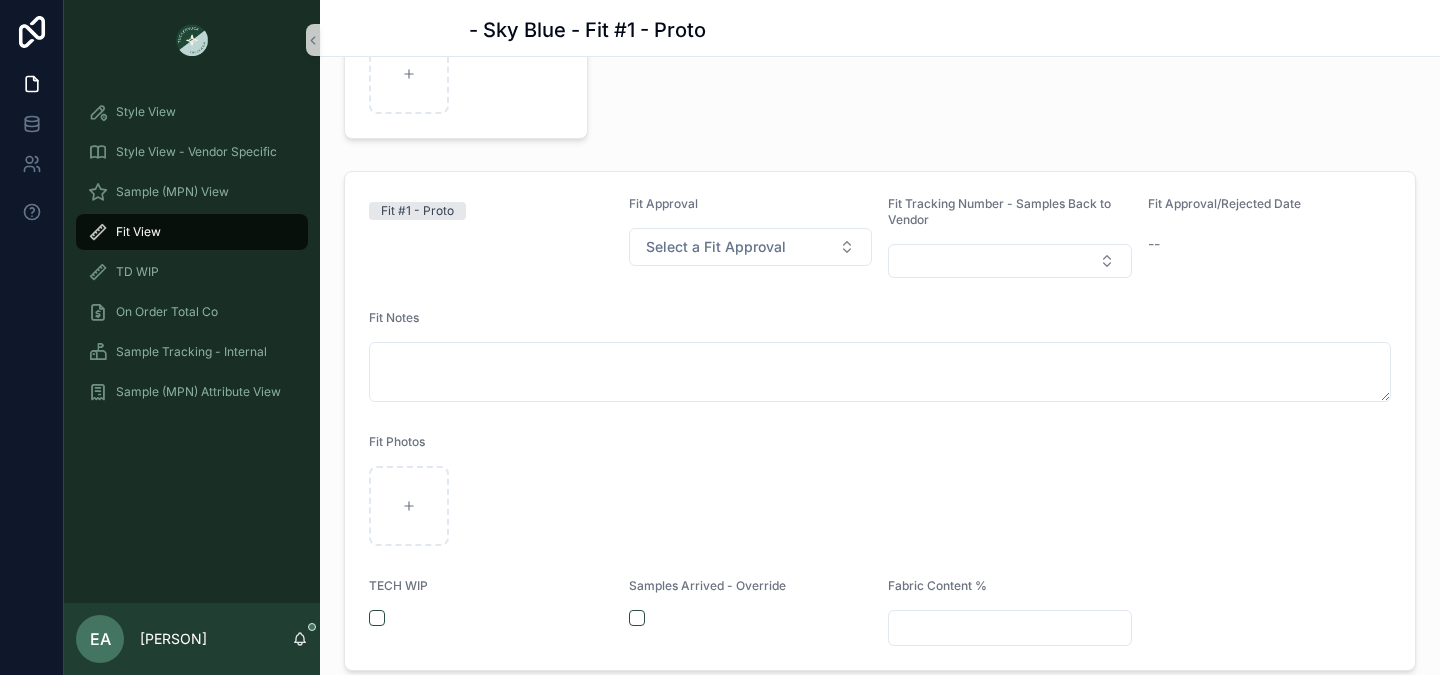 scroll, scrollTop: 291, scrollLeft: 0, axis: vertical 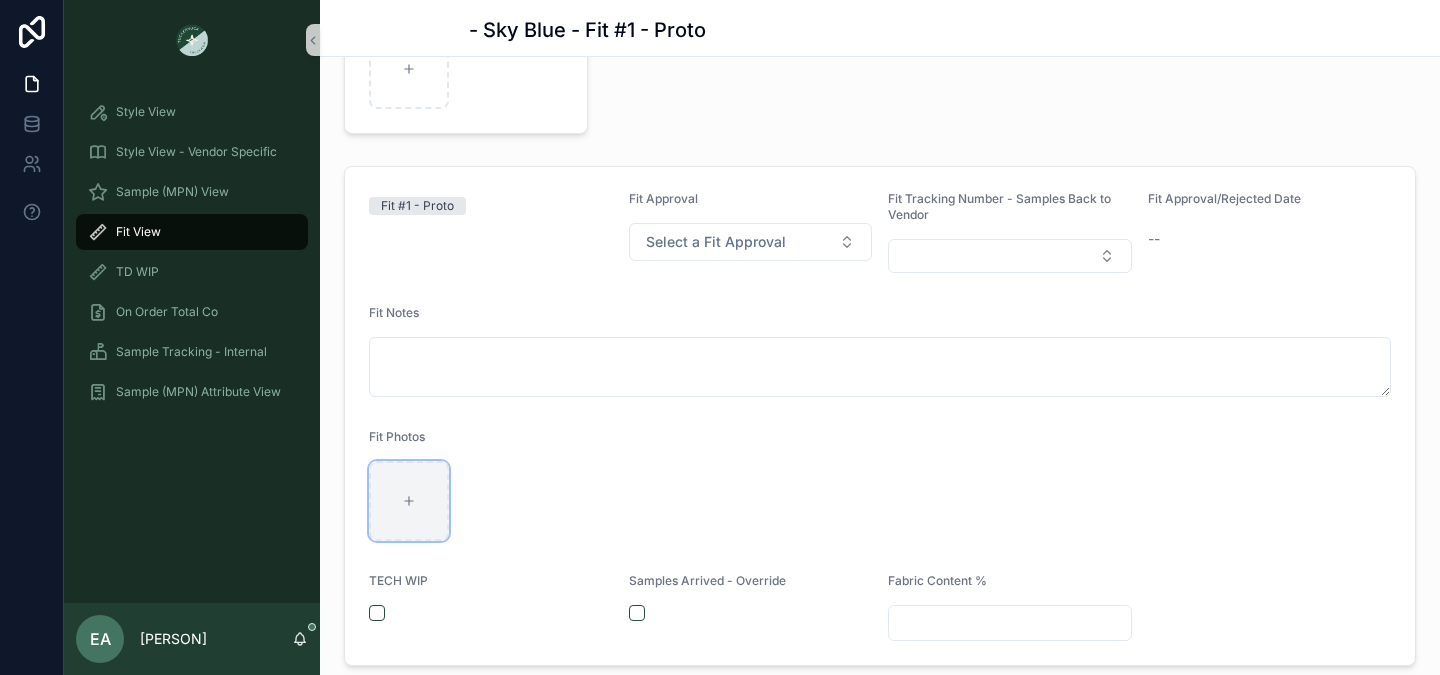click at bounding box center [409, 501] 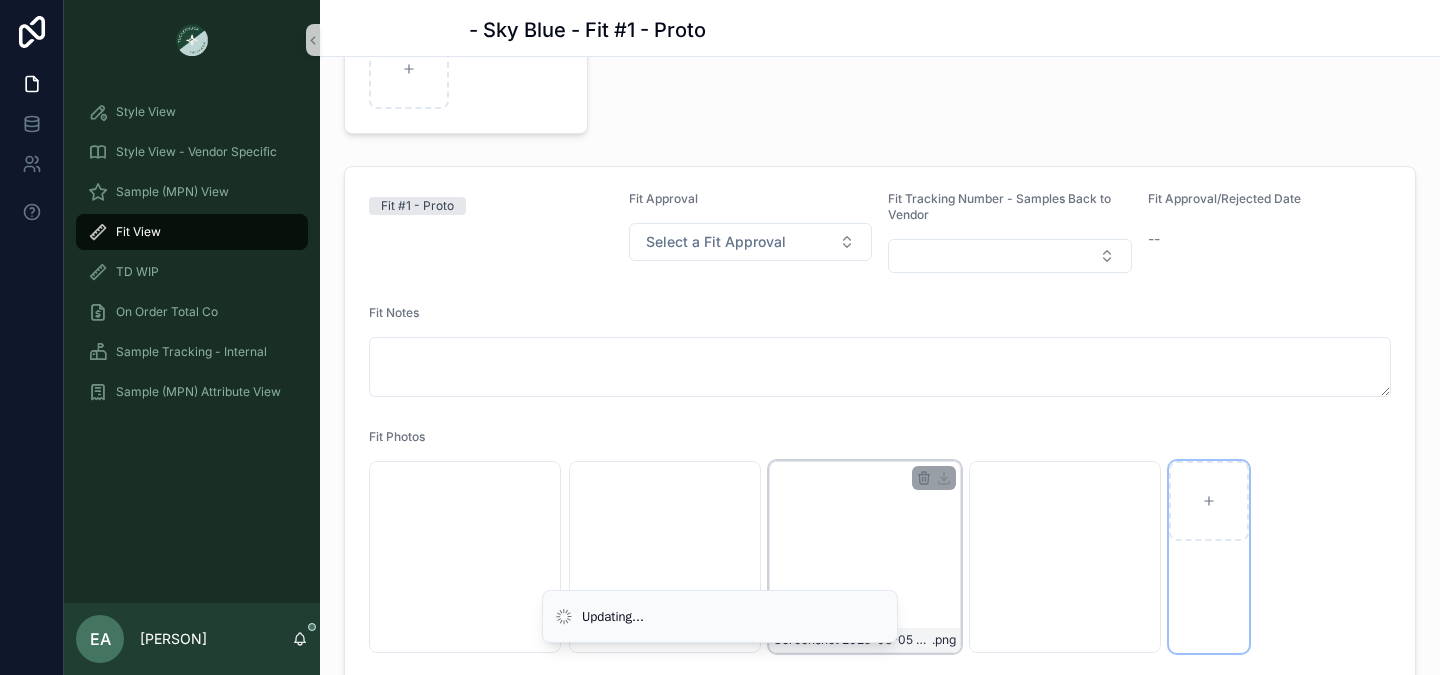 scroll, scrollTop: 577, scrollLeft: 0, axis: vertical 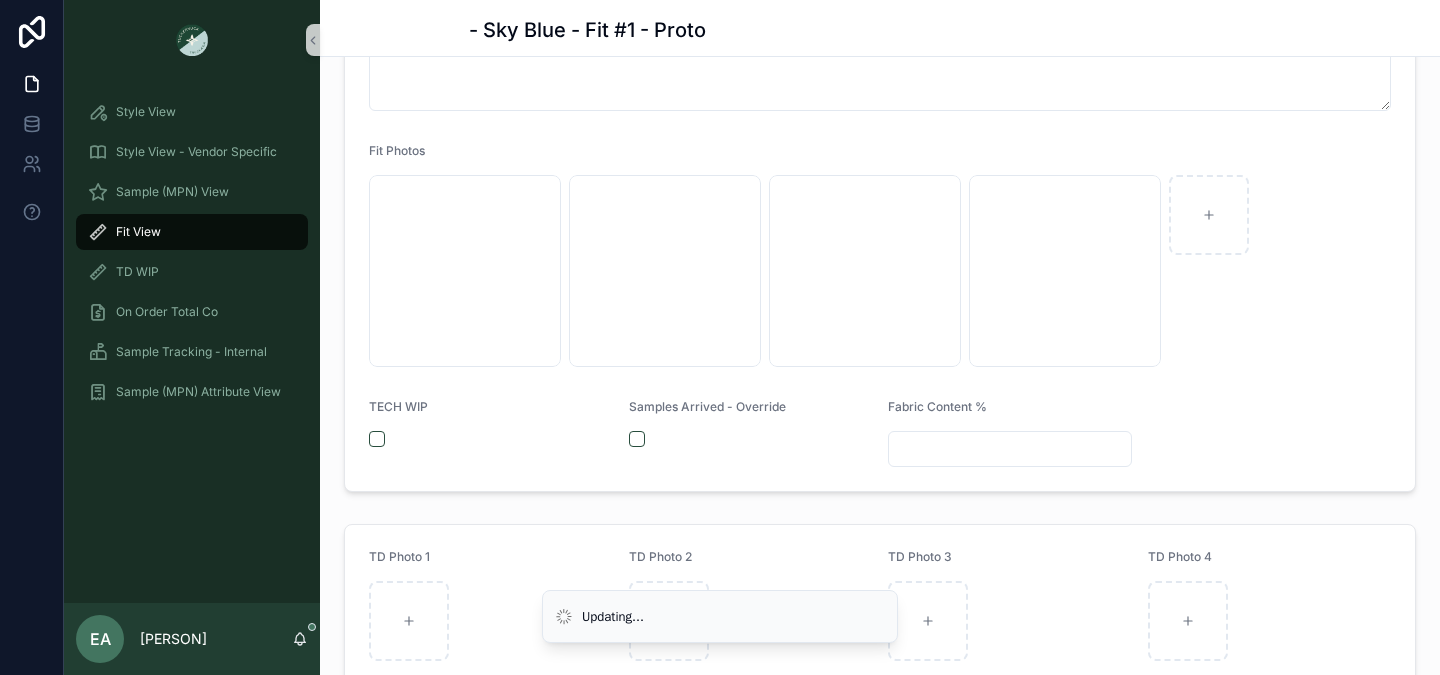 click at bounding box center [1010, 449] 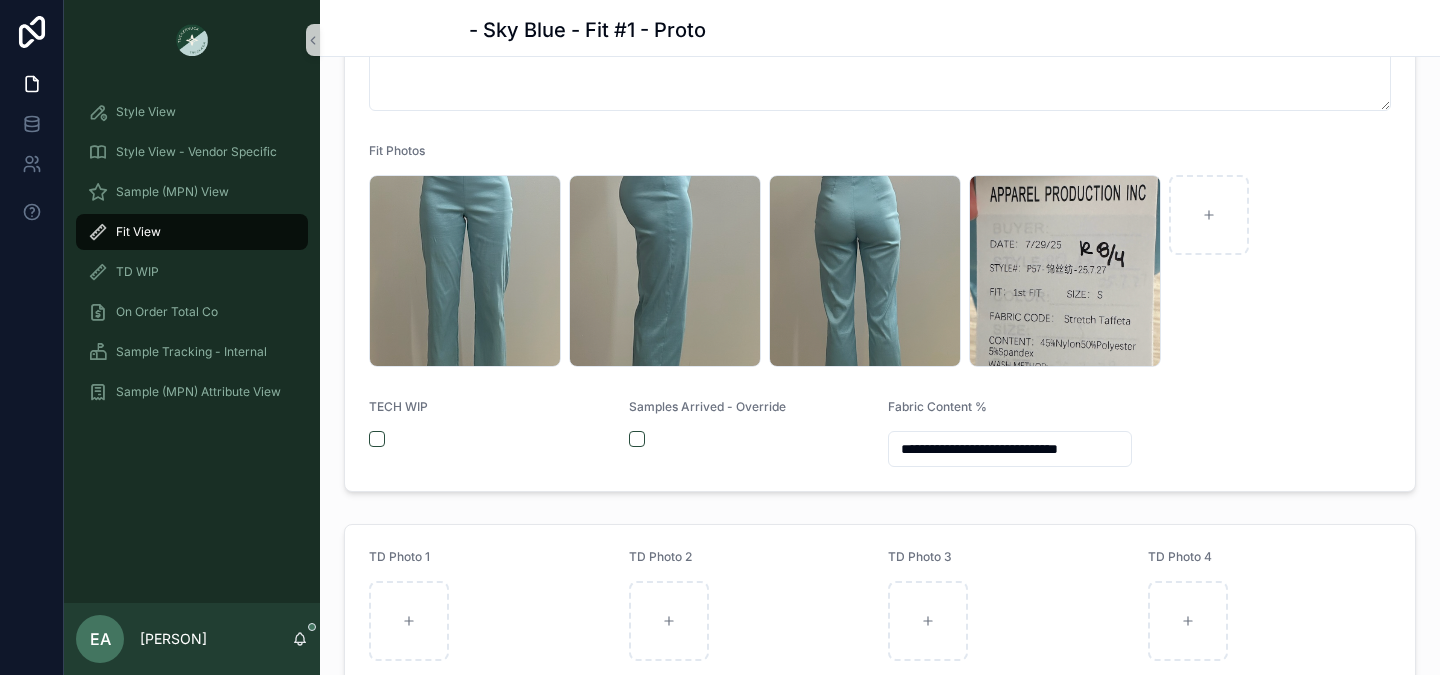 scroll, scrollTop: 0, scrollLeft: 20, axis: horizontal 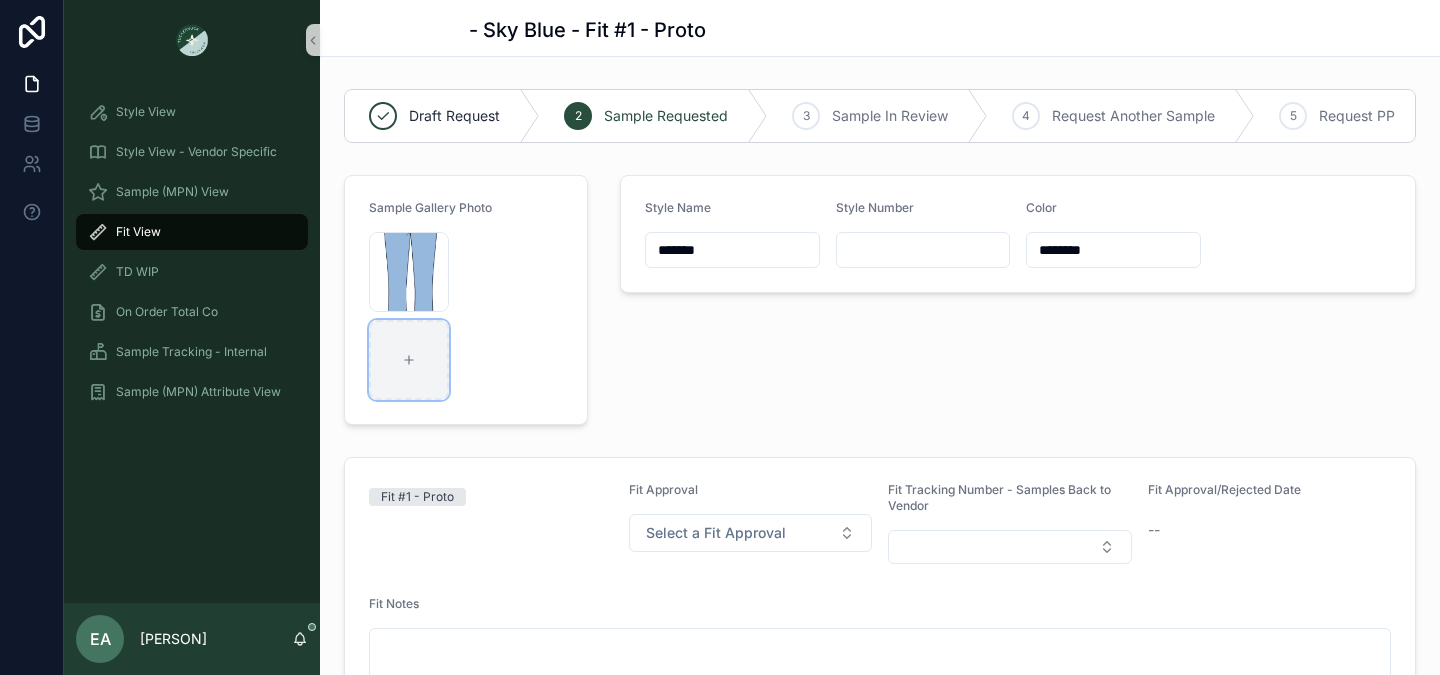 click at bounding box center (409, 360) 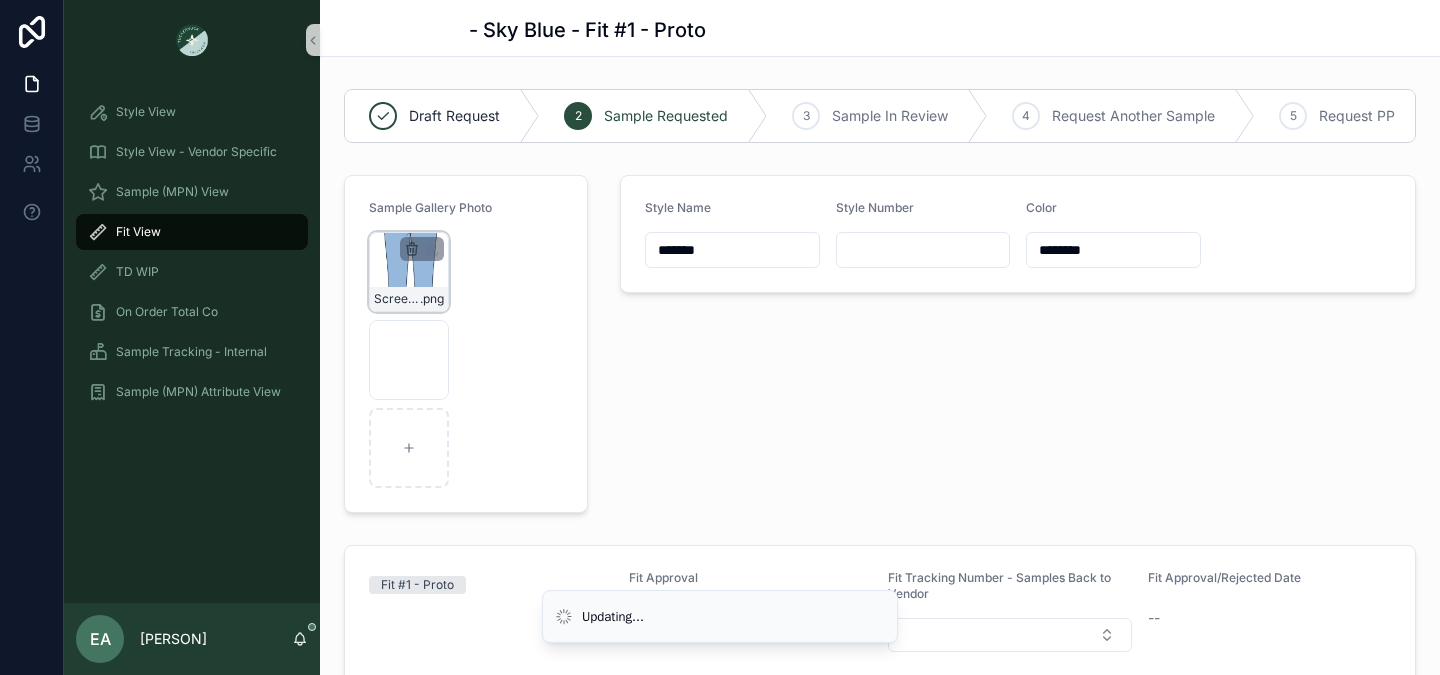 click 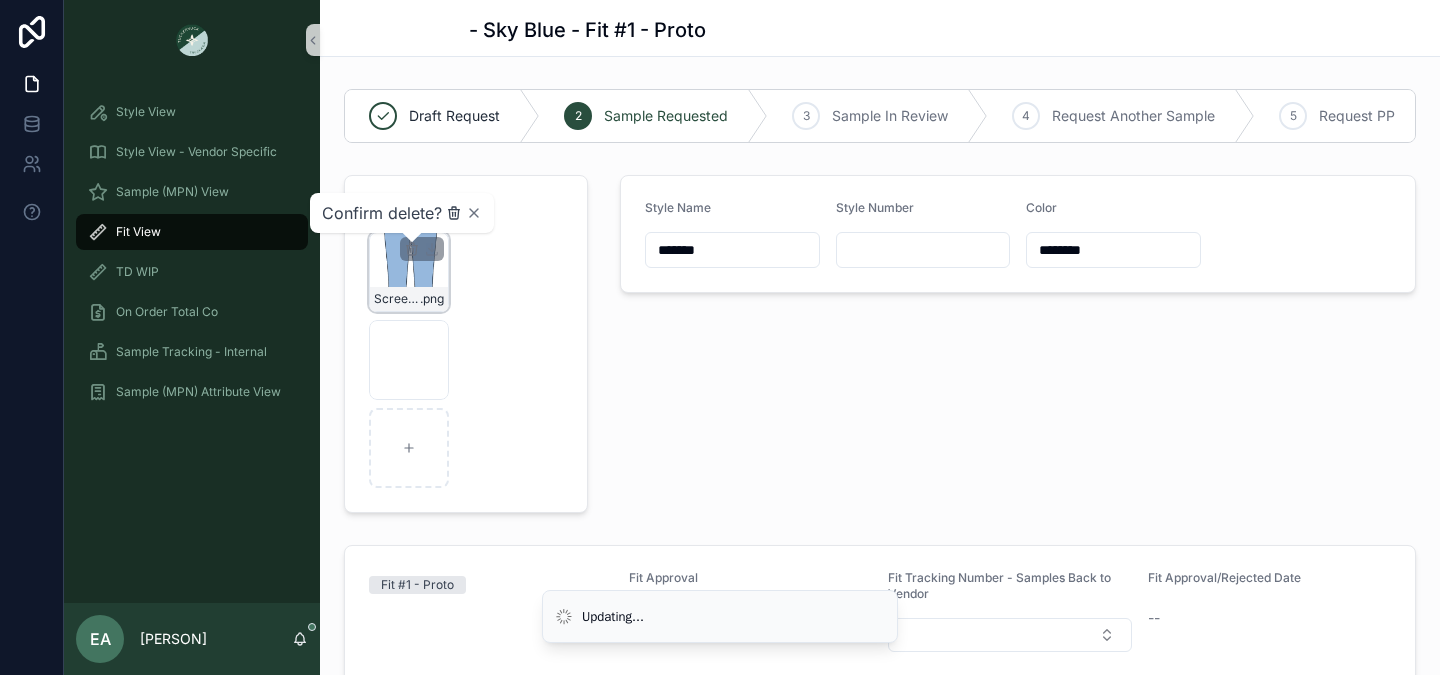 click 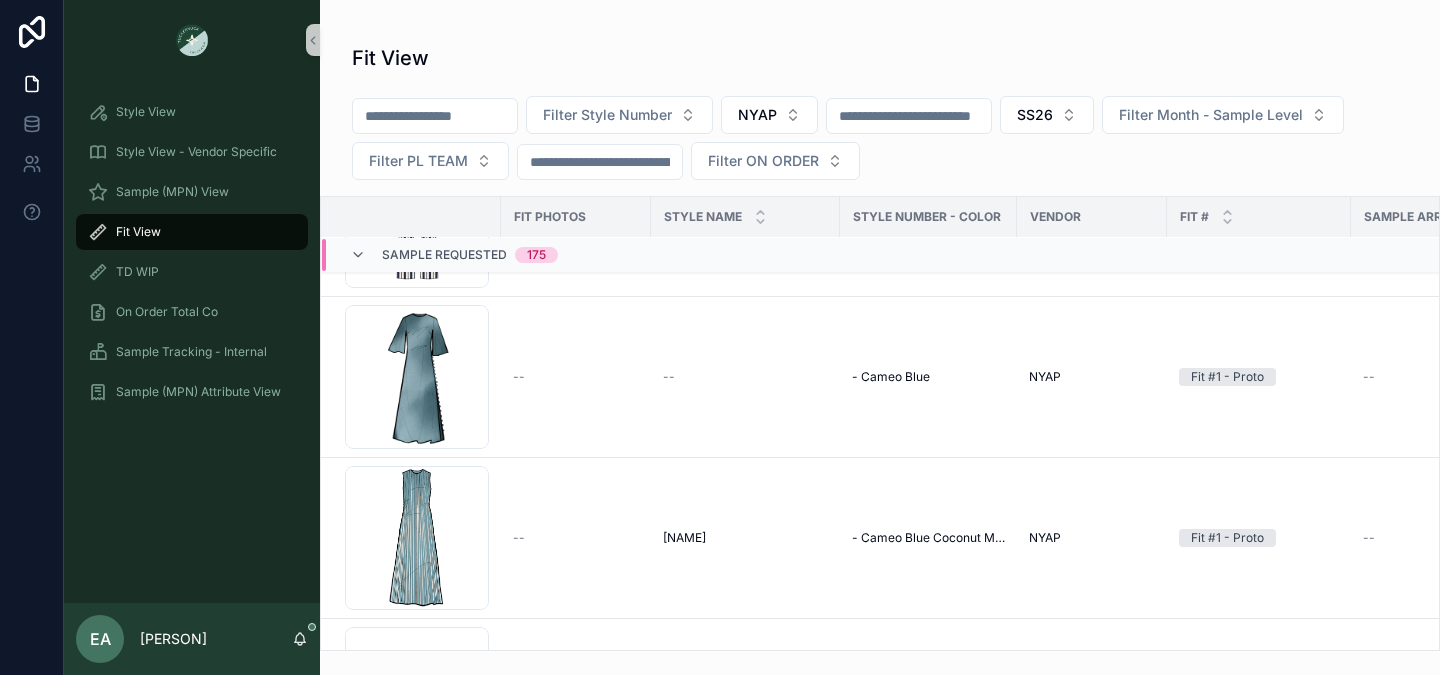 scroll, scrollTop: 5479, scrollLeft: 0, axis: vertical 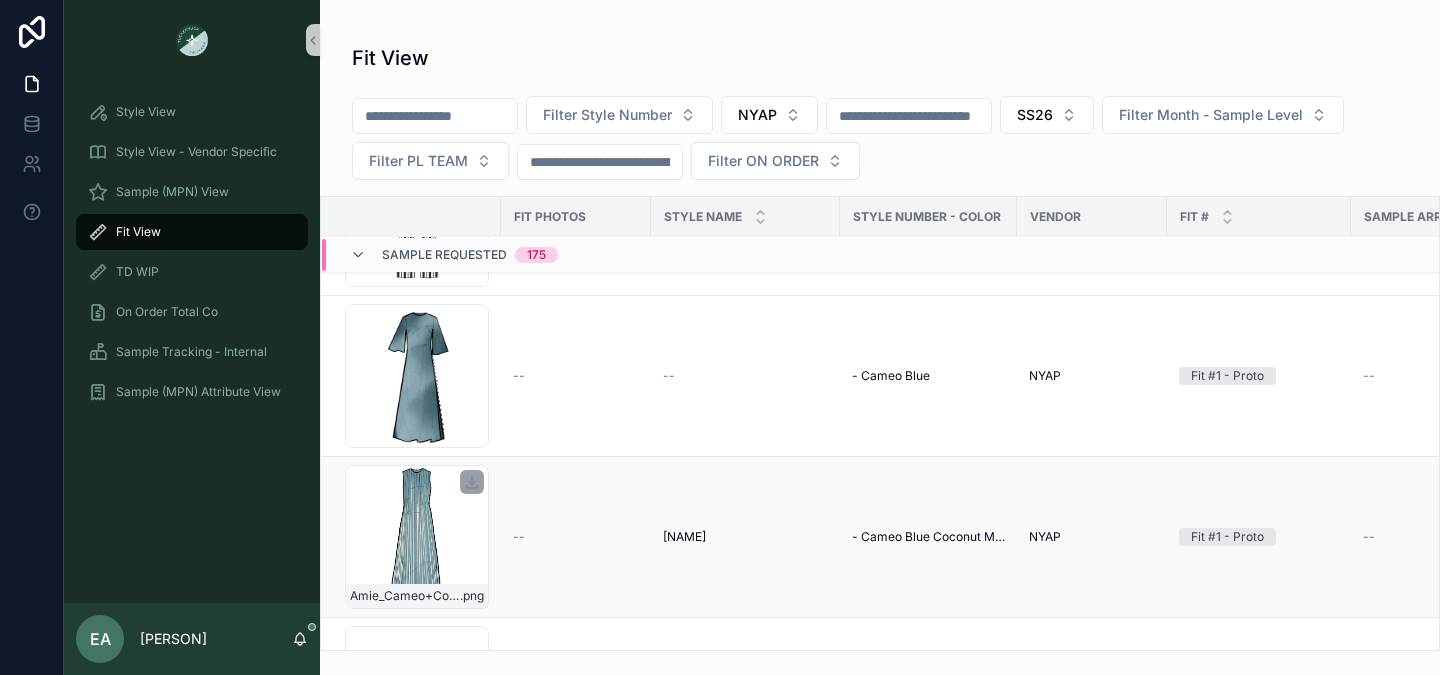 click on "Amie_Cameo+Coconut .png" at bounding box center [417, 537] 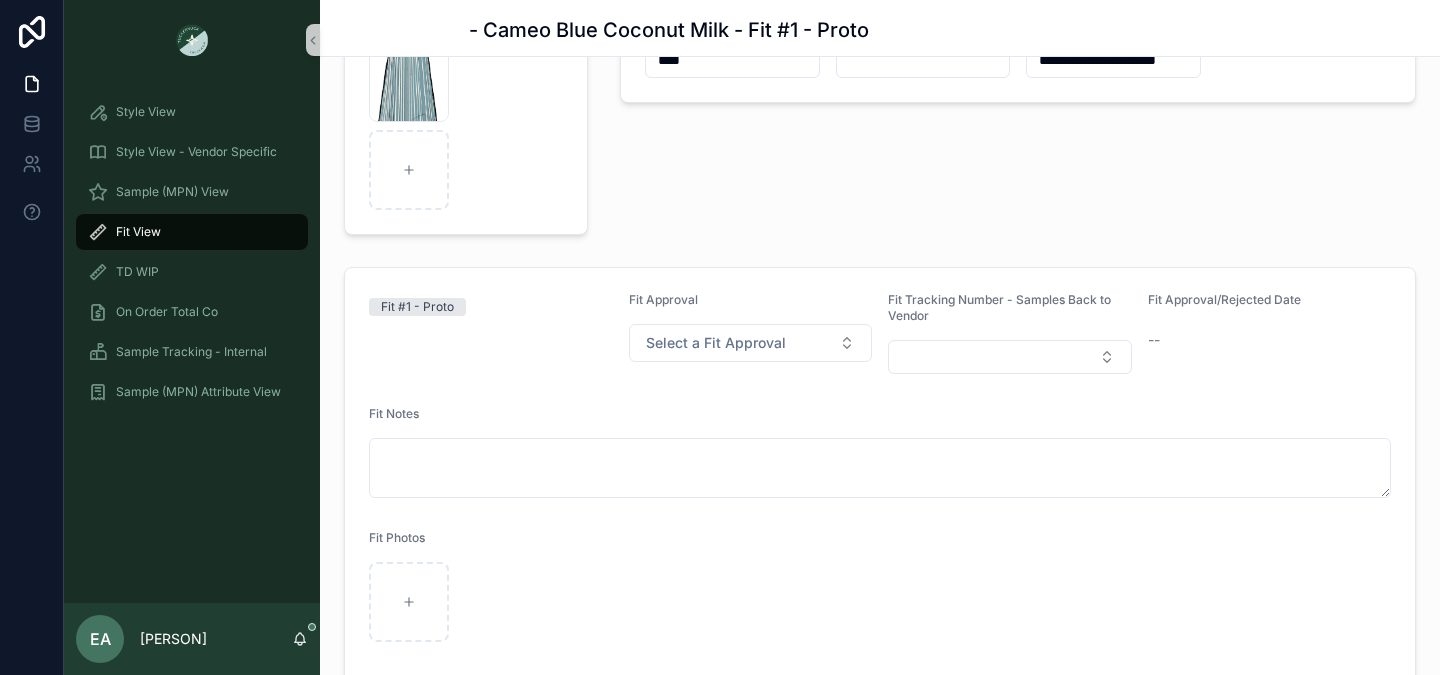 scroll, scrollTop: 256, scrollLeft: 0, axis: vertical 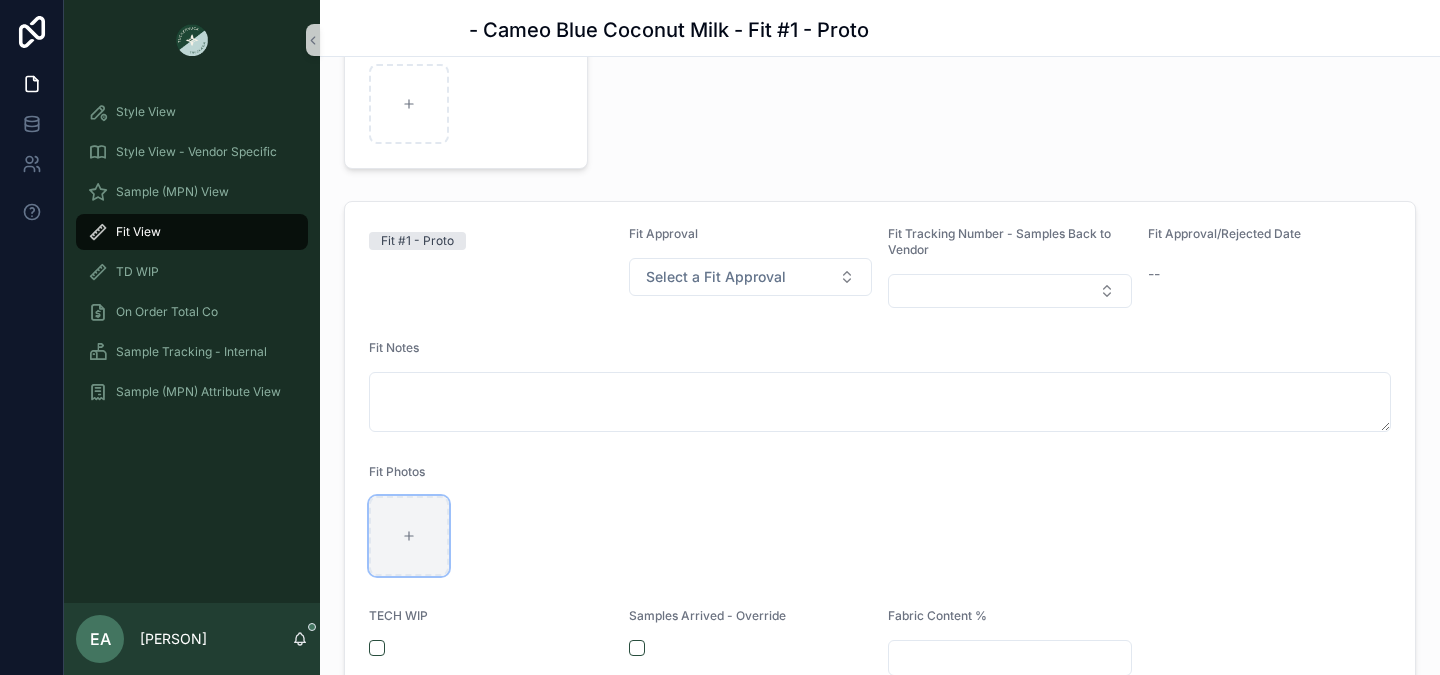 click at bounding box center [409, 536] 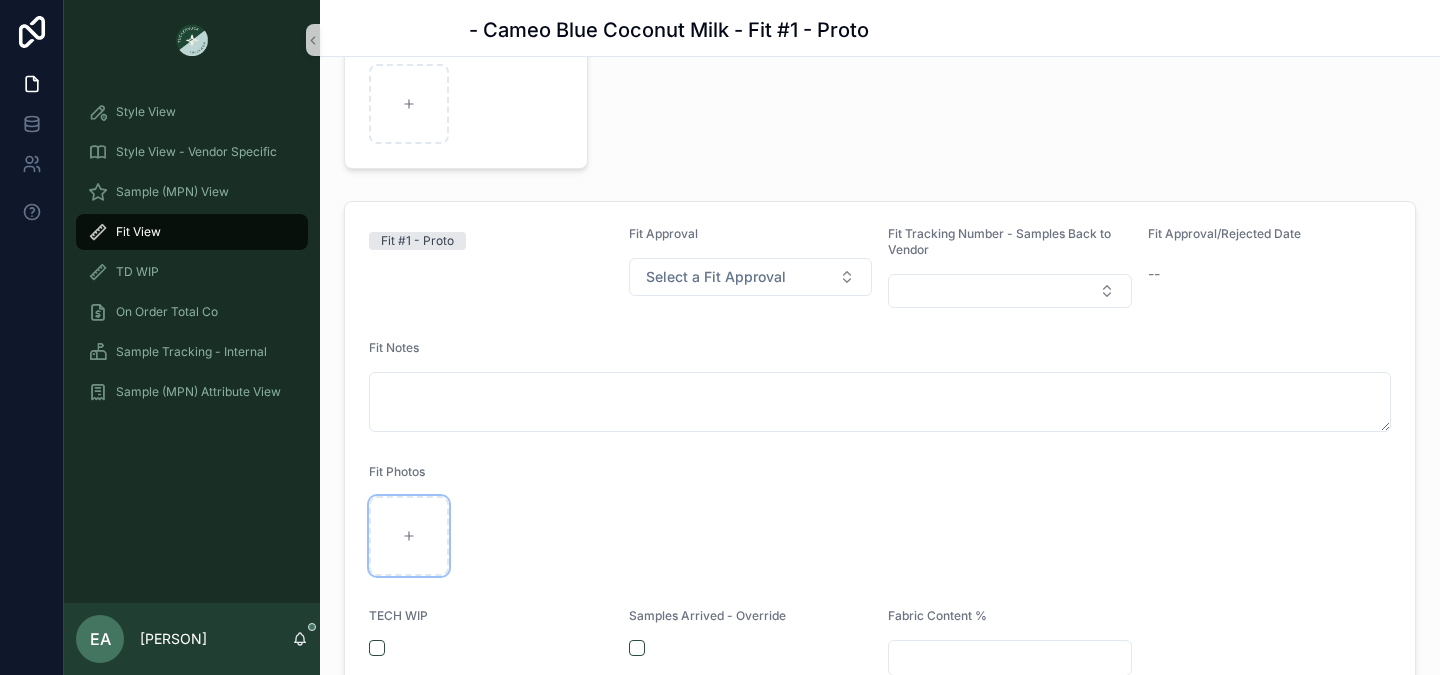 type on "**********" 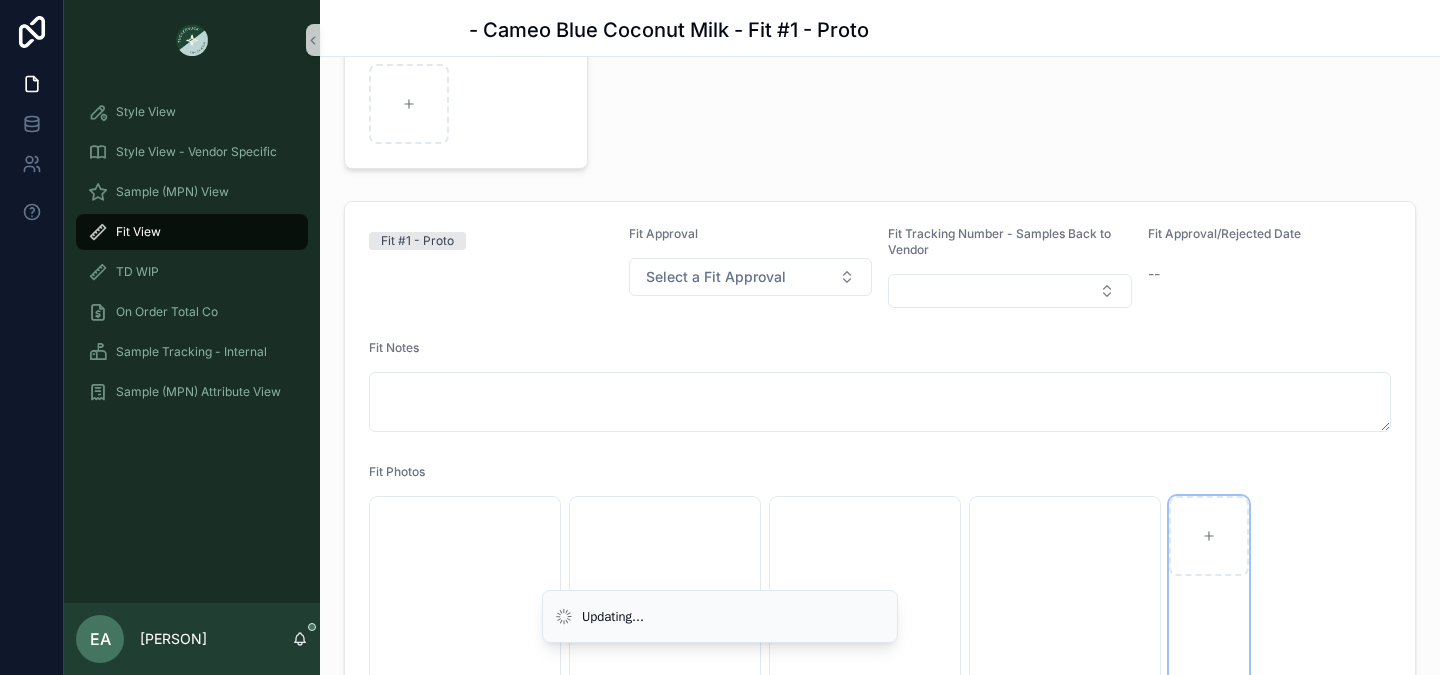 scroll, scrollTop: 0, scrollLeft: 0, axis: both 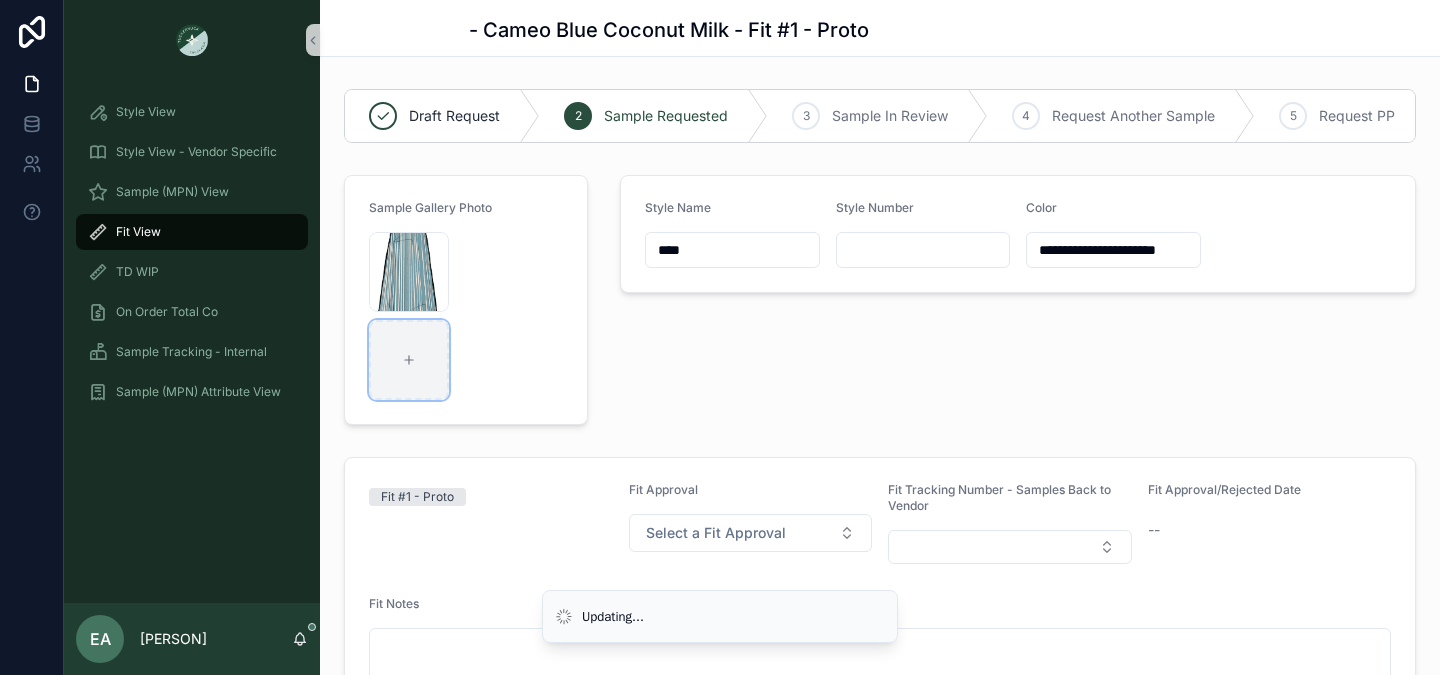 click at bounding box center [409, 360] 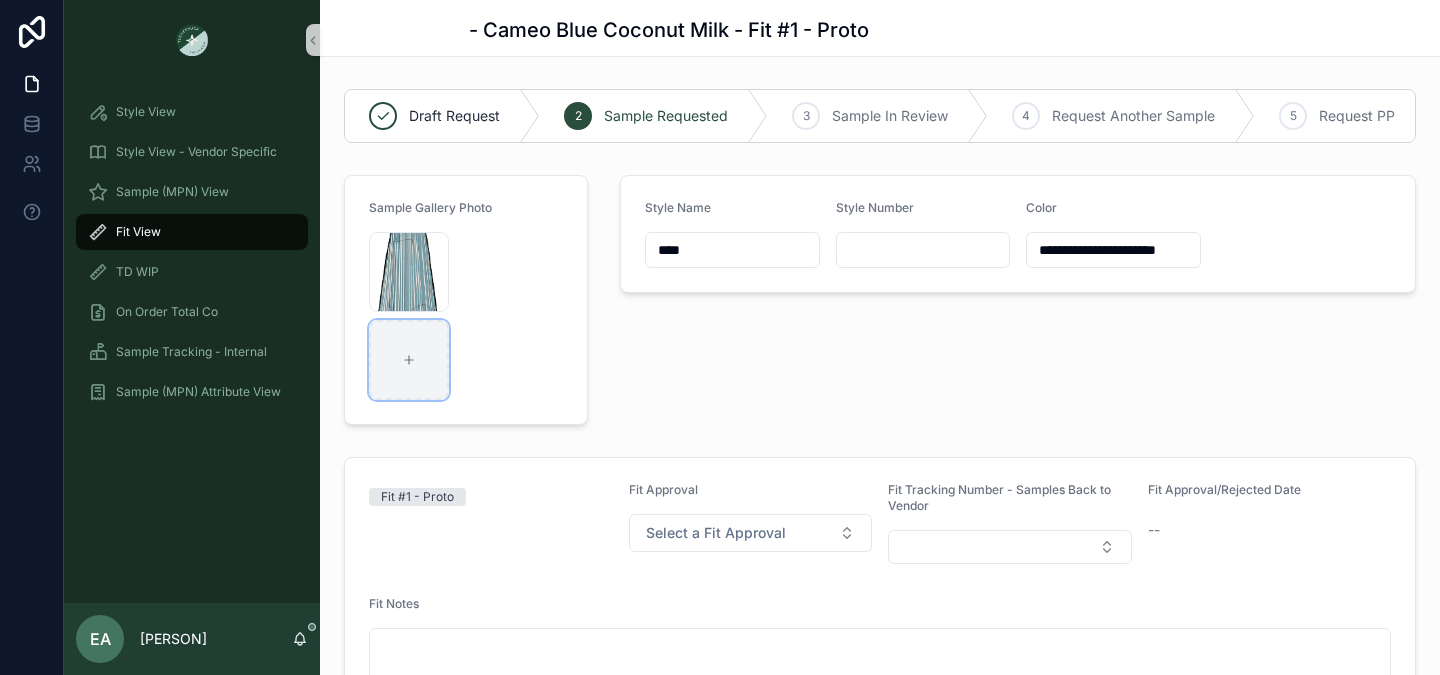 type on "**********" 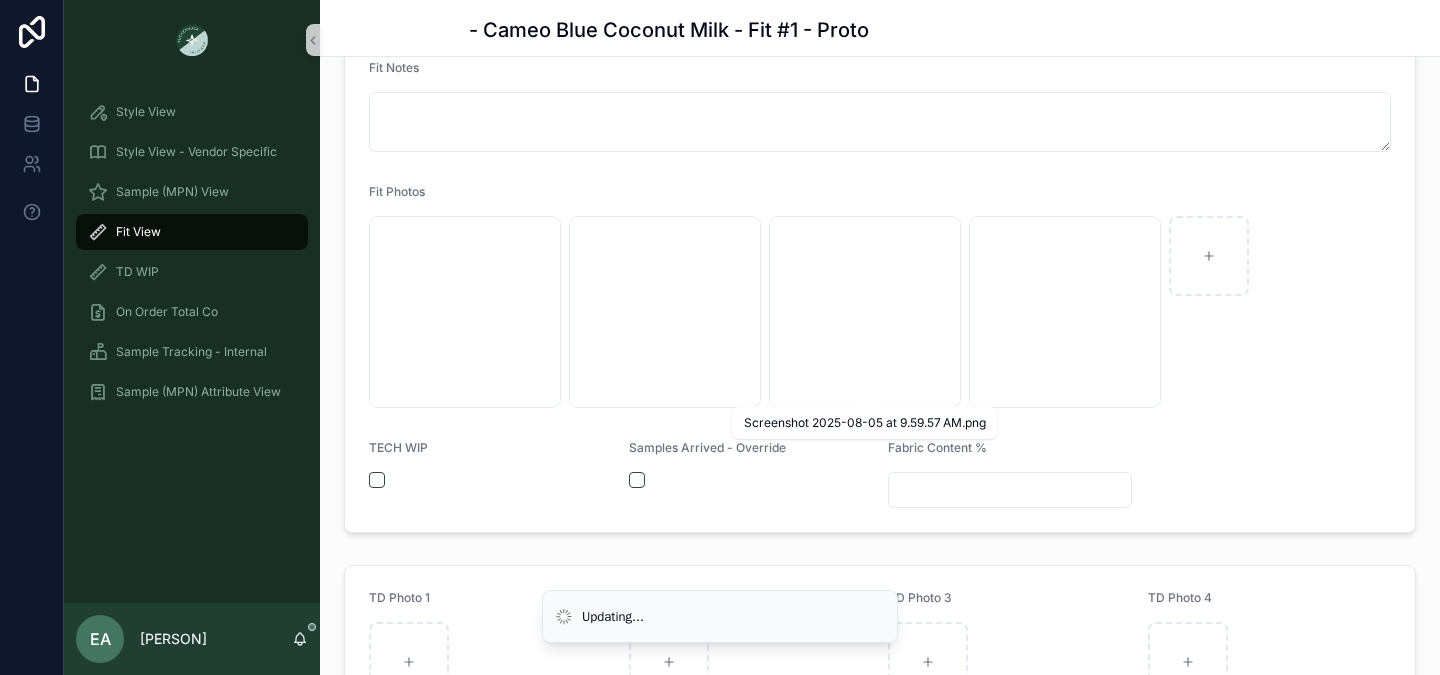 scroll, scrollTop: 79, scrollLeft: 0, axis: vertical 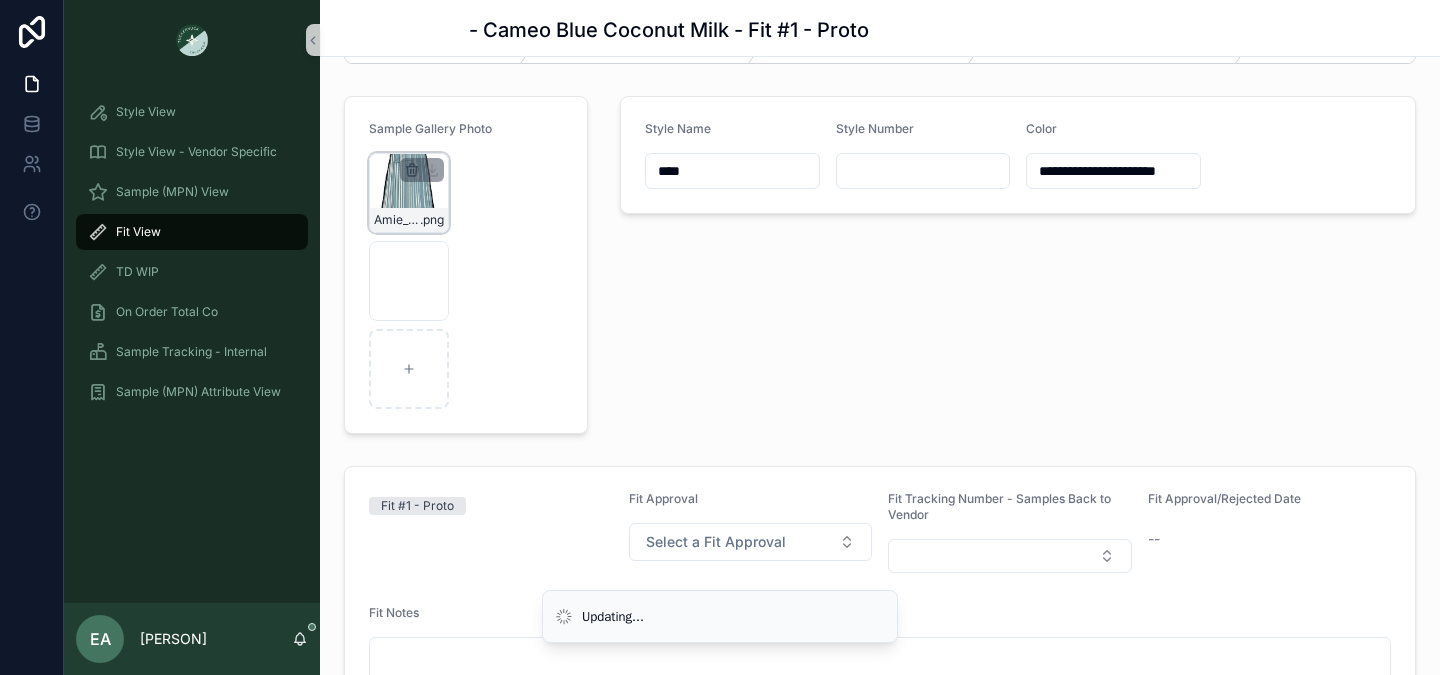 click 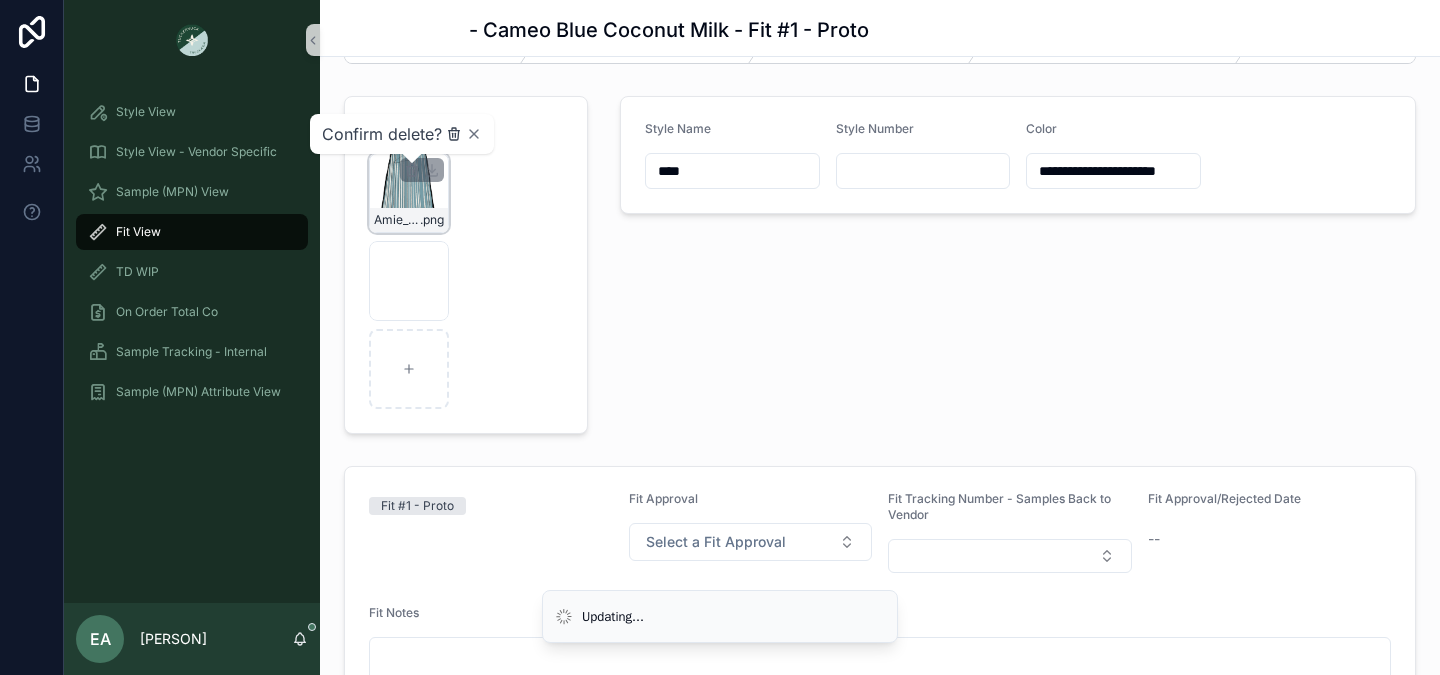 click 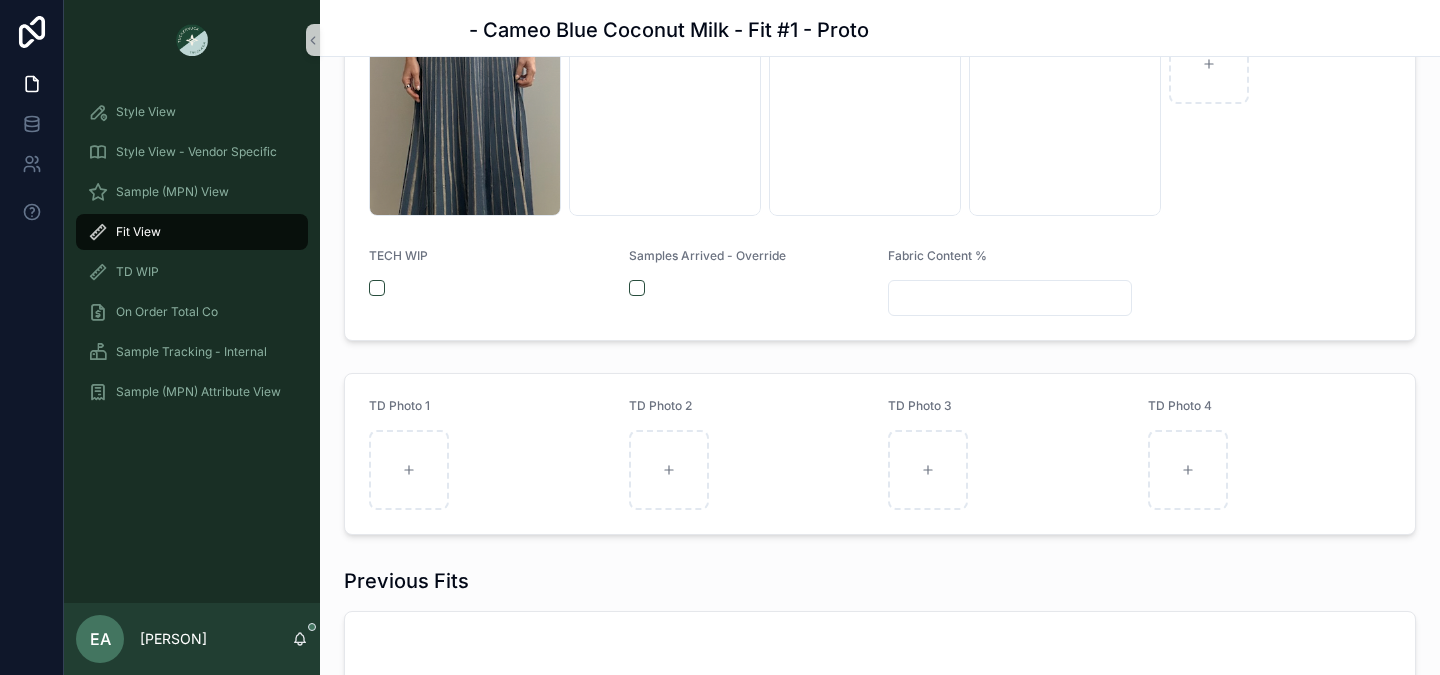 scroll, scrollTop: 670, scrollLeft: 0, axis: vertical 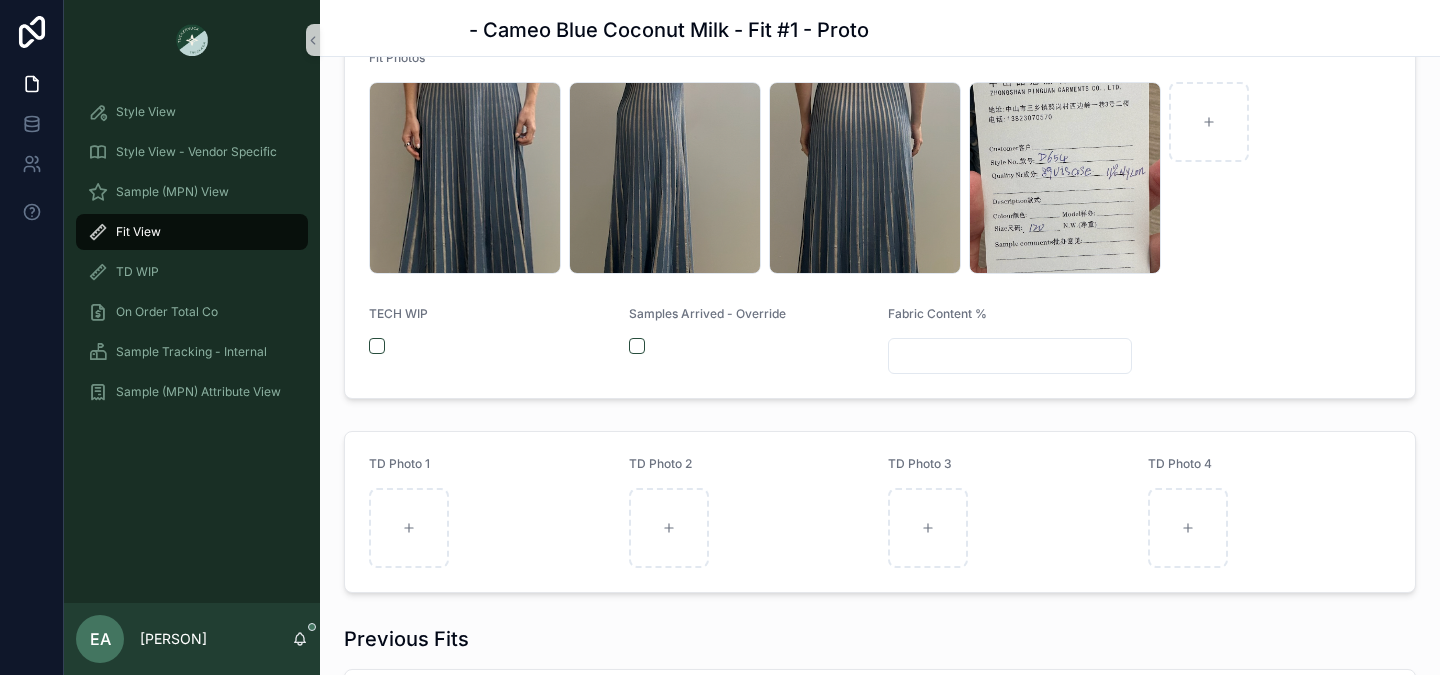 click at bounding box center (1010, 356) 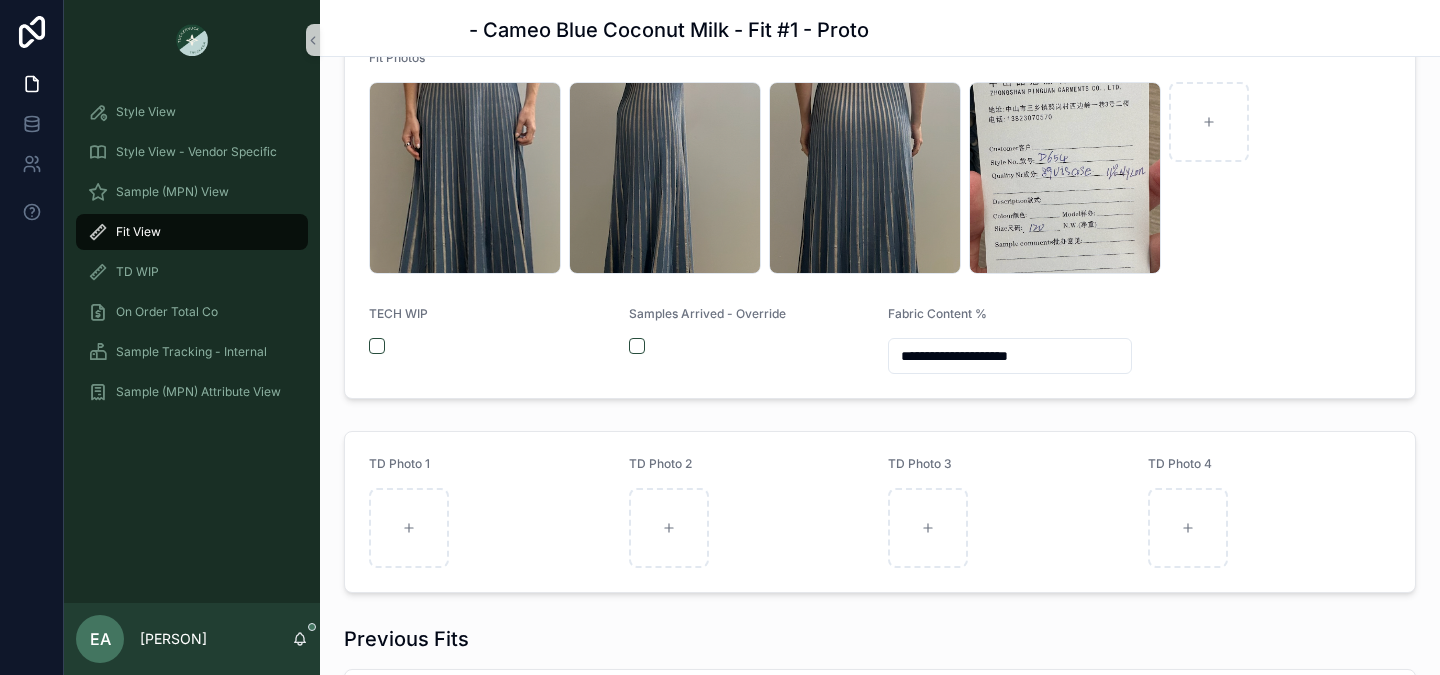 type on "**********" 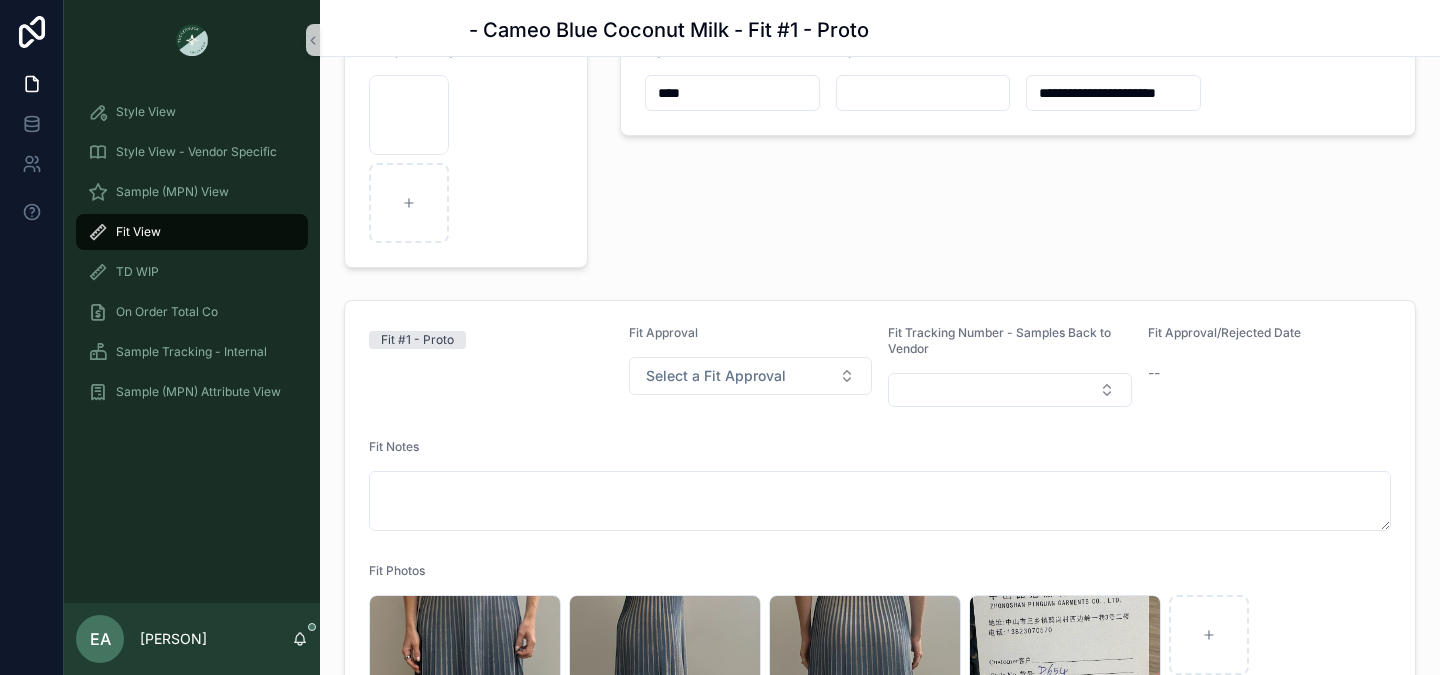 scroll, scrollTop: 0, scrollLeft: 0, axis: both 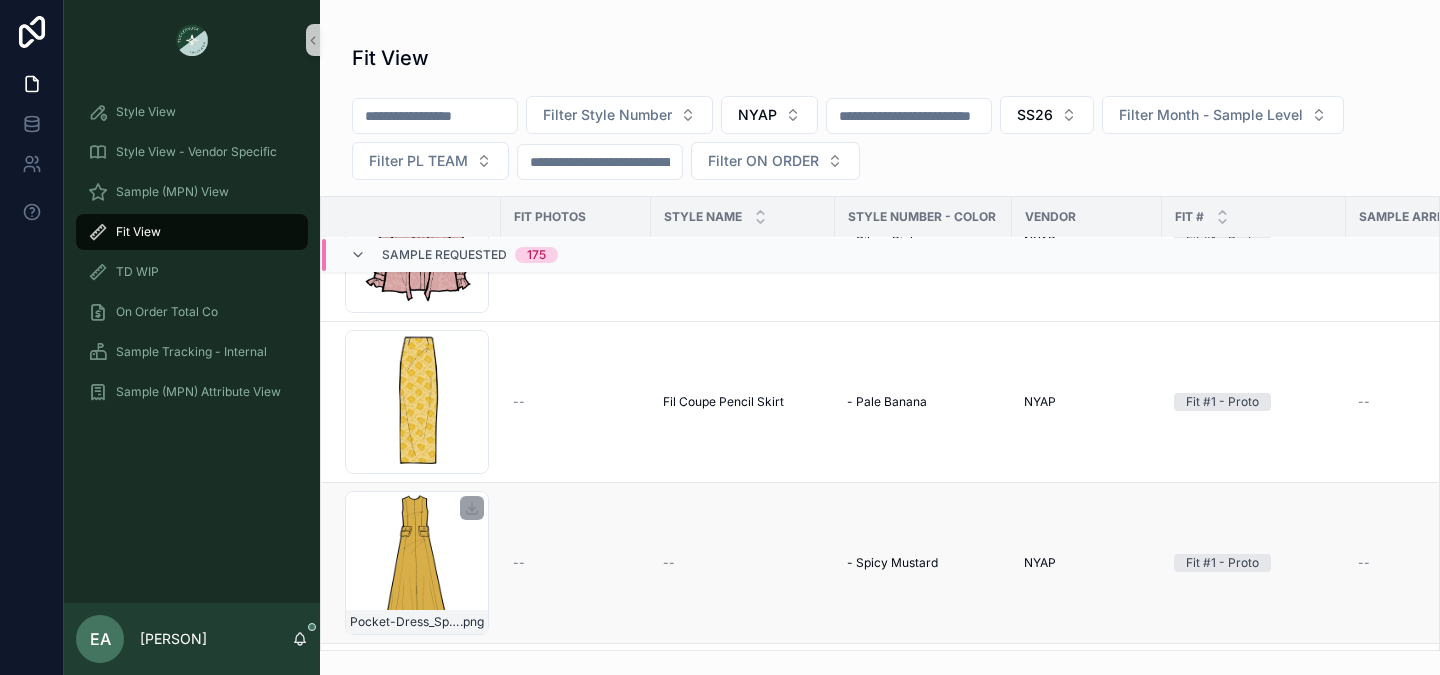 click on "Pocket-Dress_Spicey-Mustard .png" at bounding box center (417, 563) 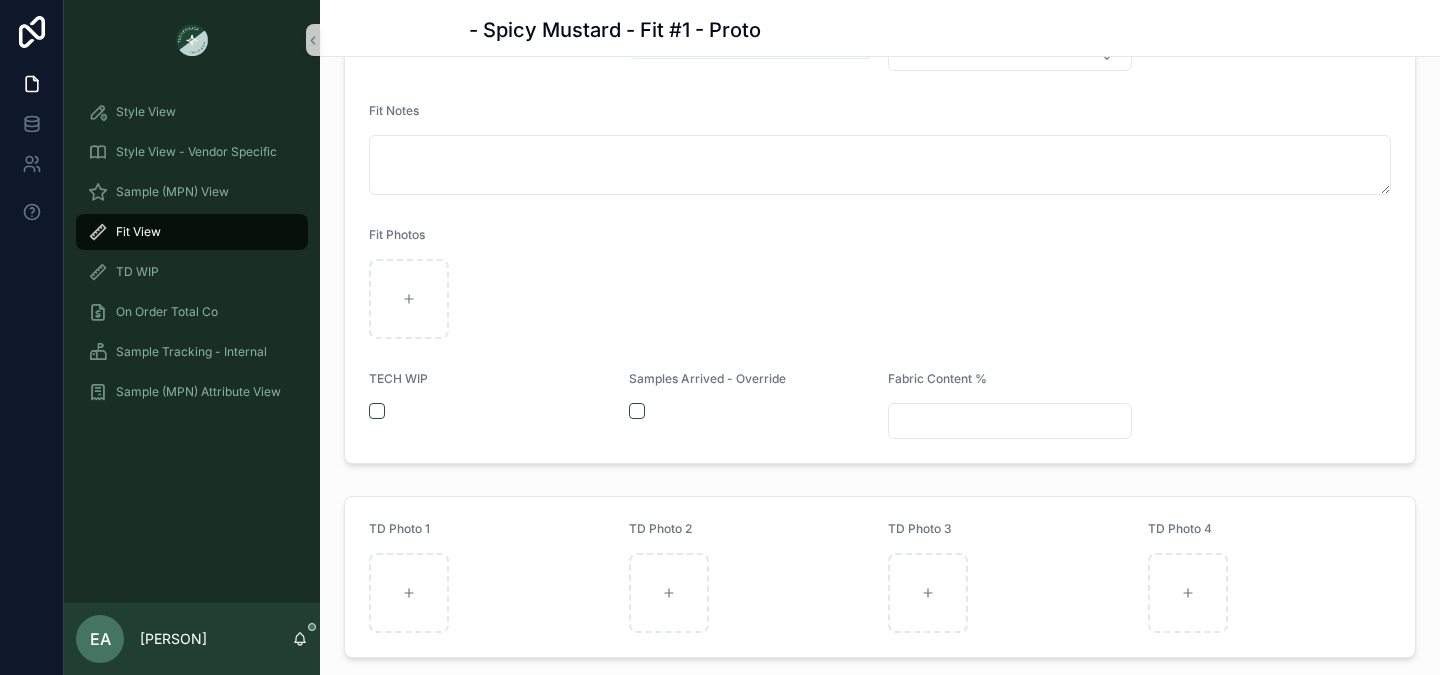 scroll, scrollTop: 388, scrollLeft: 0, axis: vertical 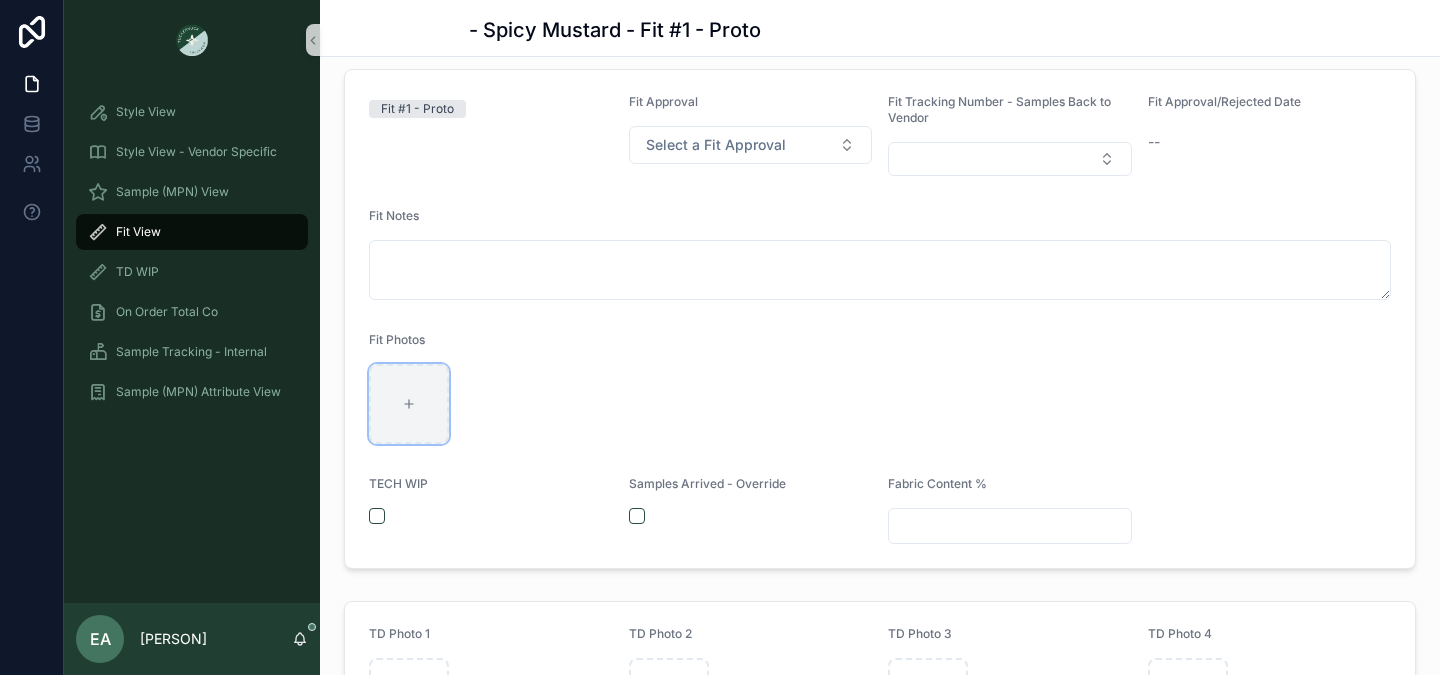 click 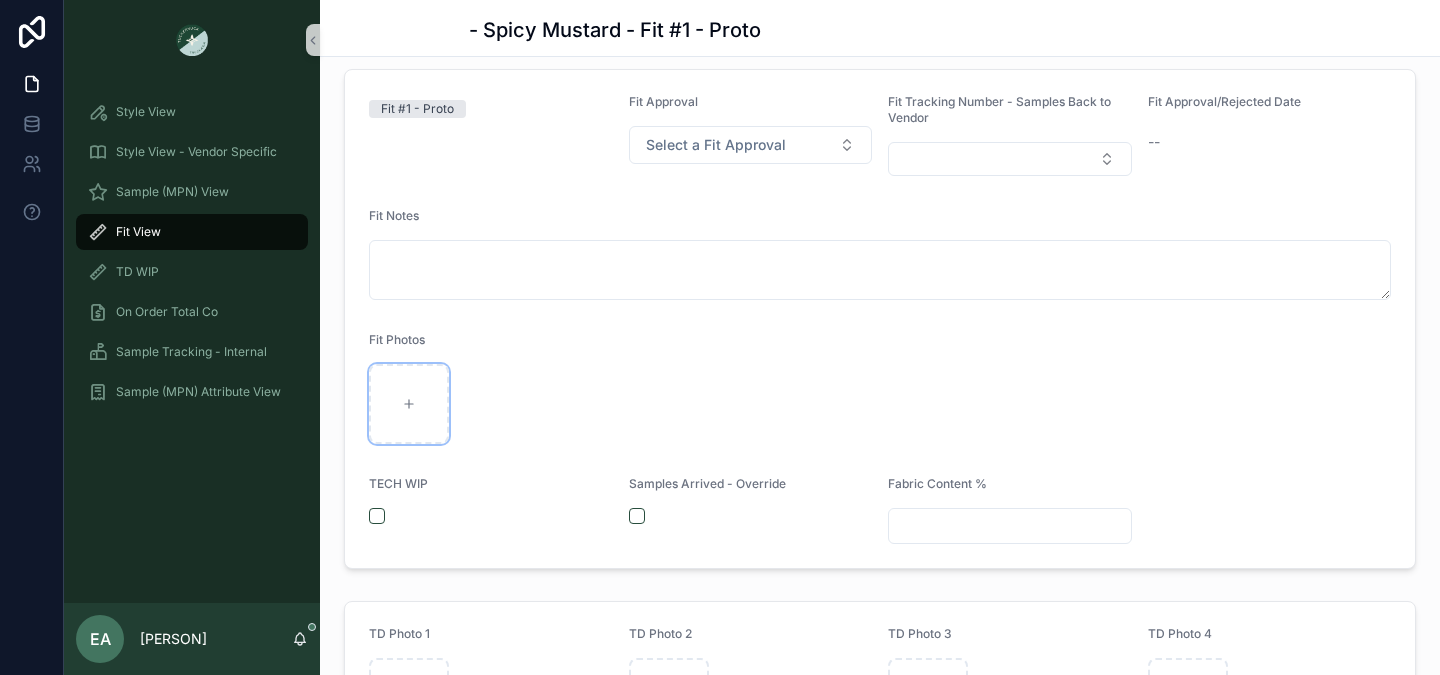 type on "**********" 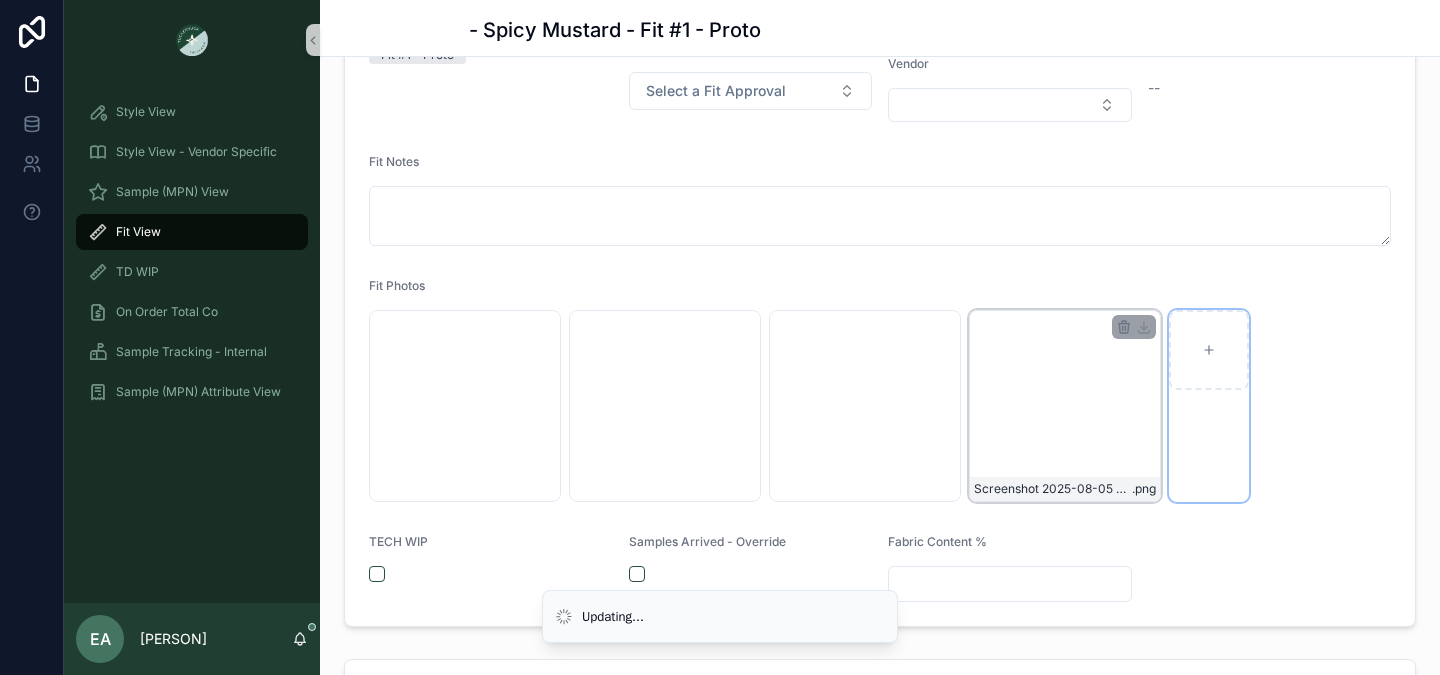scroll, scrollTop: 449, scrollLeft: 0, axis: vertical 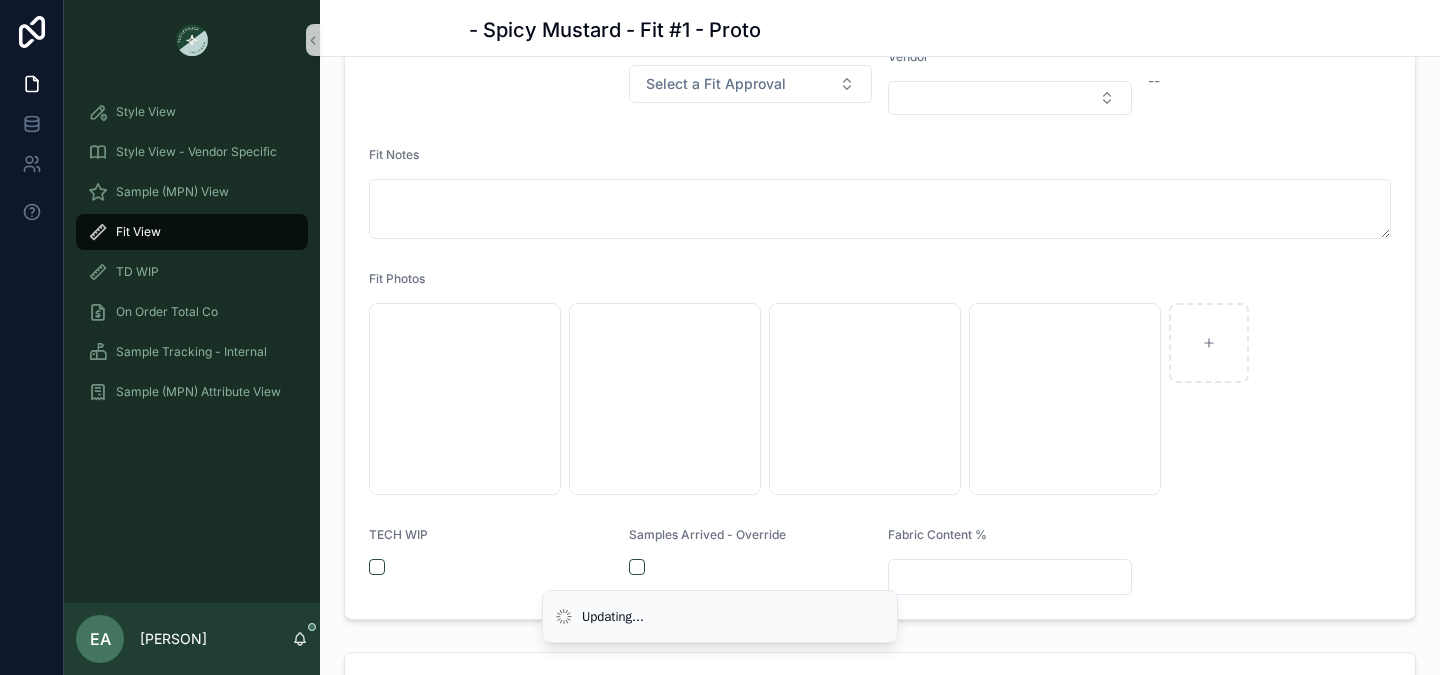 click at bounding box center [1010, 577] 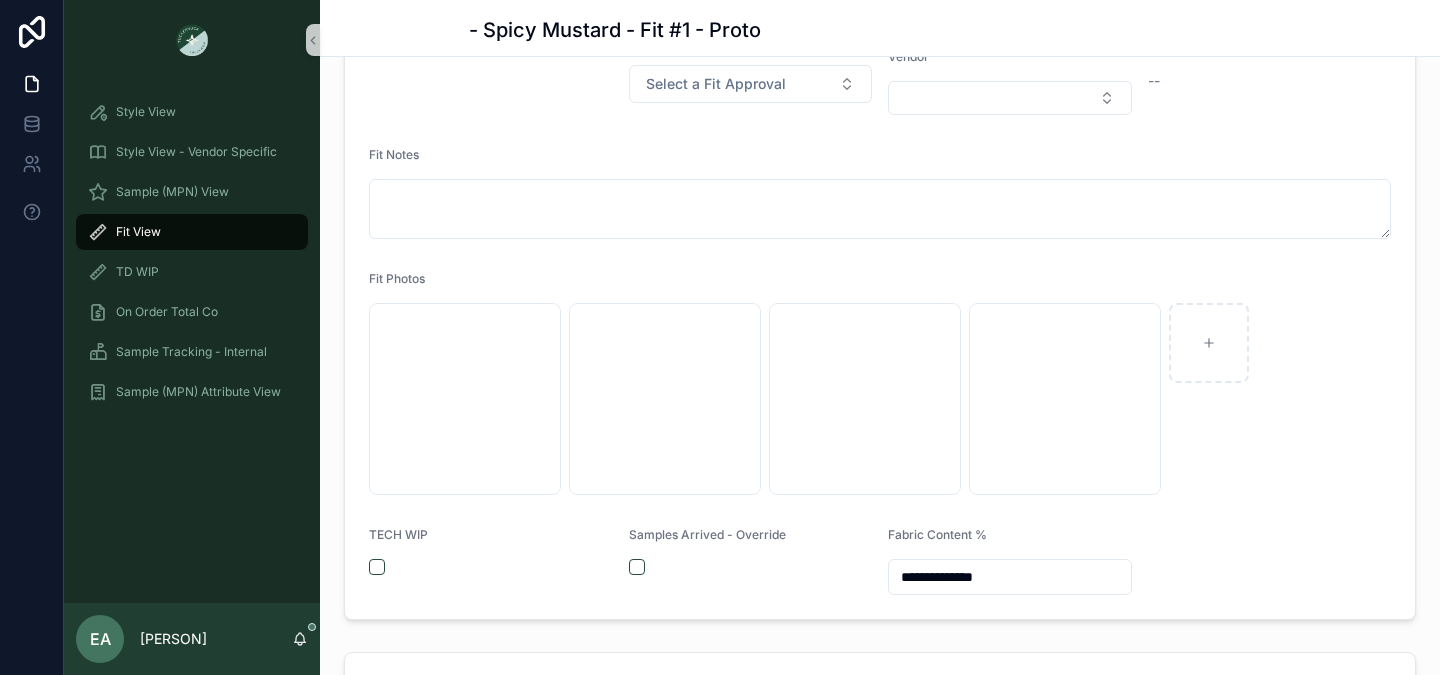 type on "**********" 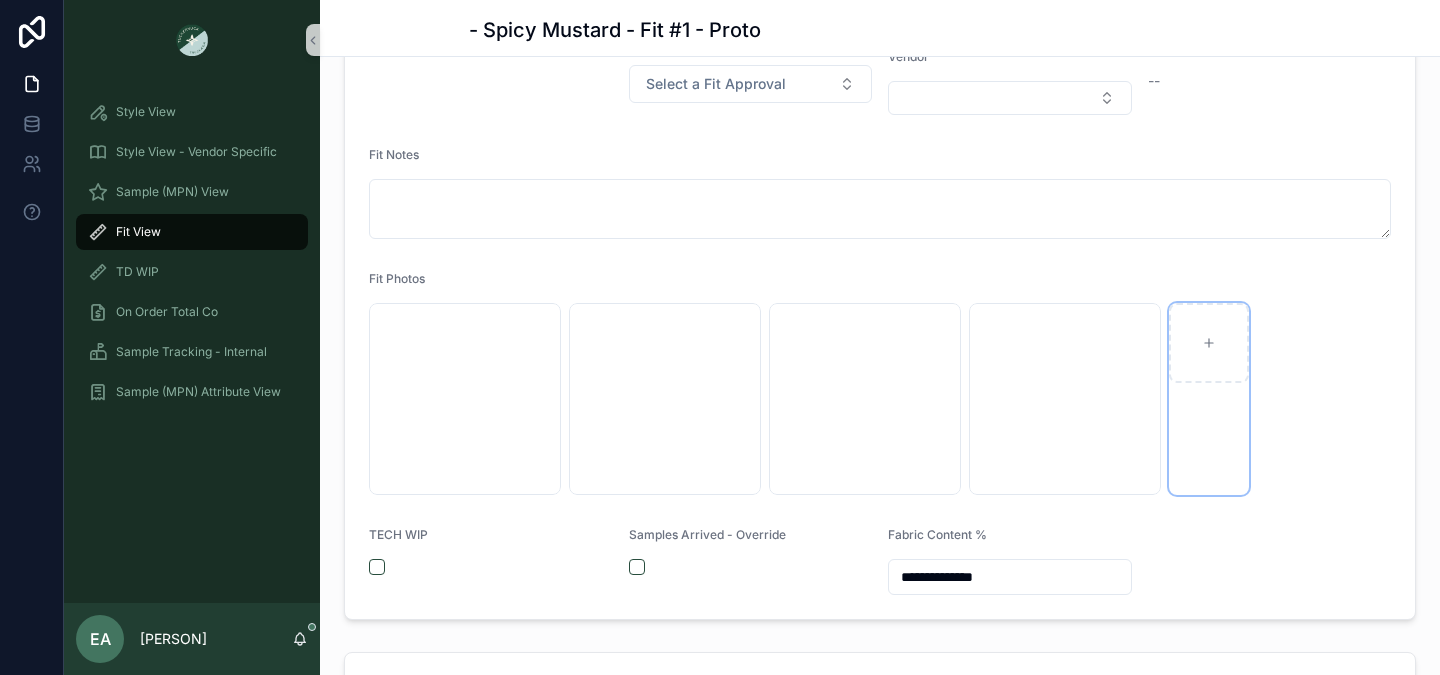 click at bounding box center (1209, 399) 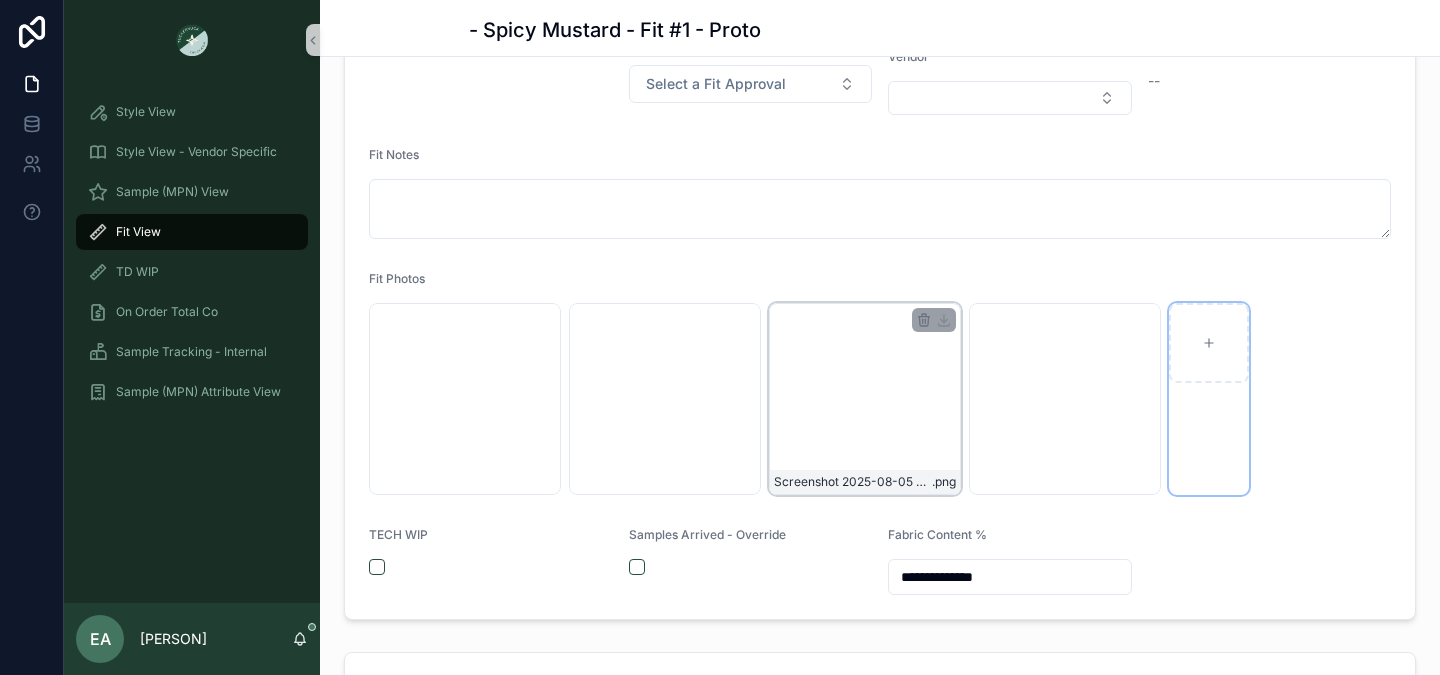 scroll, scrollTop: 0, scrollLeft: 0, axis: both 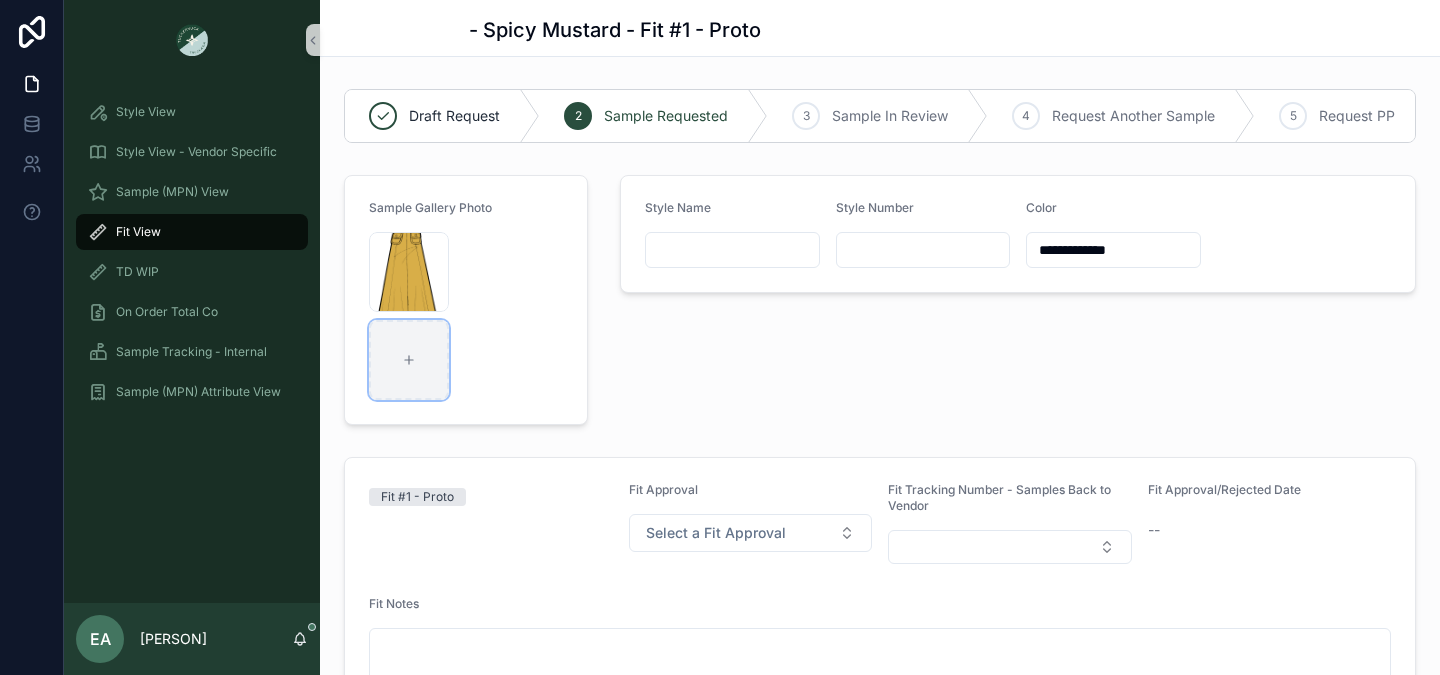 click at bounding box center (409, 360) 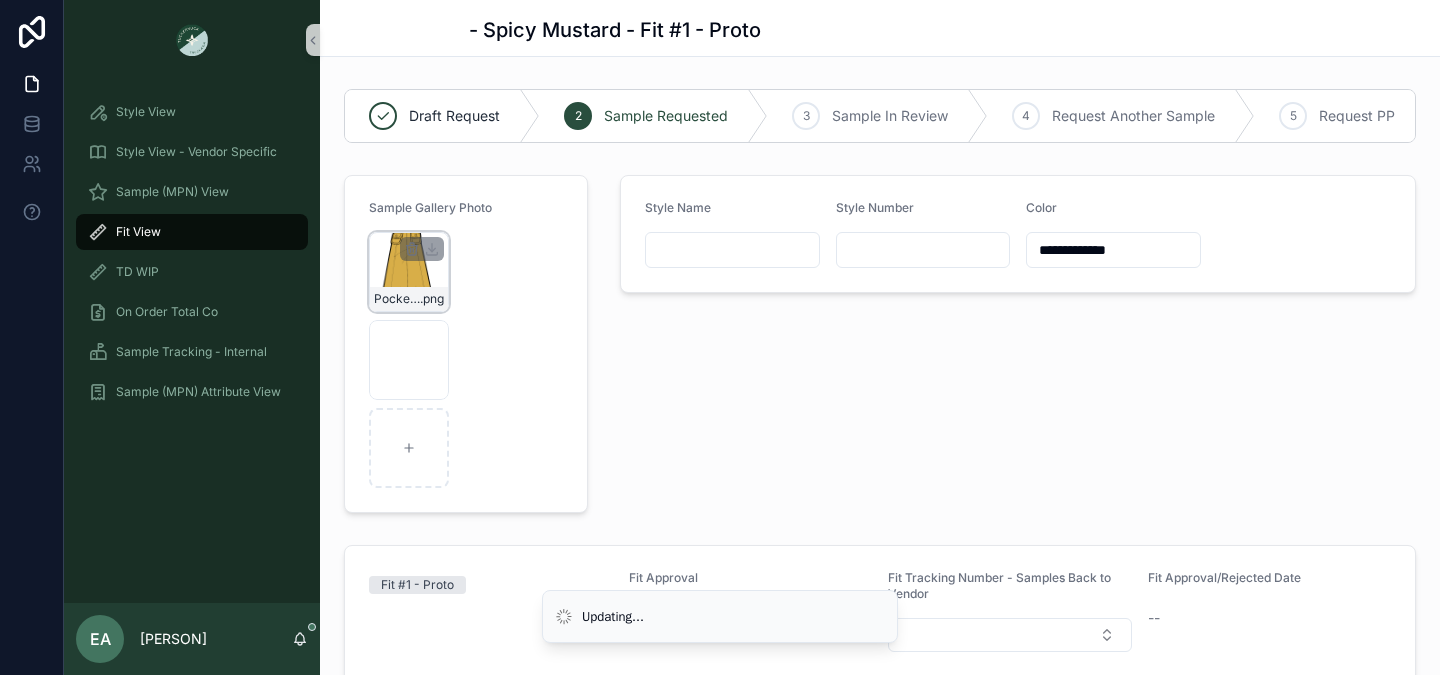 click on "Pocket-Dress_Spicey-Mustard .png" at bounding box center [409, 299] 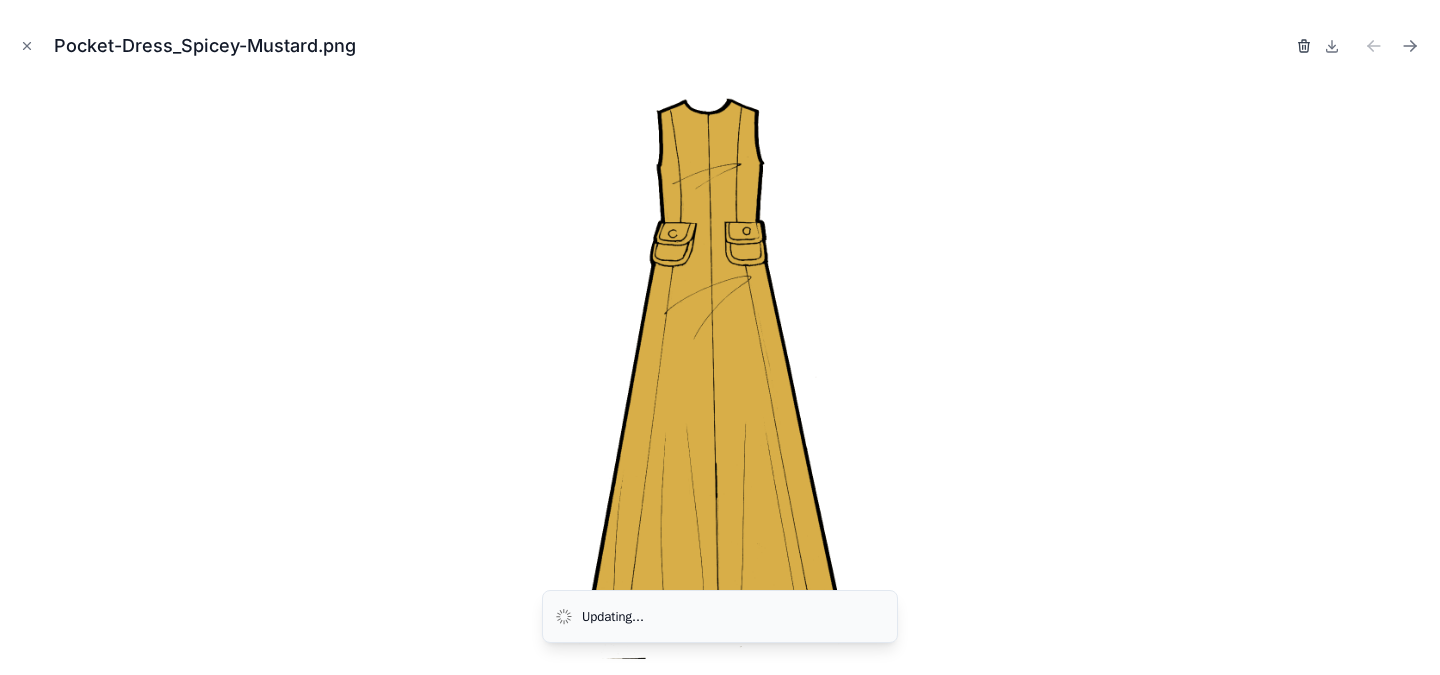 click 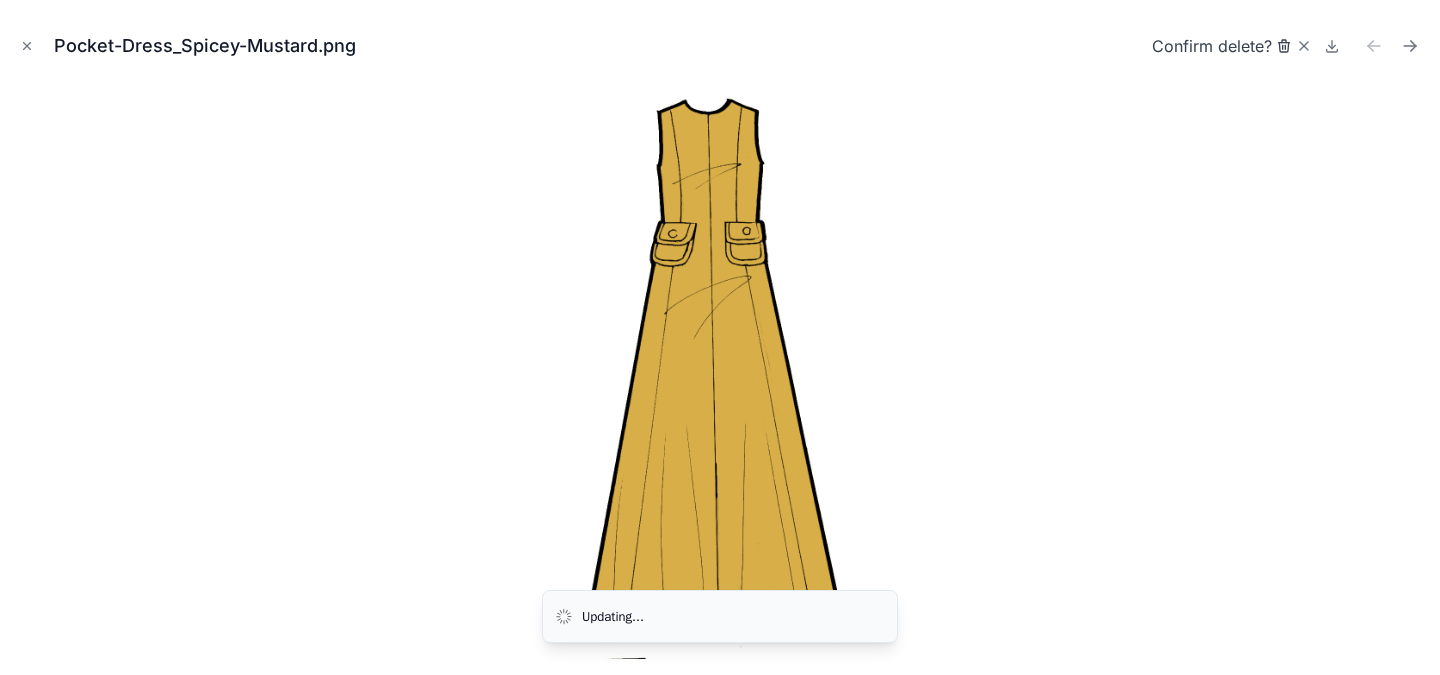 click 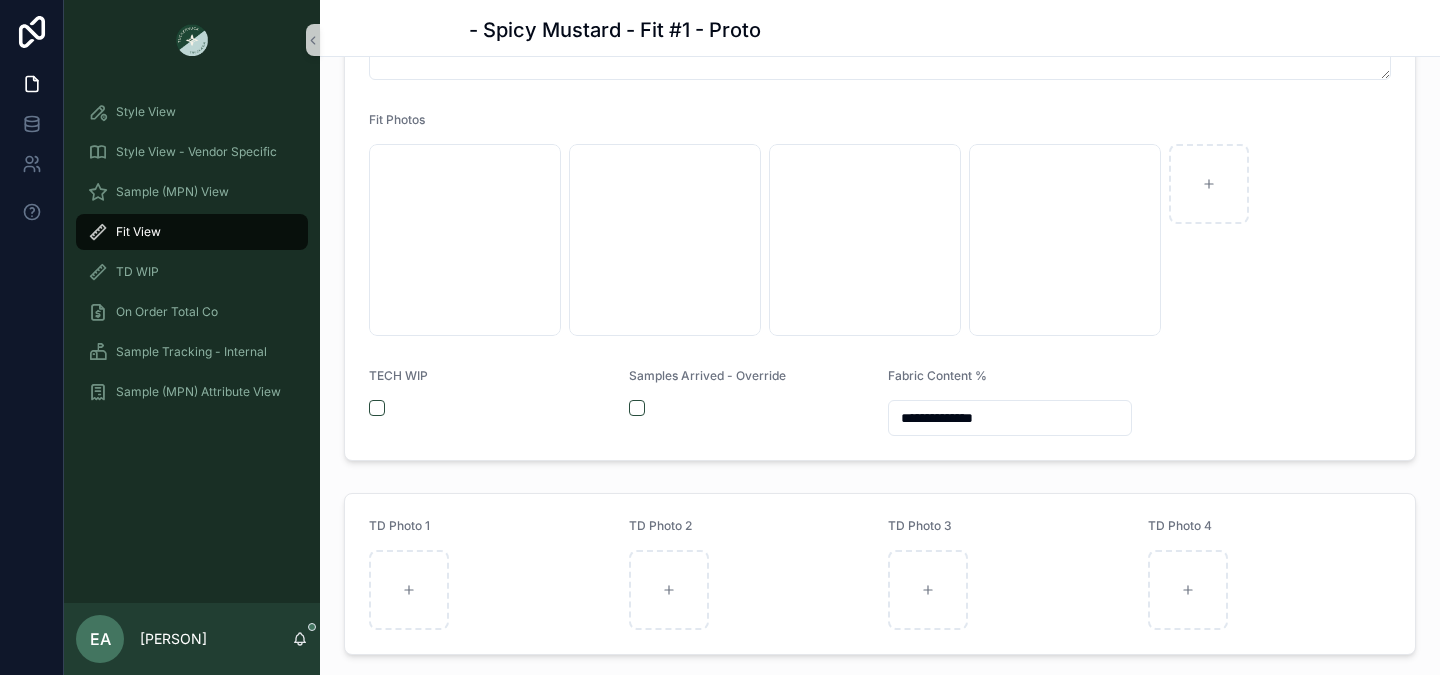 scroll, scrollTop: 726, scrollLeft: 0, axis: vertical 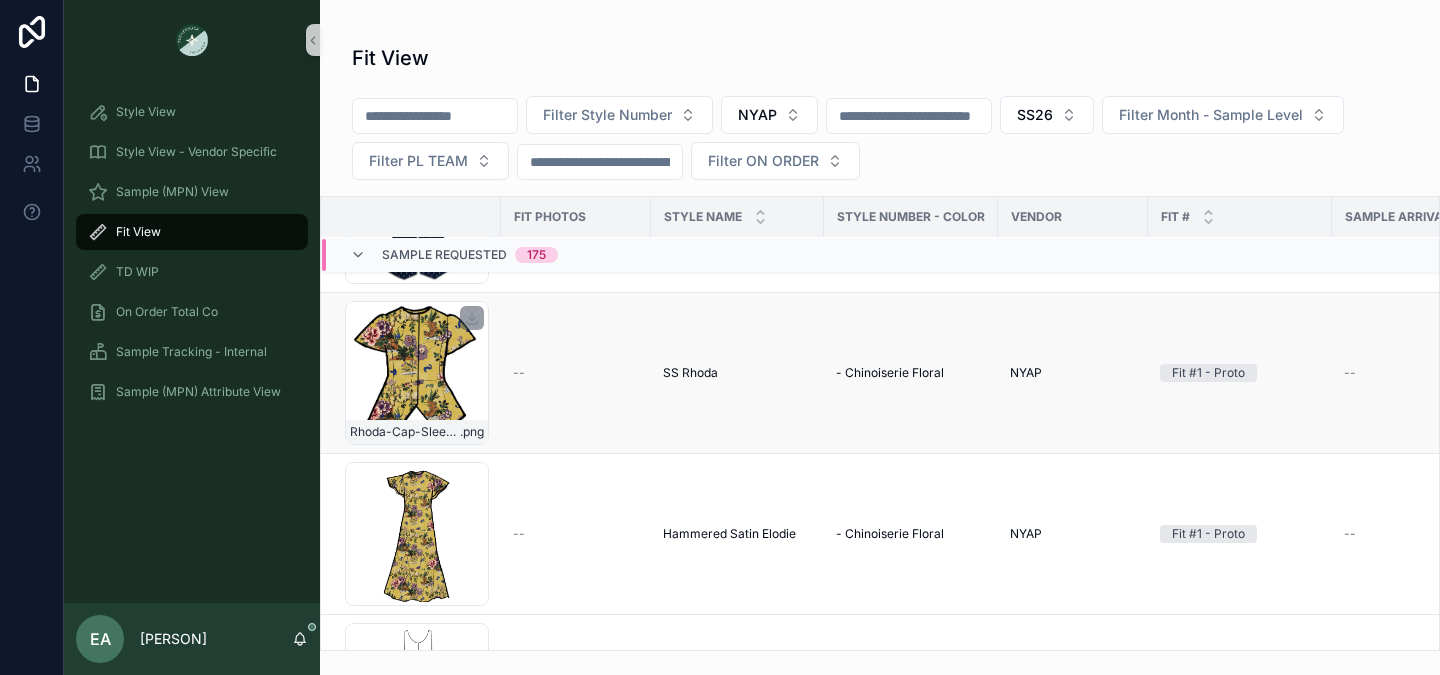 click on "Rhoda-Cap-Sleeve_Printed .png" at bounding box center [417, 373] 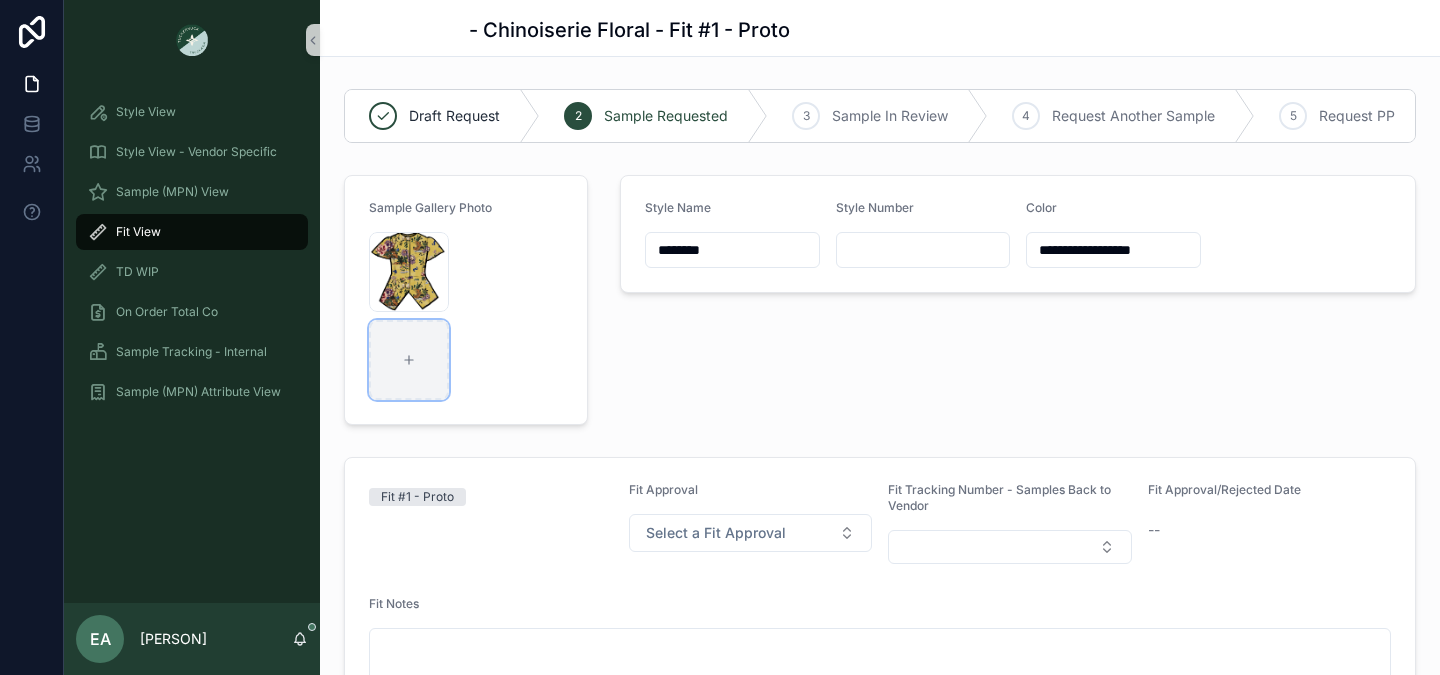 click at bounding box center (409, 360) 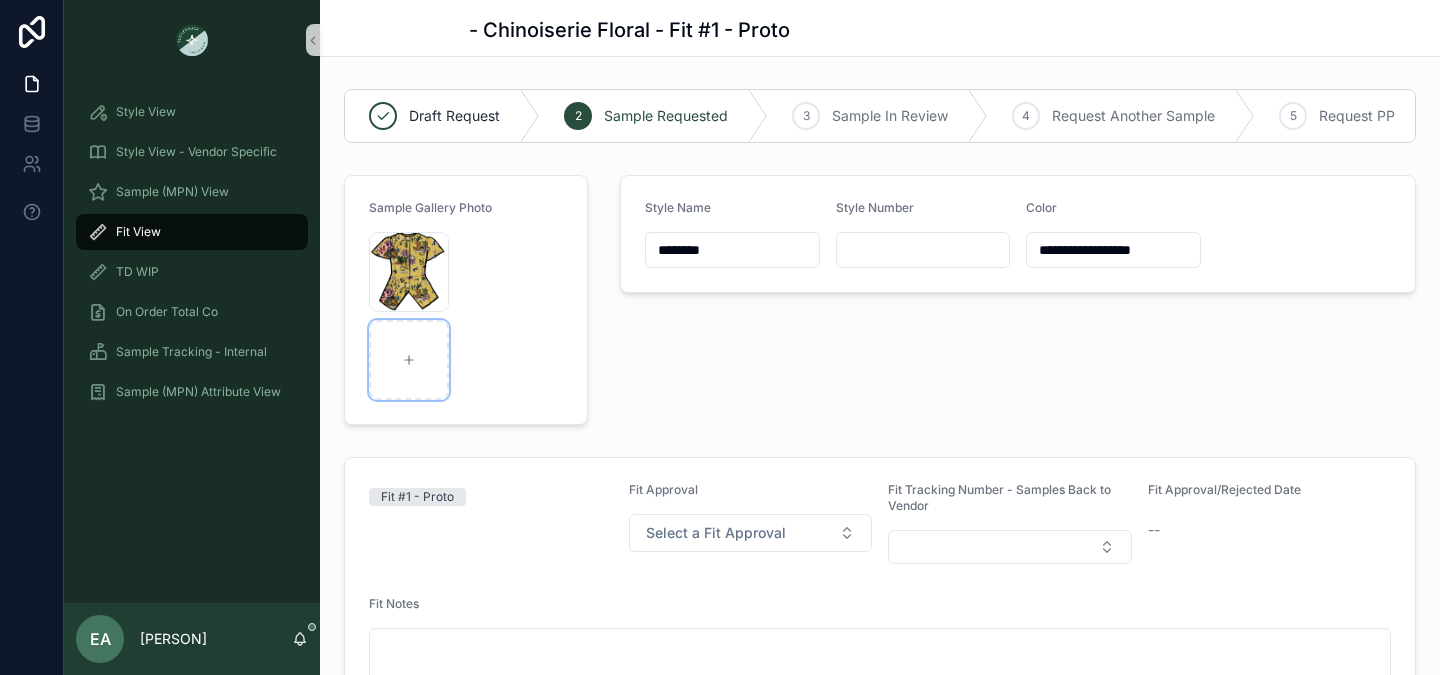 type on "**********" 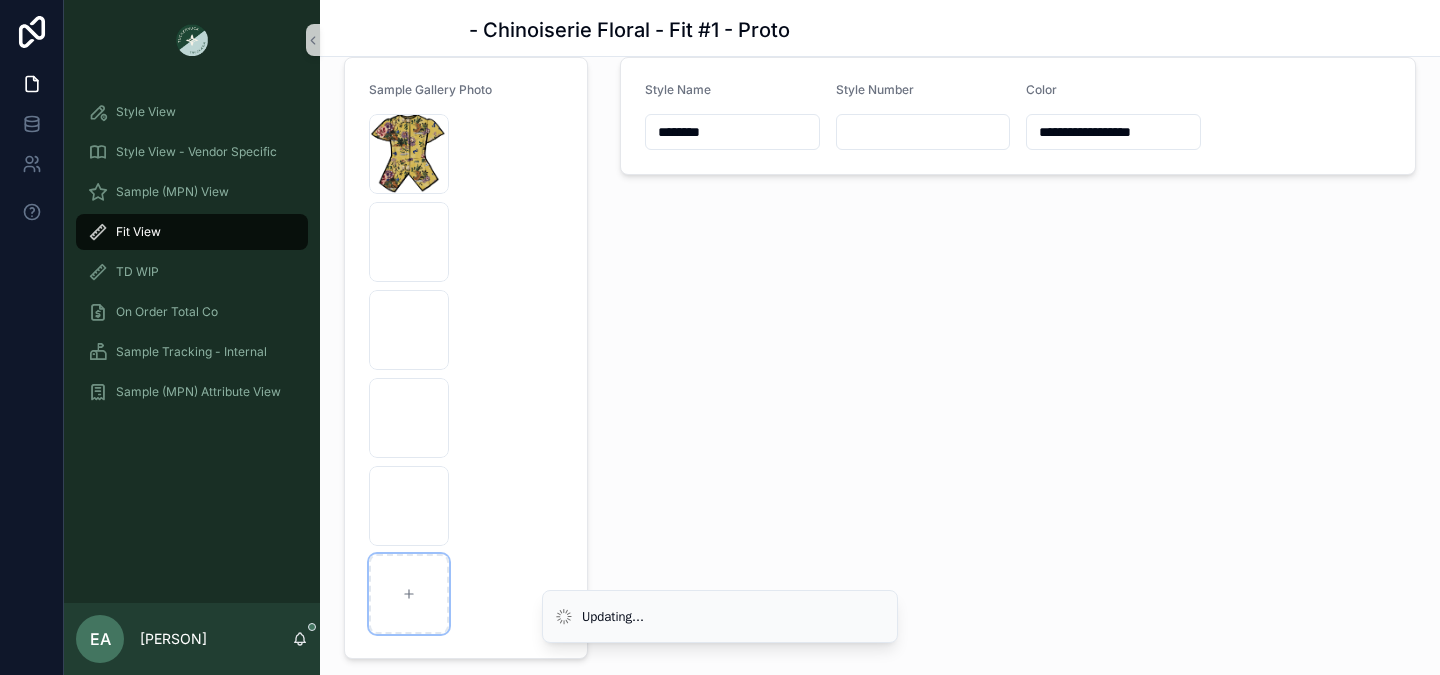 scroll, scrollTop: 156, scrollLeft: 0, axis: vertical 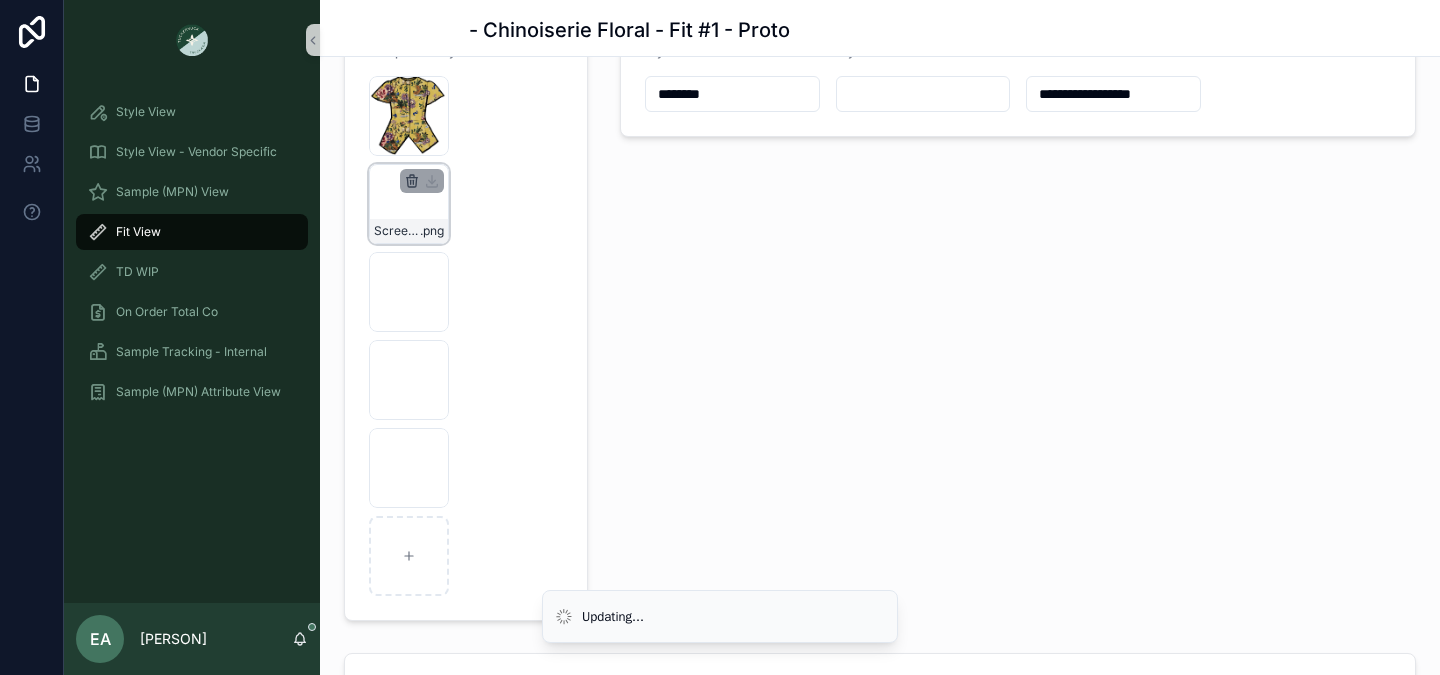 click 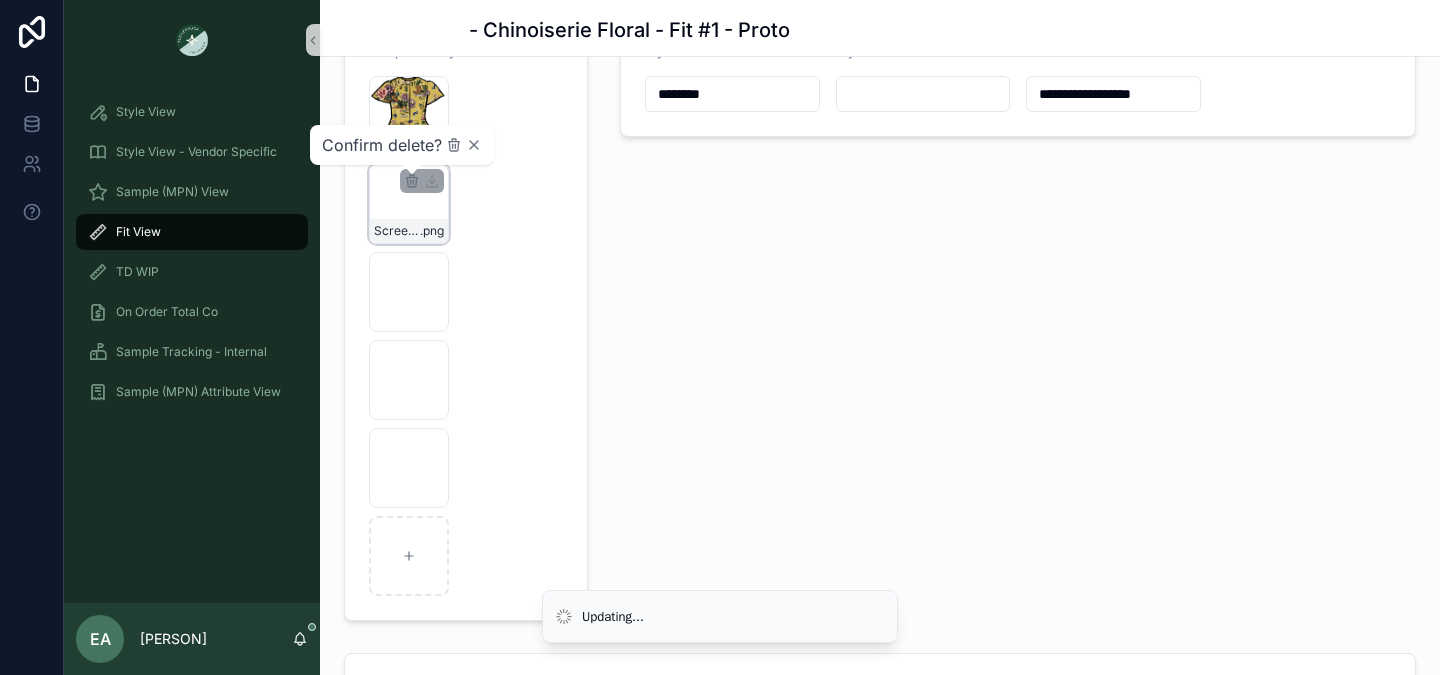 click on "Confirm delete?" at bounding box center [402, 145] 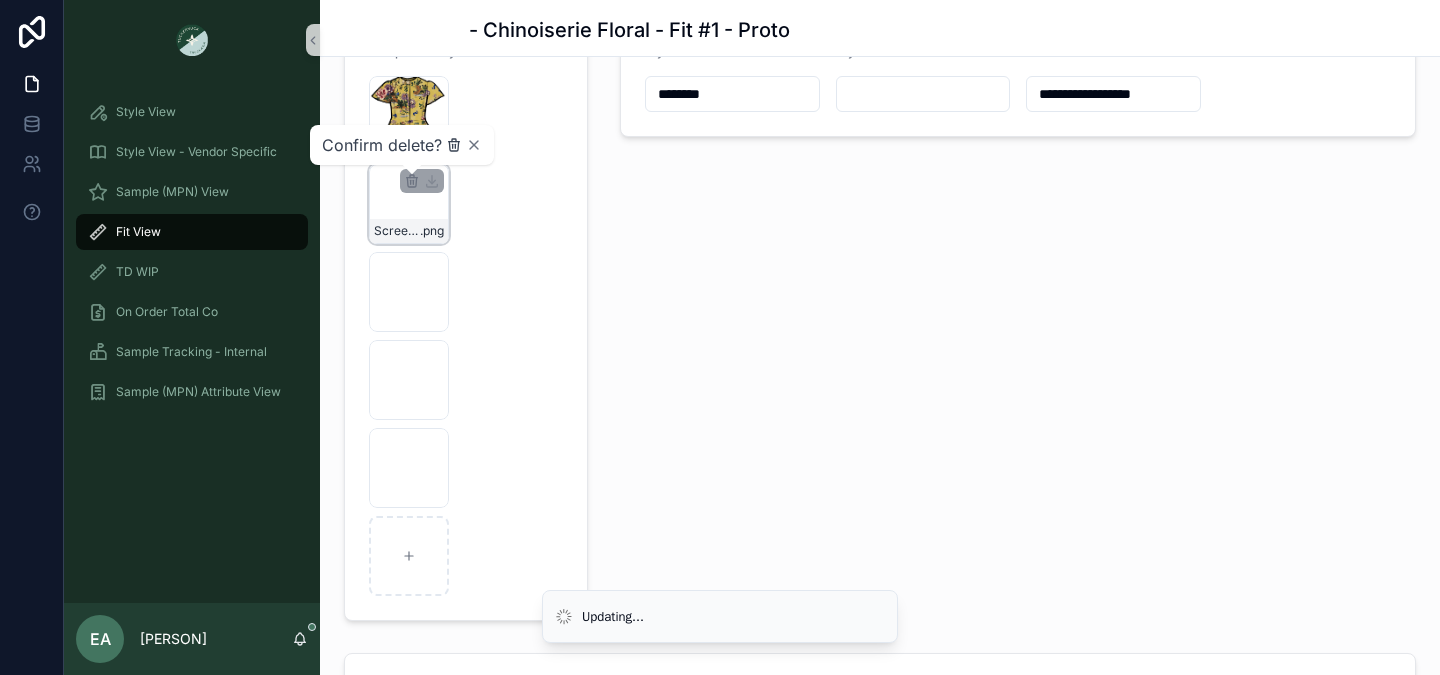 click 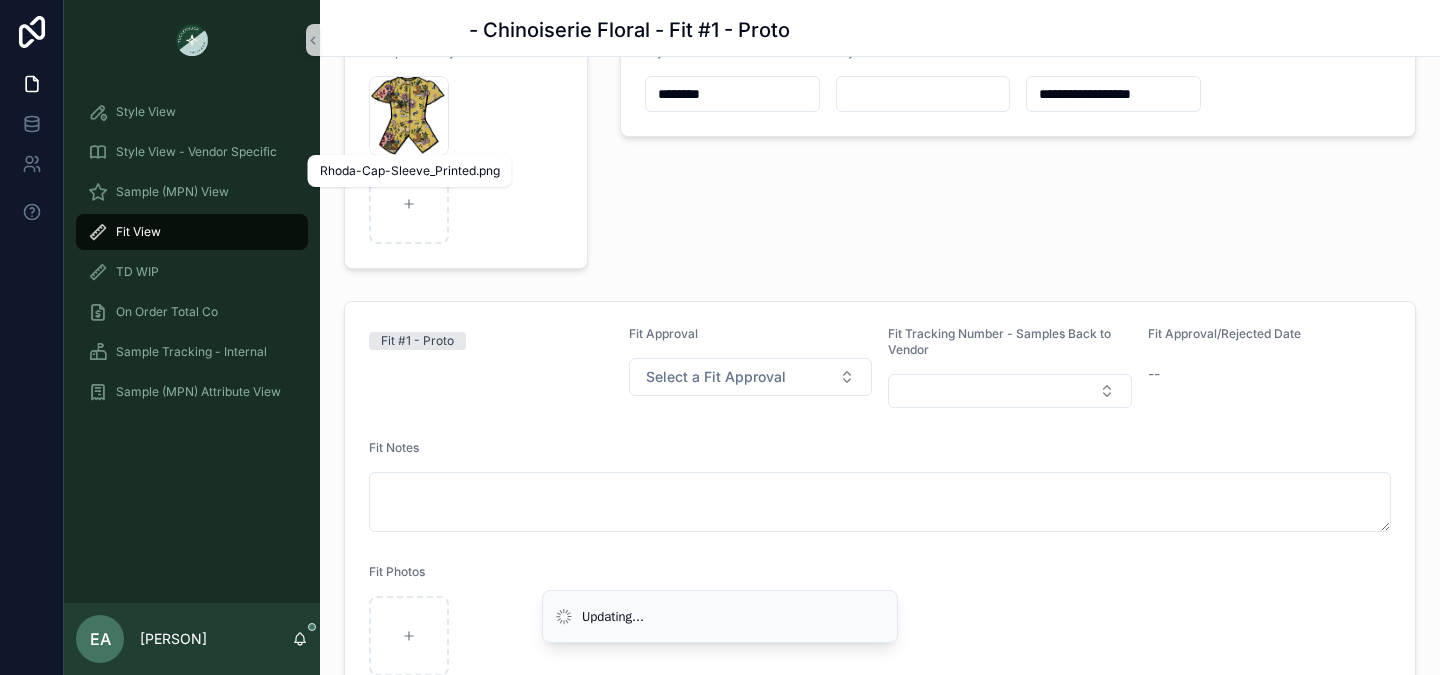 click on "Rhoda-Cap-Sleeve_Printed.png" at bounding box center [410, 171] 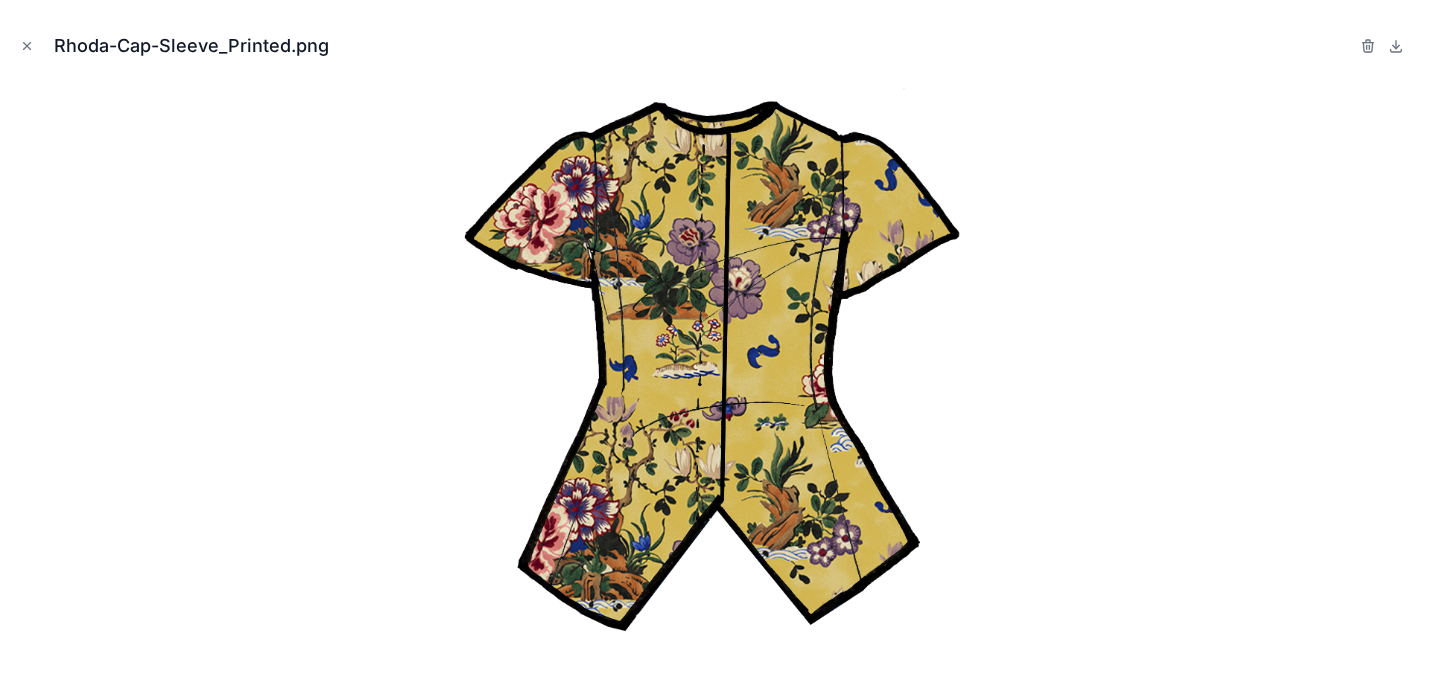 click on "Rhoda-Cap-Sleeve_Printed.png" at bounding box center (720, 337) 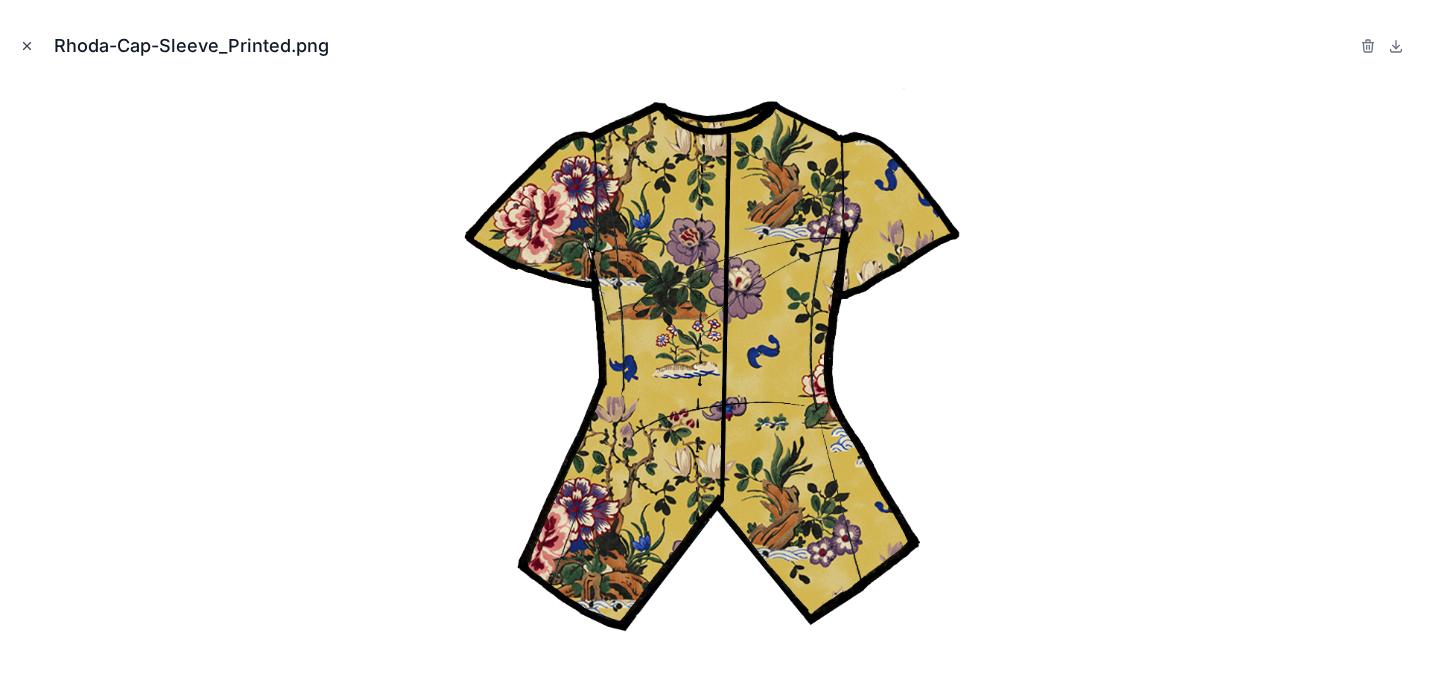 click 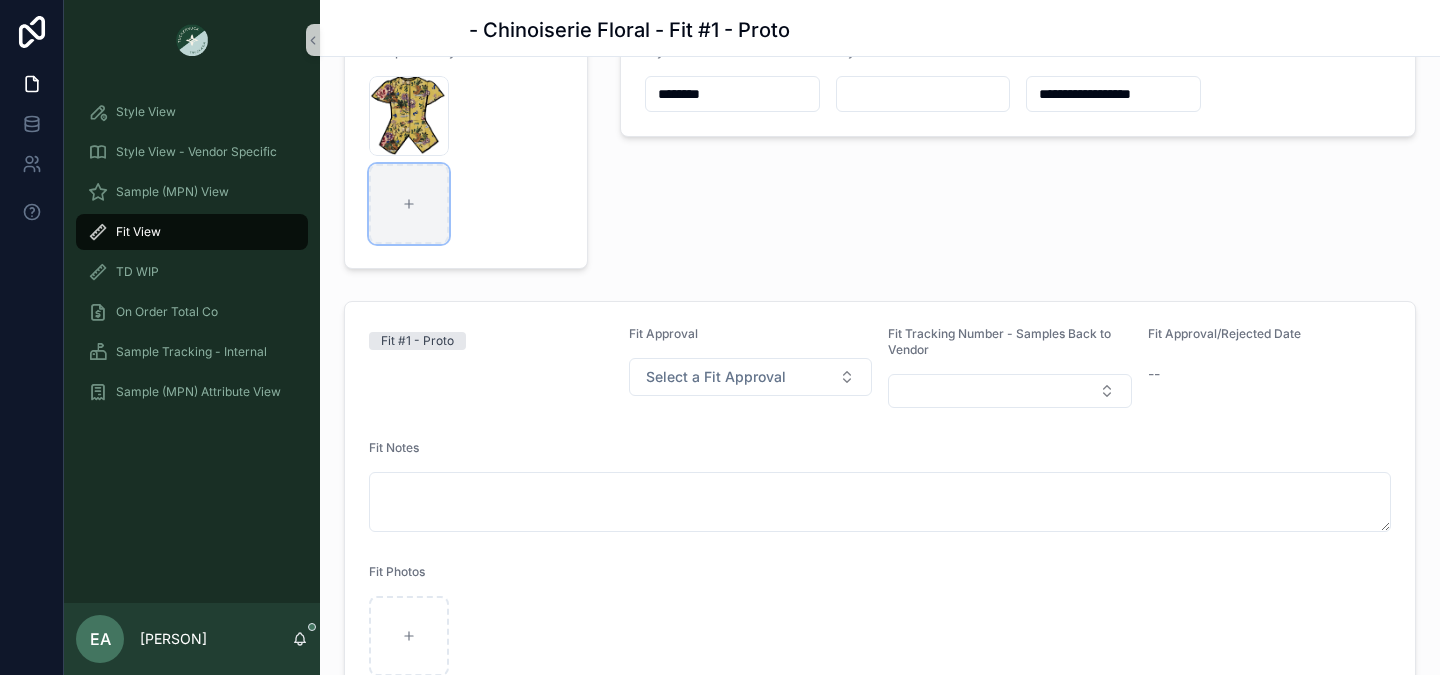 click at bounding box center (409, 204) 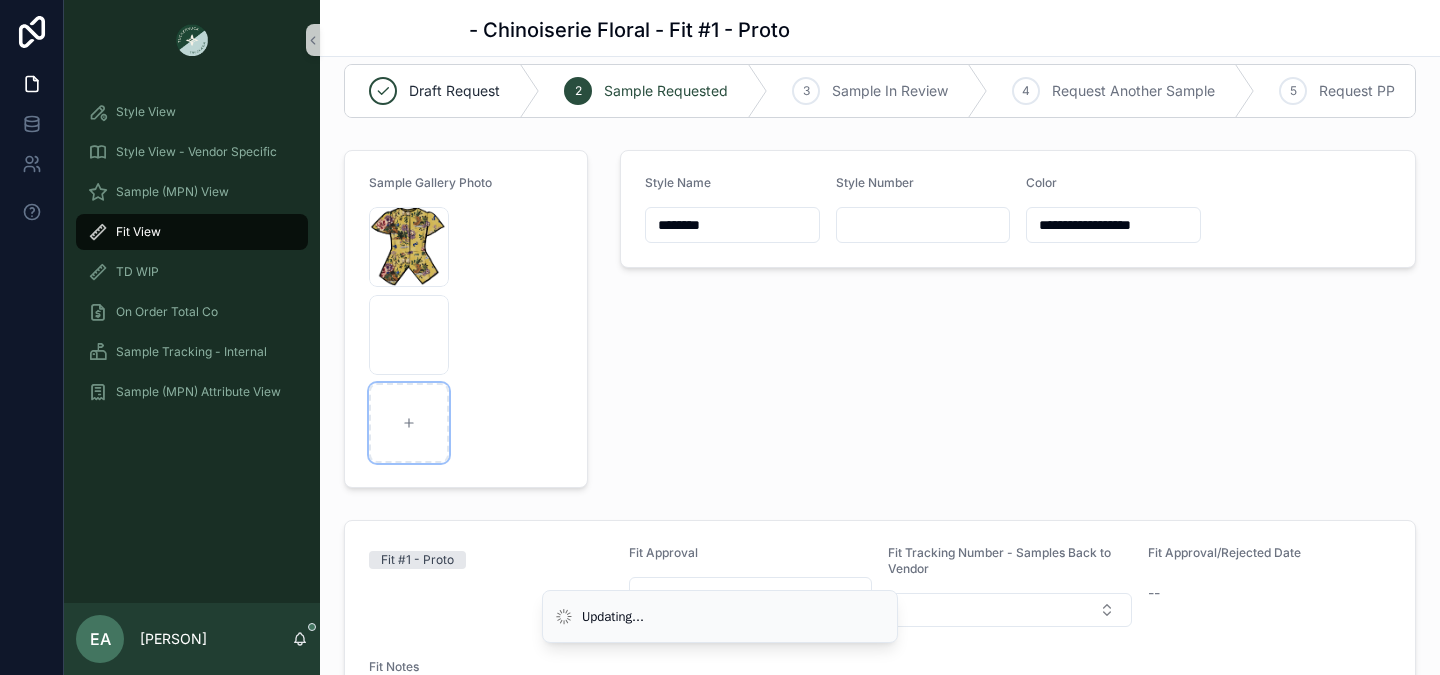 scroll, scrollTop: 1, scrollLeft: 0, axis: vertical 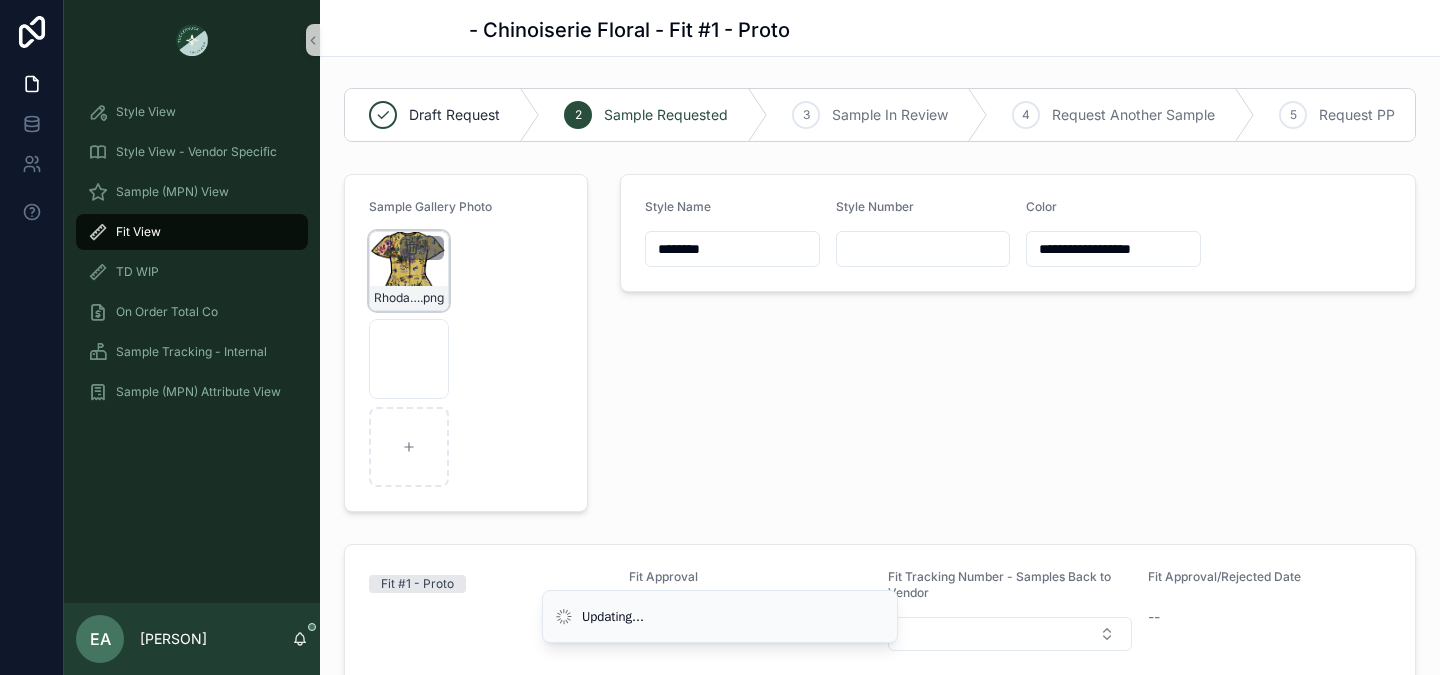 click 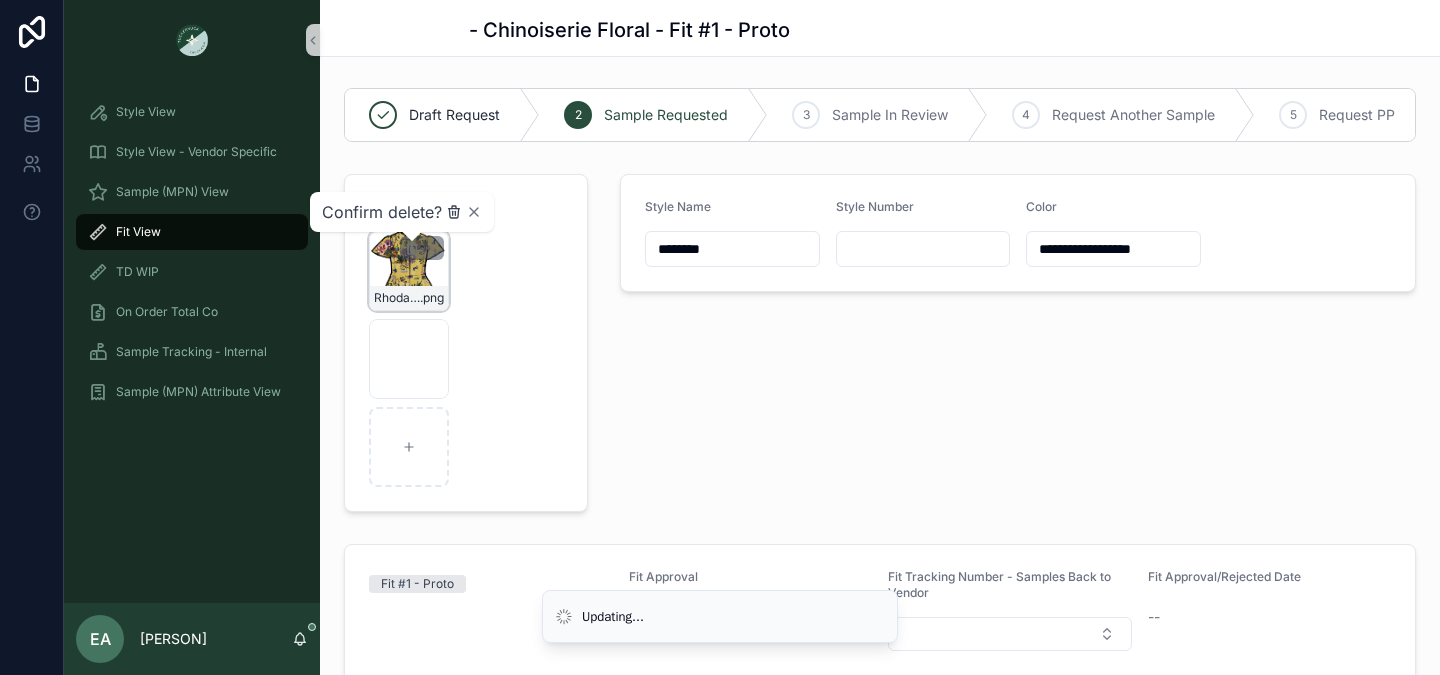 click 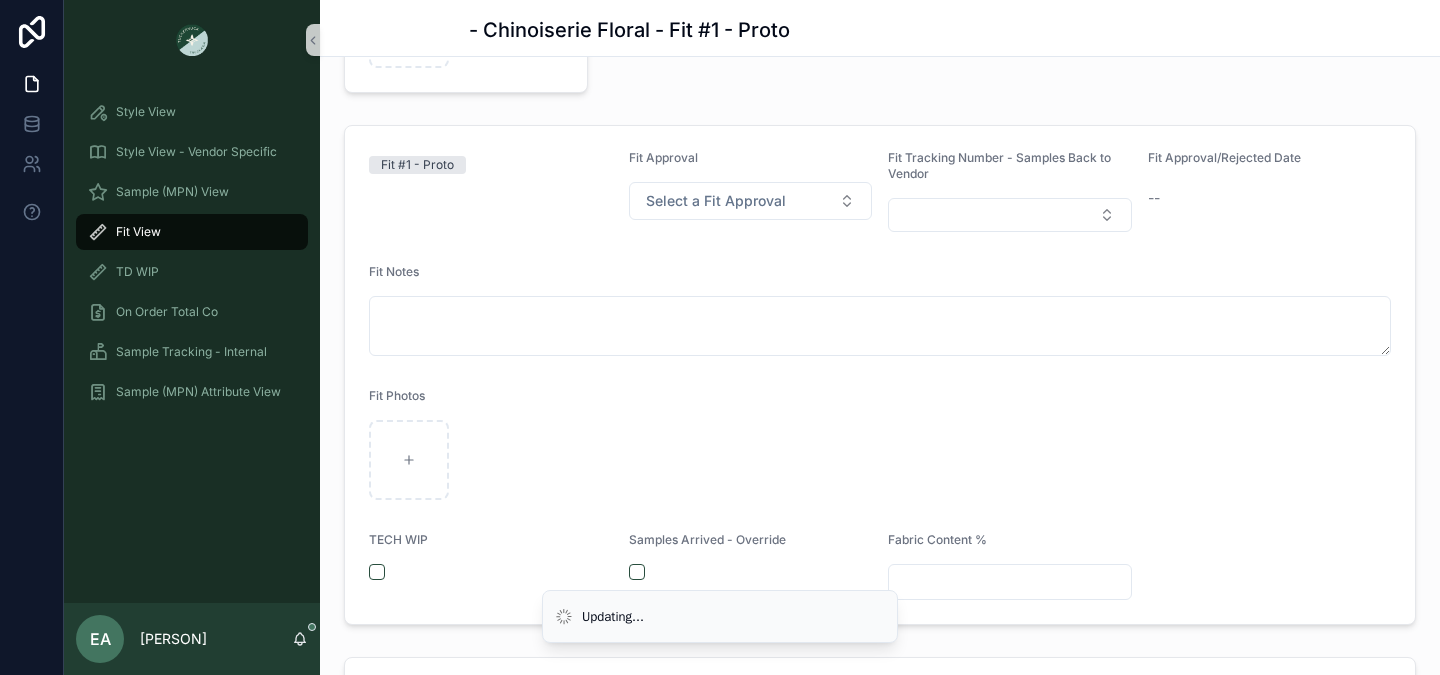 scroll, scrollTop: 433, scrollLeft: 0, axis: vertical 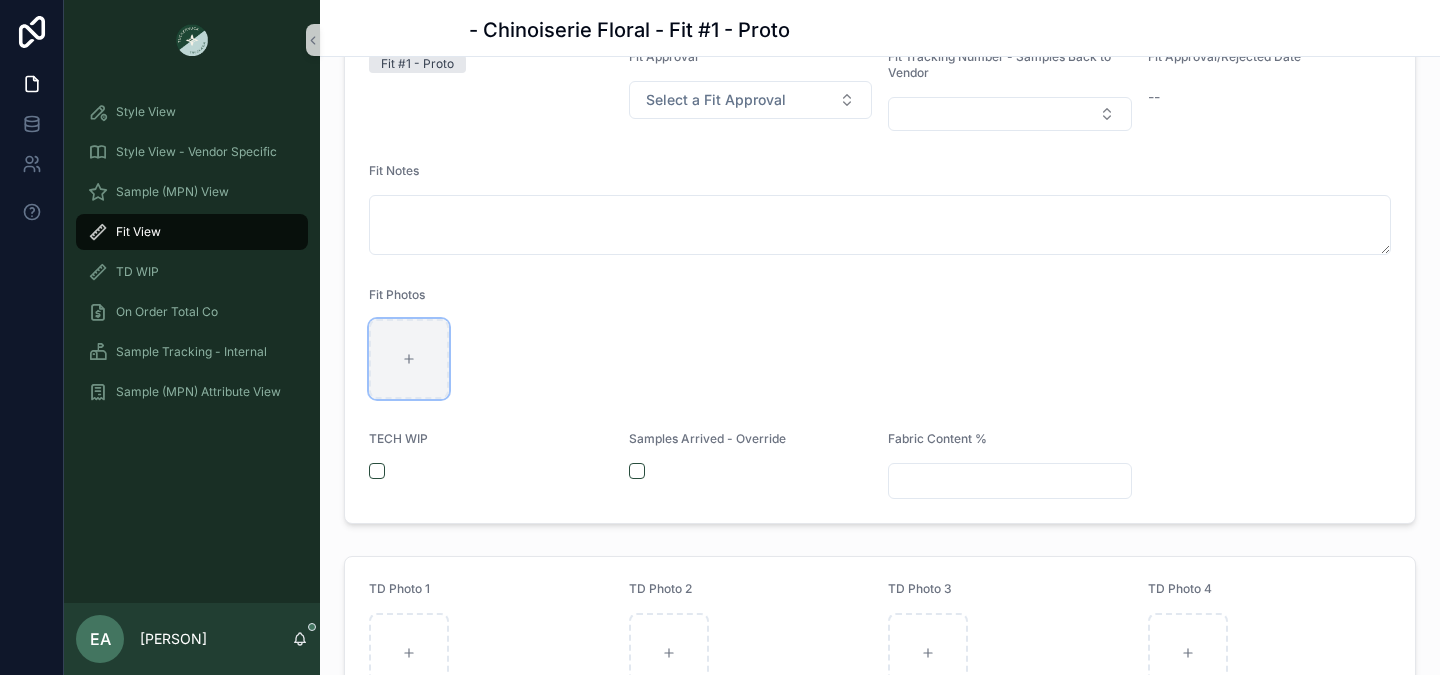 click at bounding box center (409, 359) 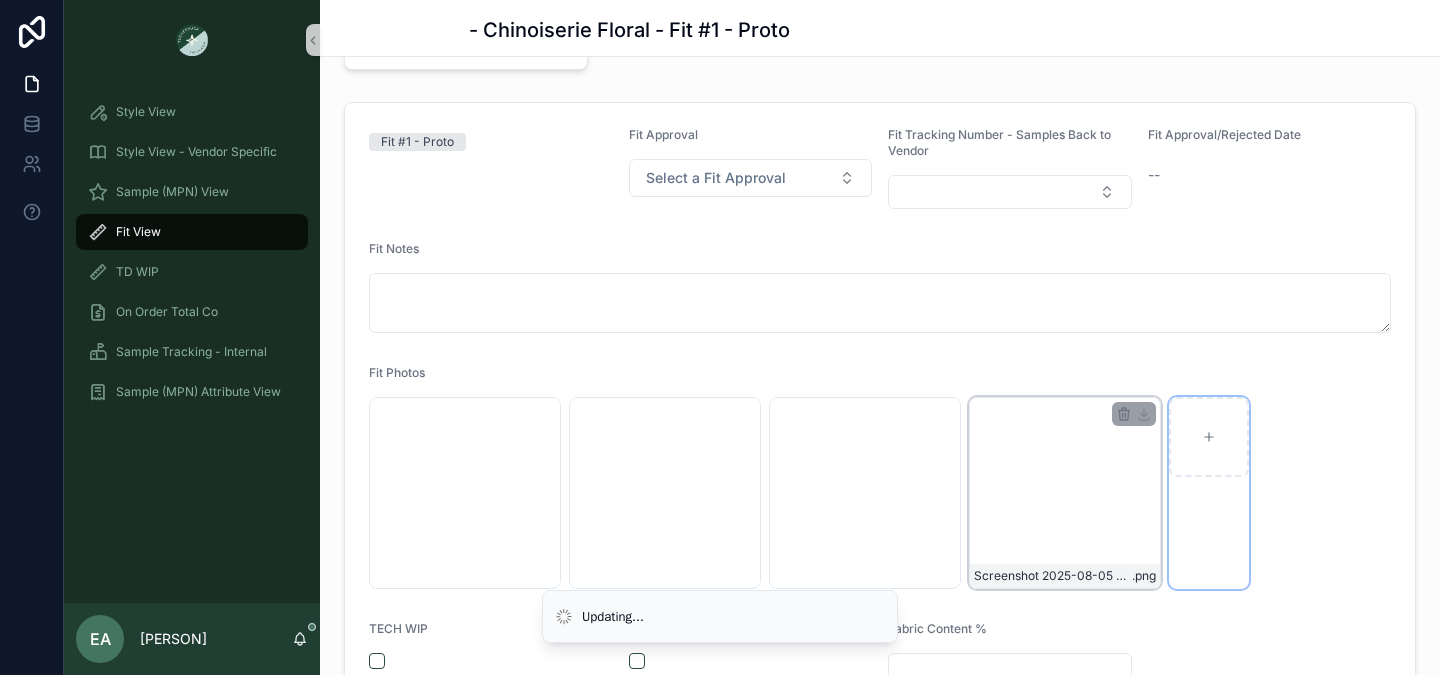 scroll, scrollTop: 474, scrollLeft: 0, axis: vertical 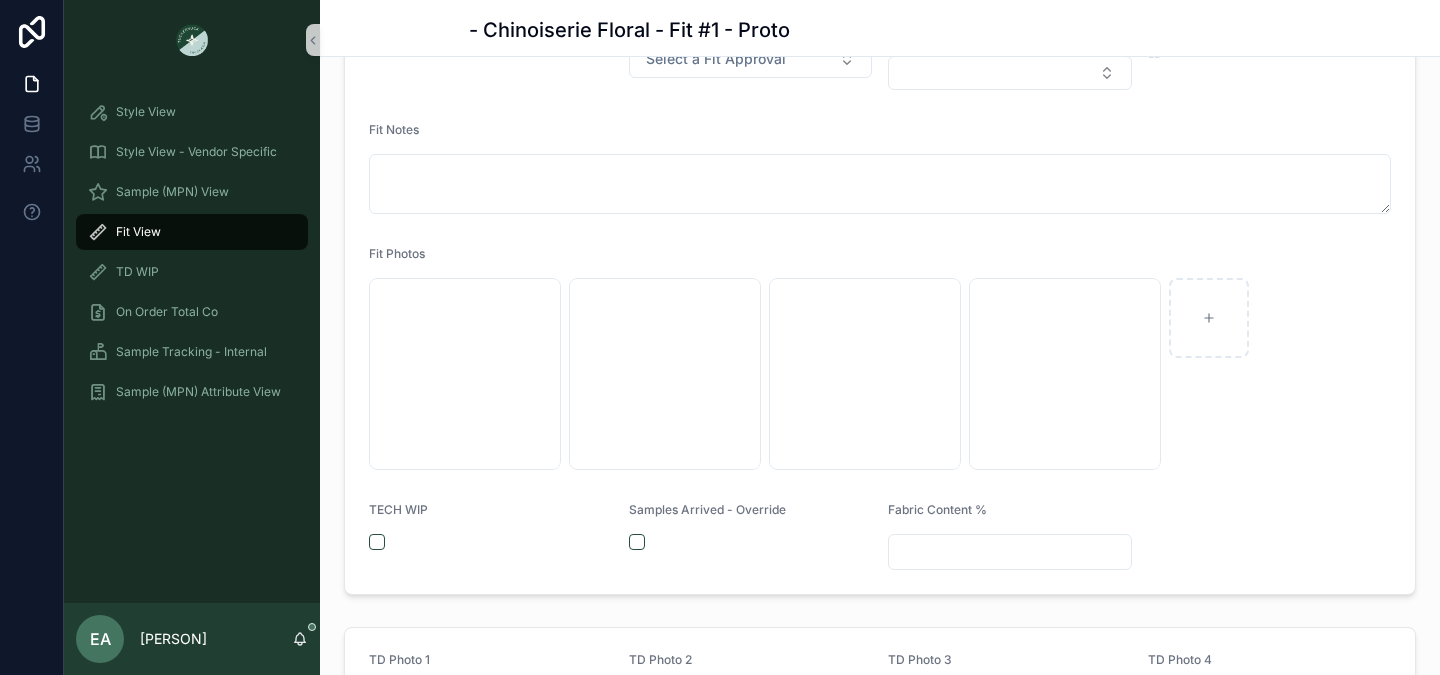click at bounding box center [1010, 552] 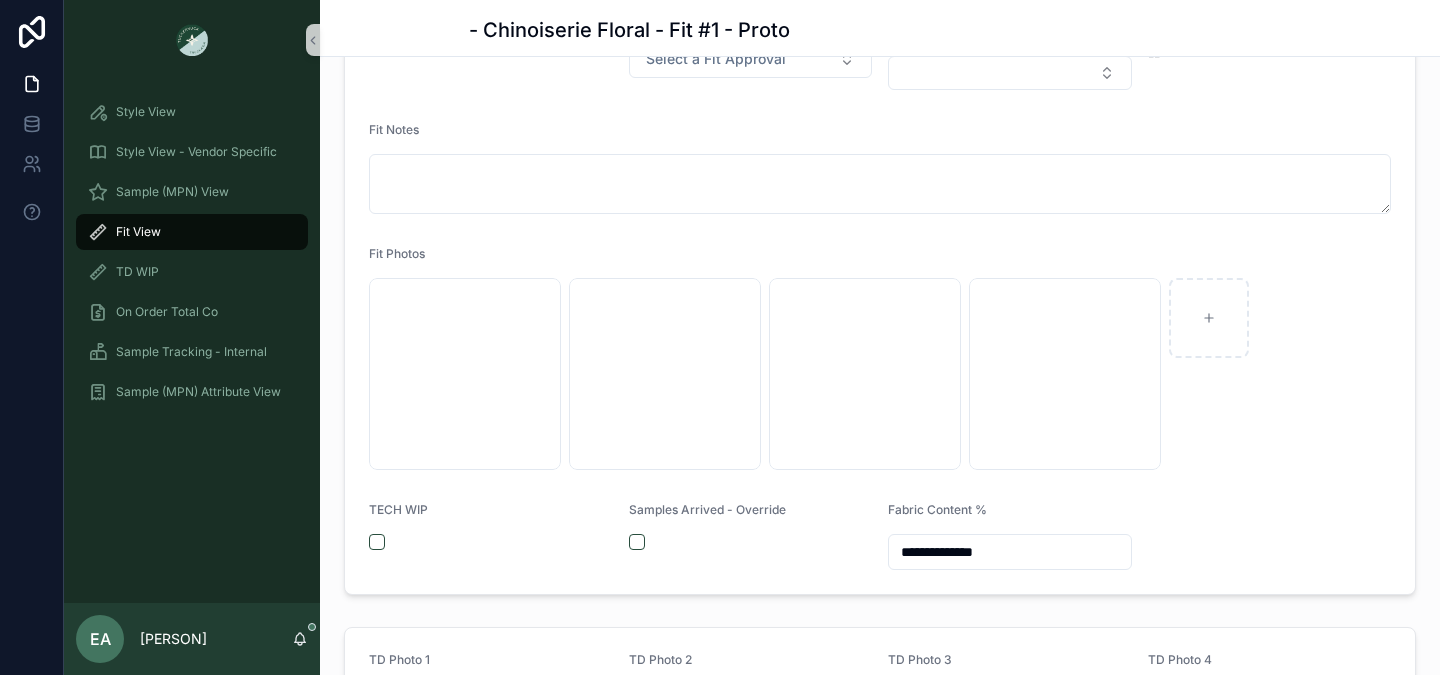type on "**********" 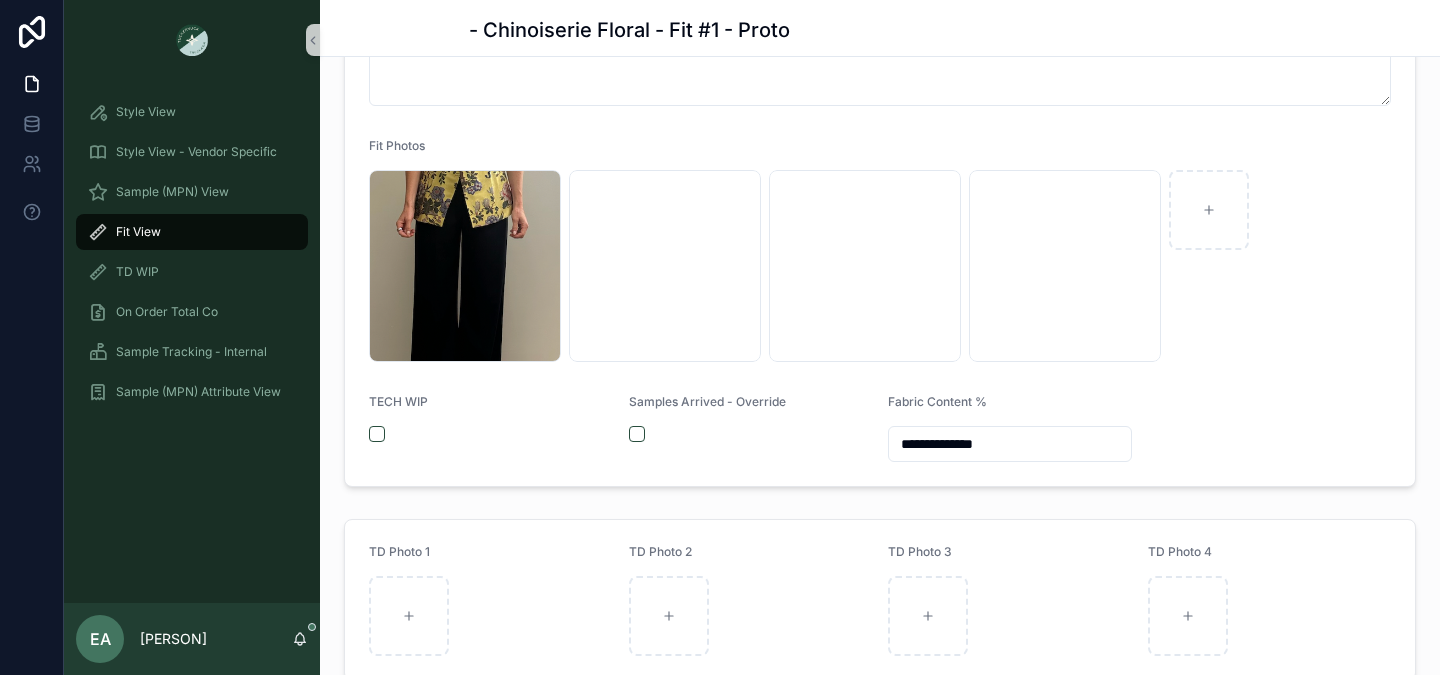 scroll, scrollTop: 0, scrollLeft: 0, axis: both 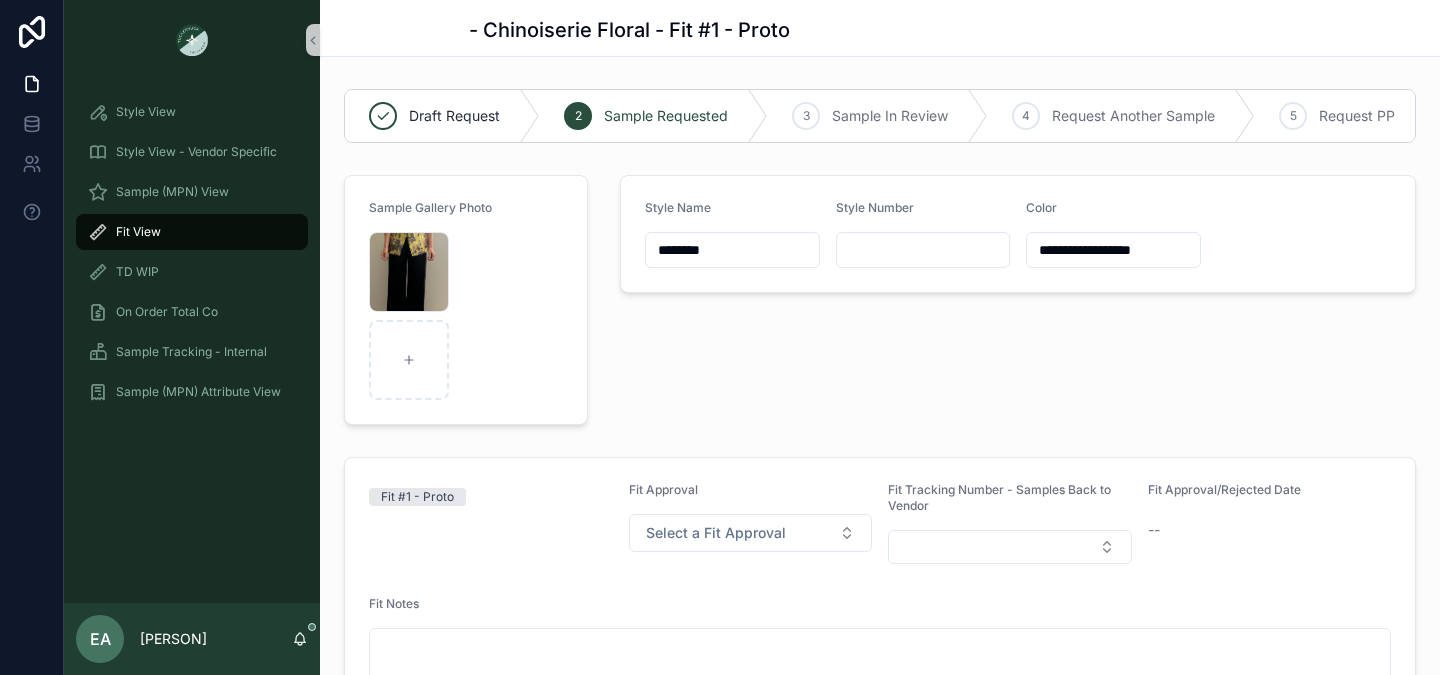 click on "**********" at bounding box center (1018, 300) 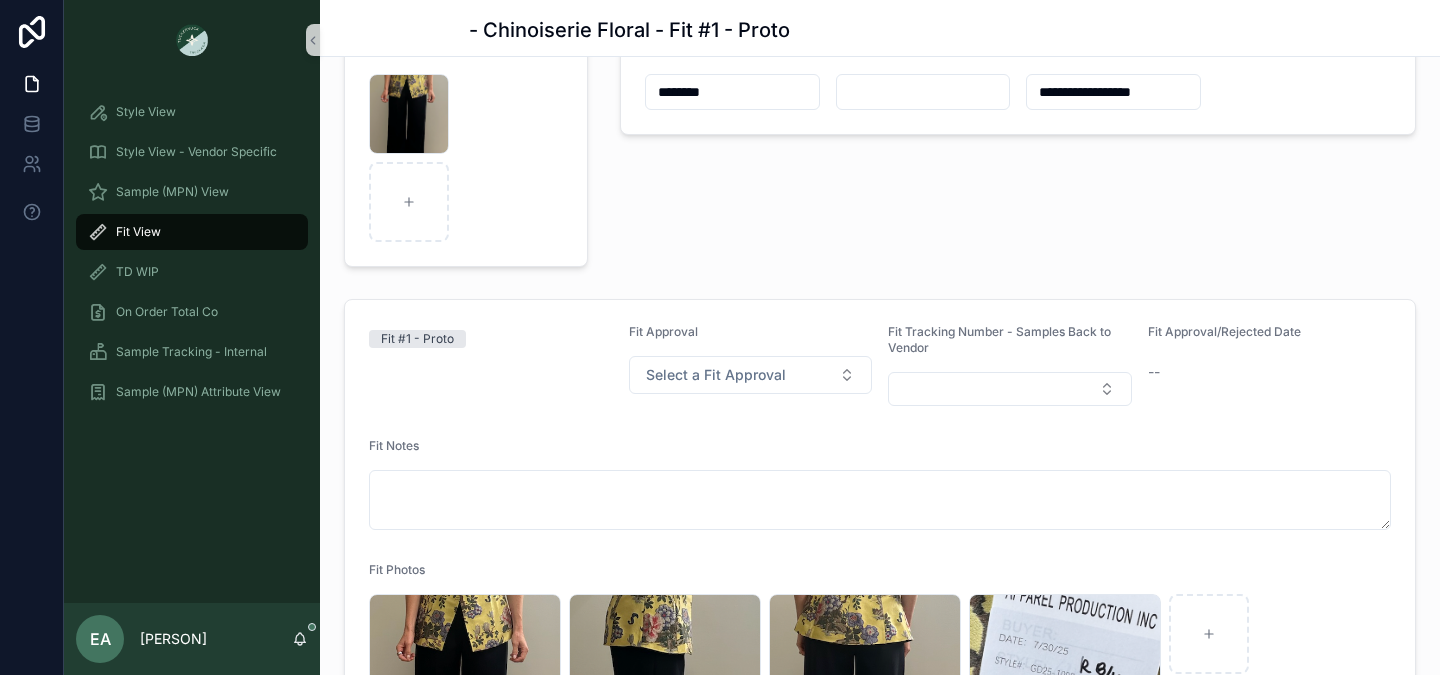 scroll, scrollTop: 0, scrollLeft: 0, axis: both 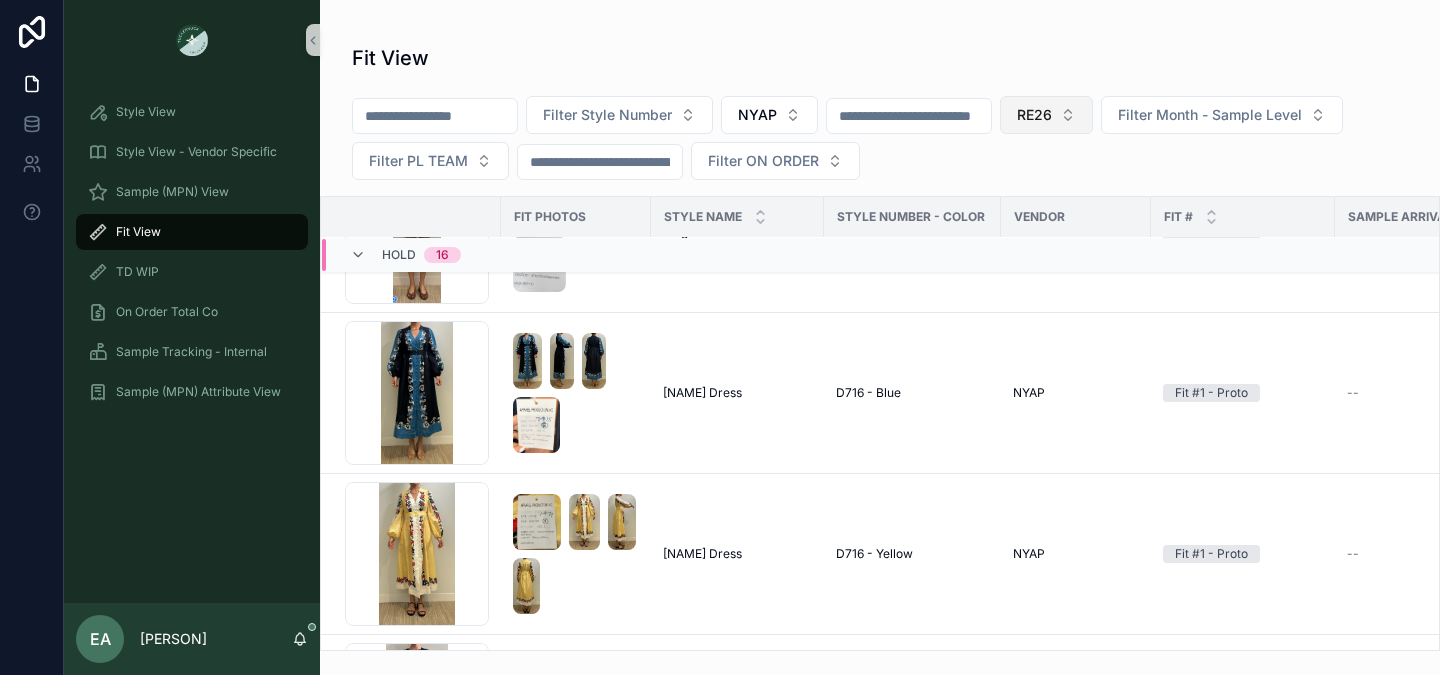 click on "RE26" at bounding box center (1046, 115) 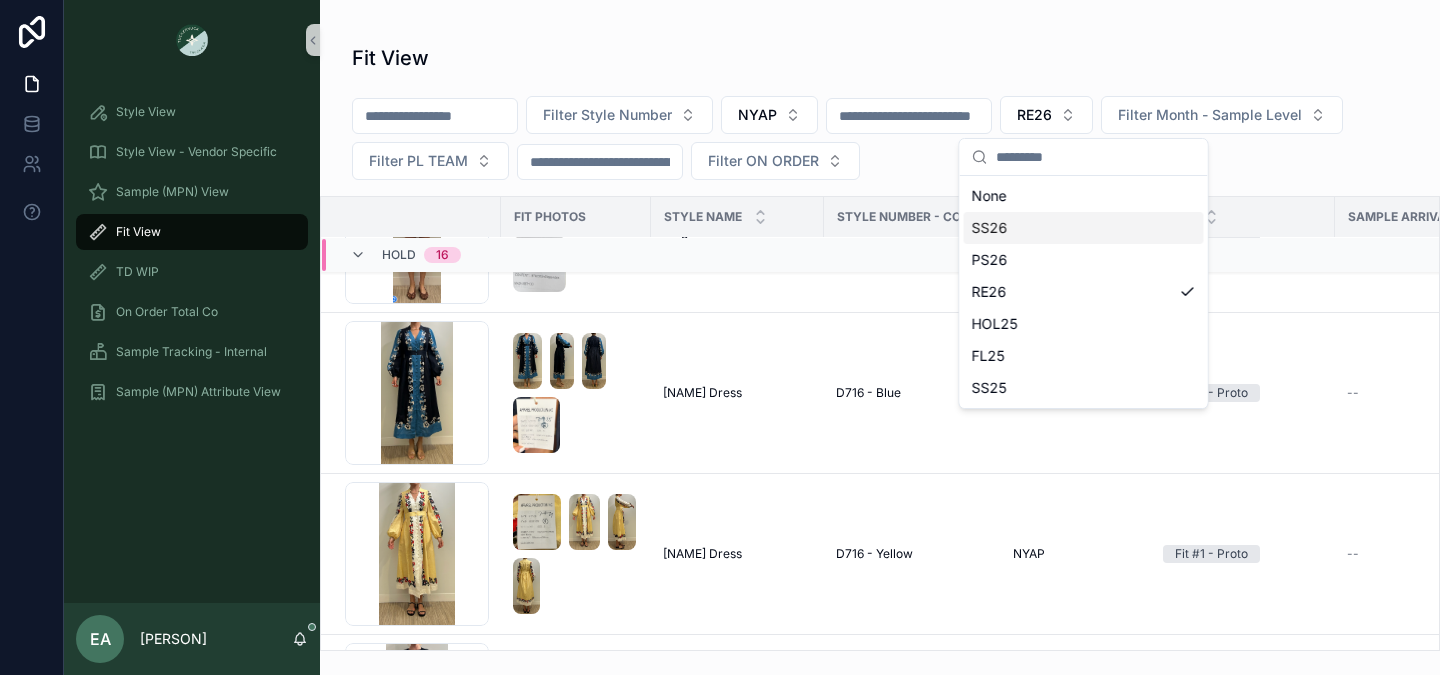 click on "SS26" at bounding box center [1084, 228] 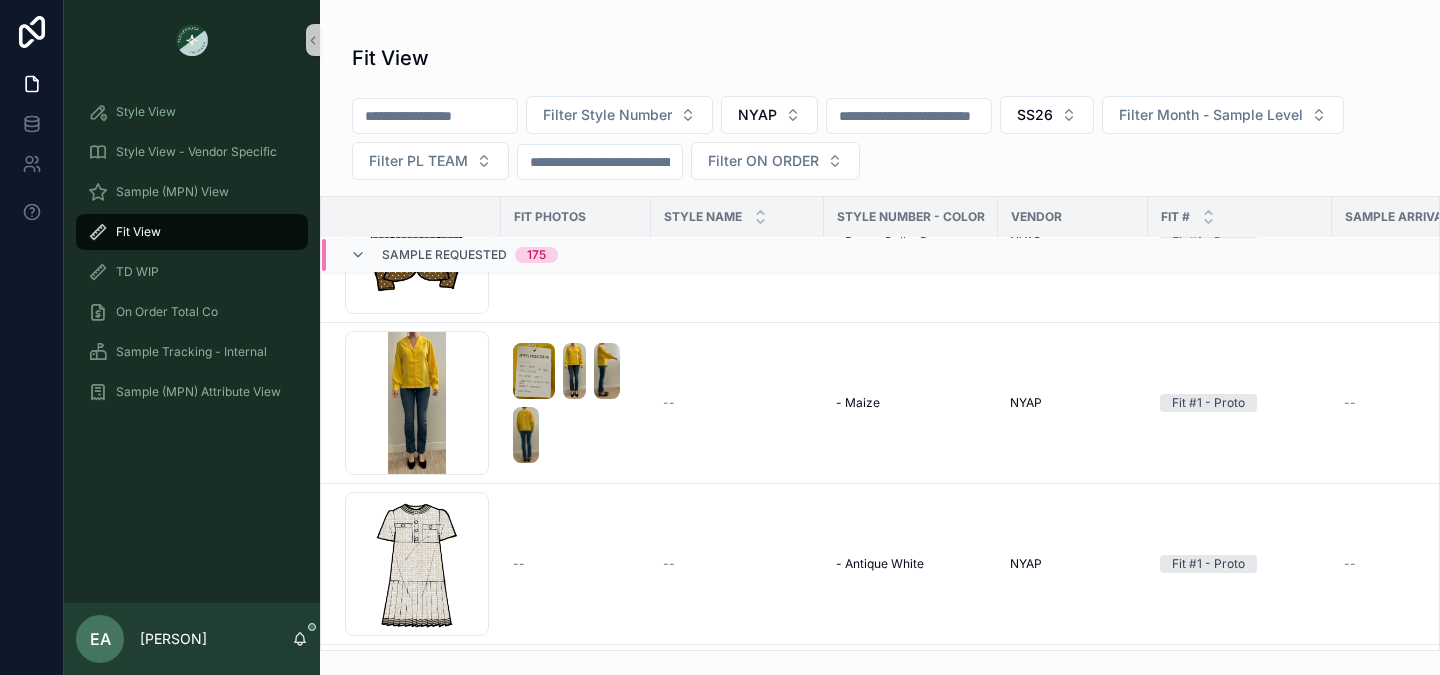scroll, scrollTop: 18001, scrollLeft: 0, axis: vertical 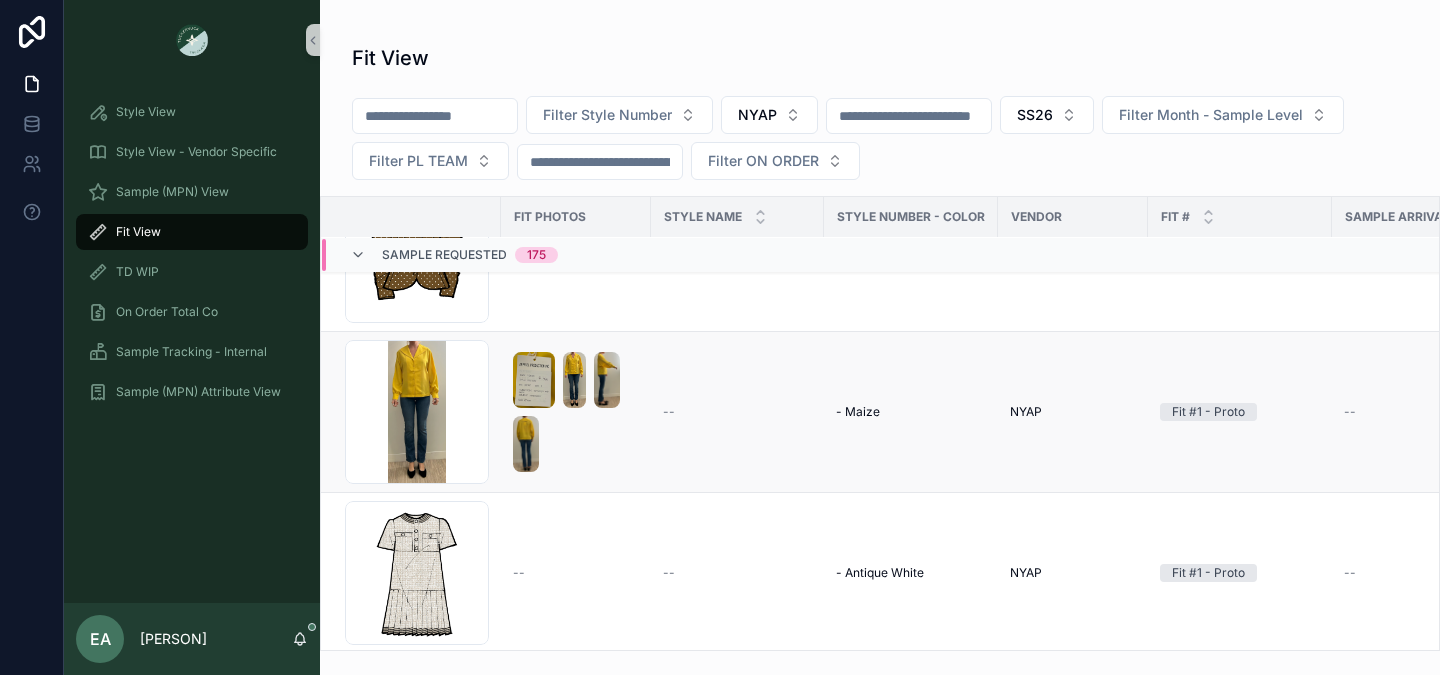 click at bounding box center (576, 412) 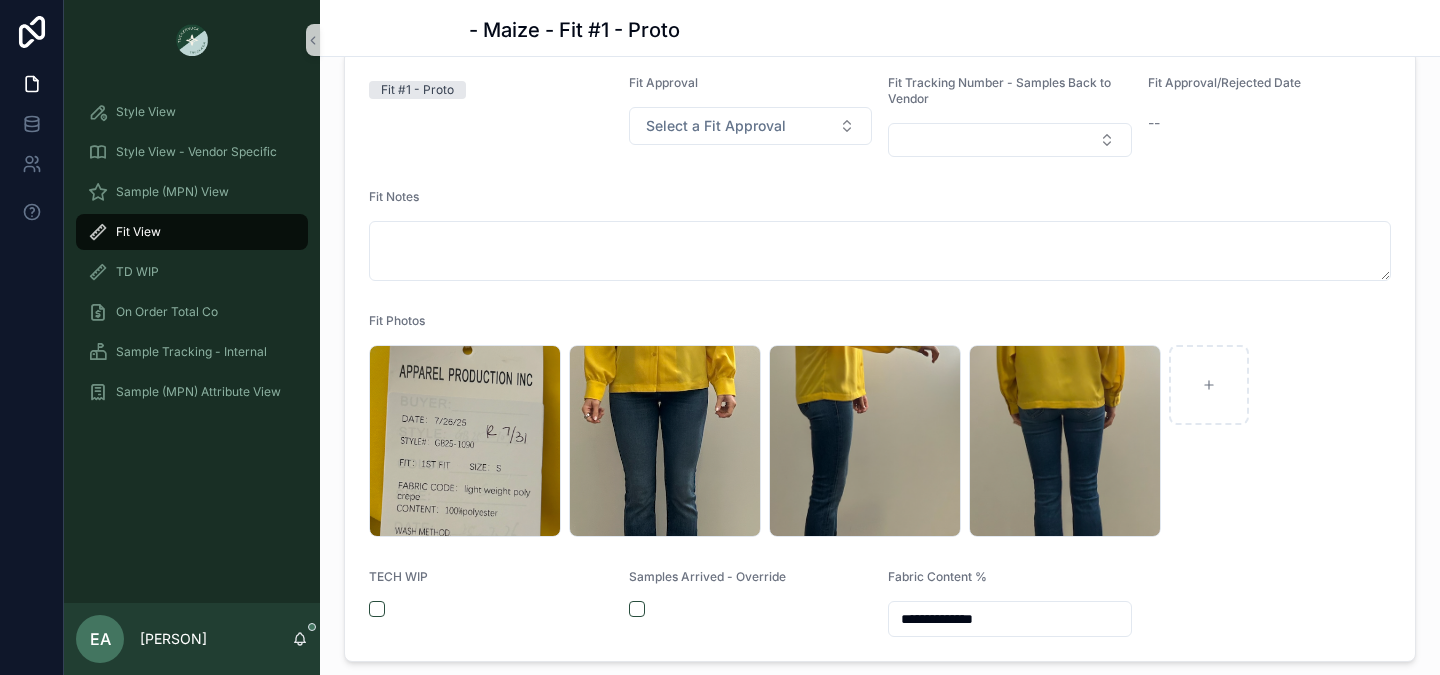 scroll, scrollTop: 475, scrollLeft: 0, axis: vertical 